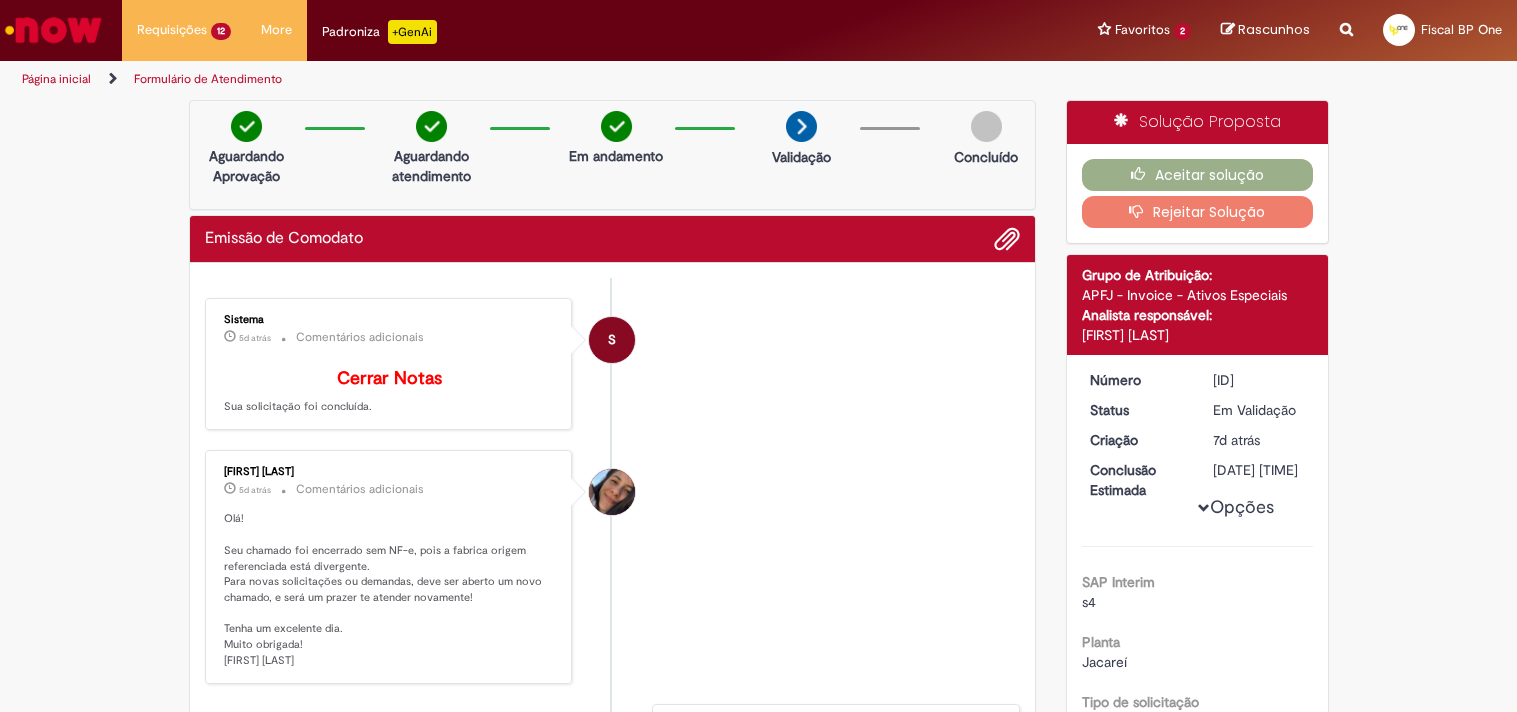 scroll, scrollTop: 0, scrollLeft: 0, axis: both 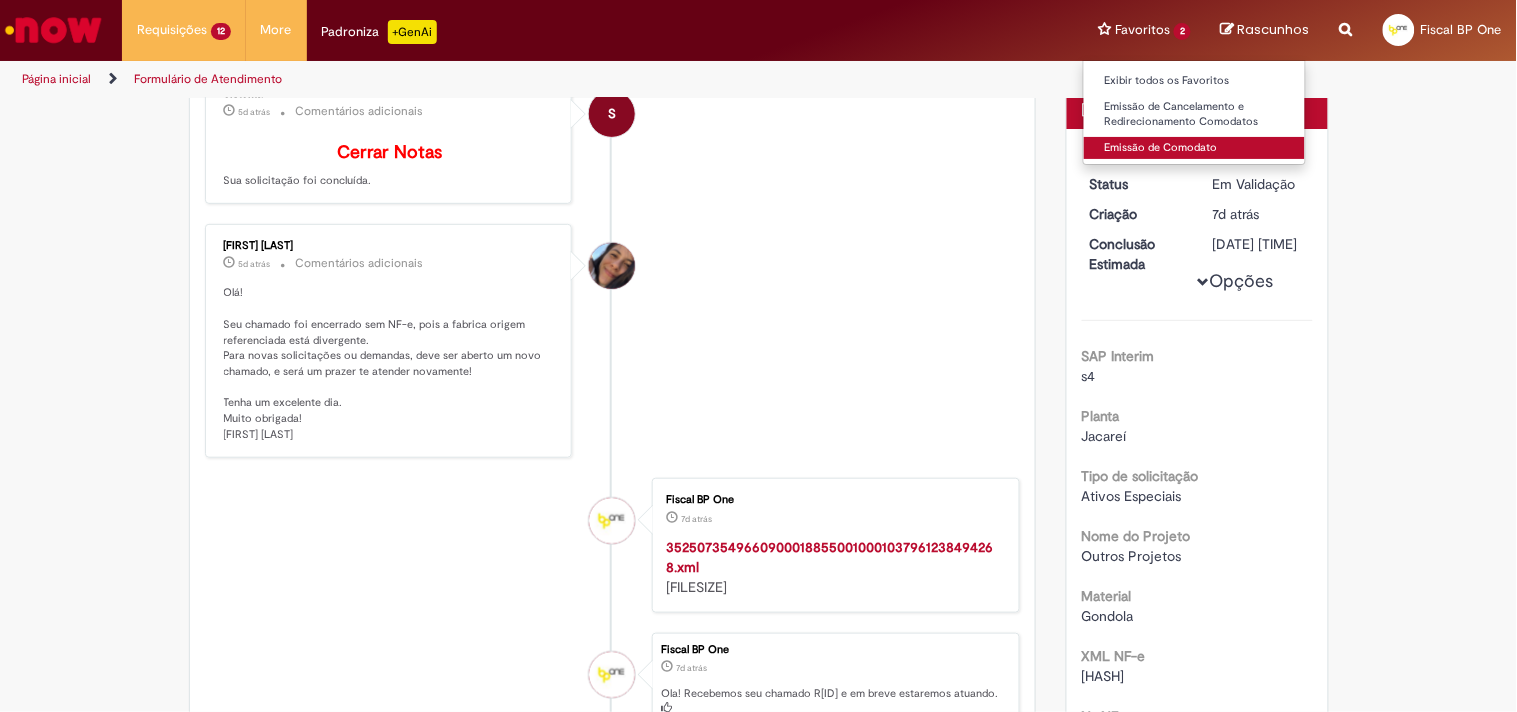 click on "Emissão de Comodato" at bounding box center [1194, 148] 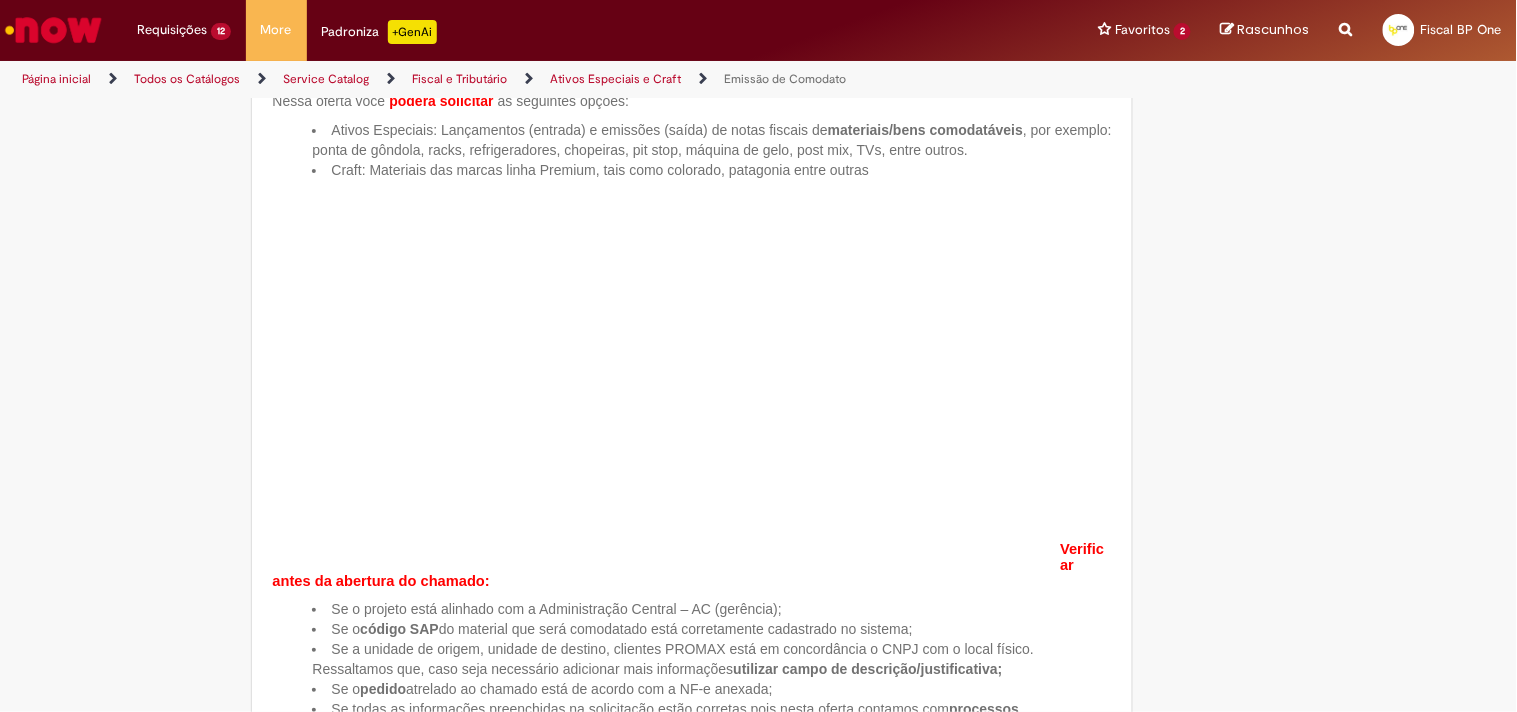 scroll, scrollTop: 0, scrollLeft: 0, axis: both 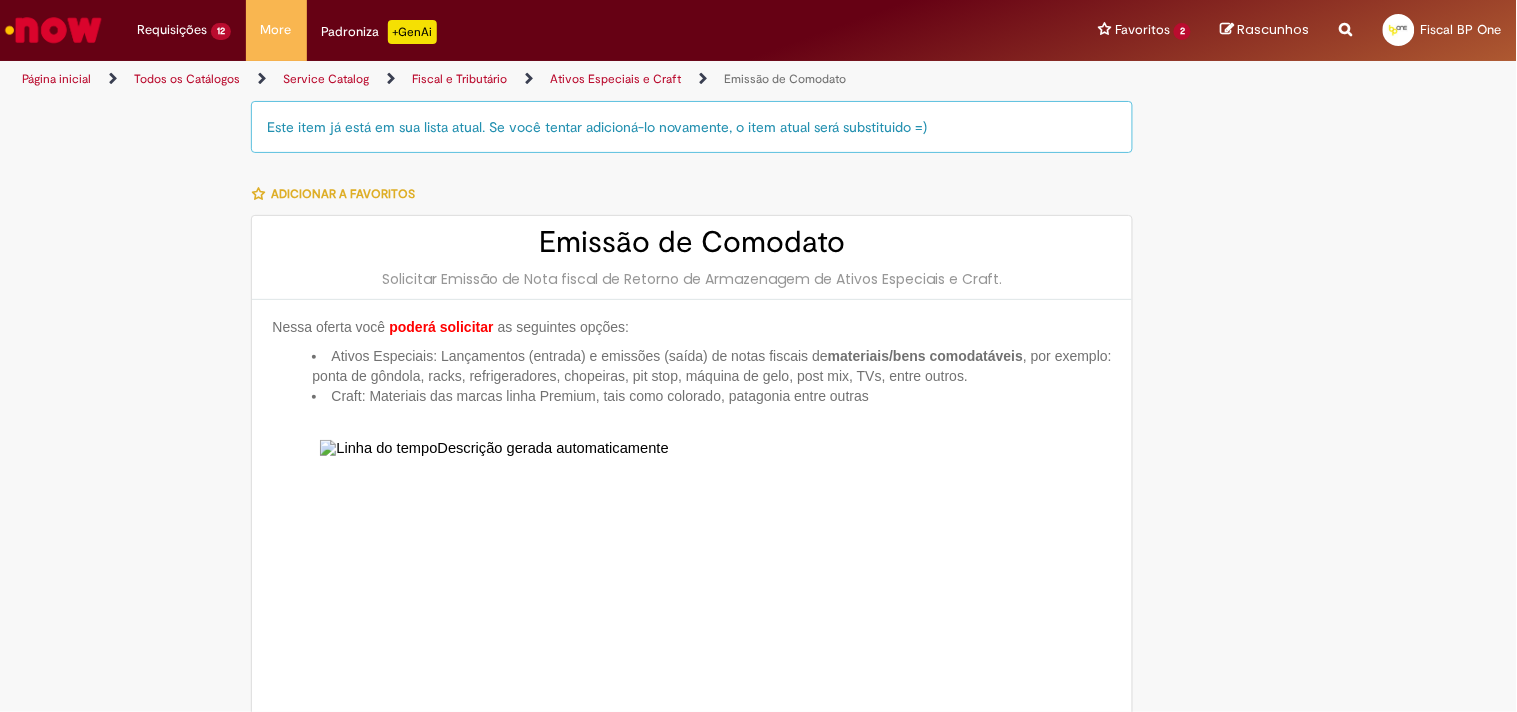type on "**********" 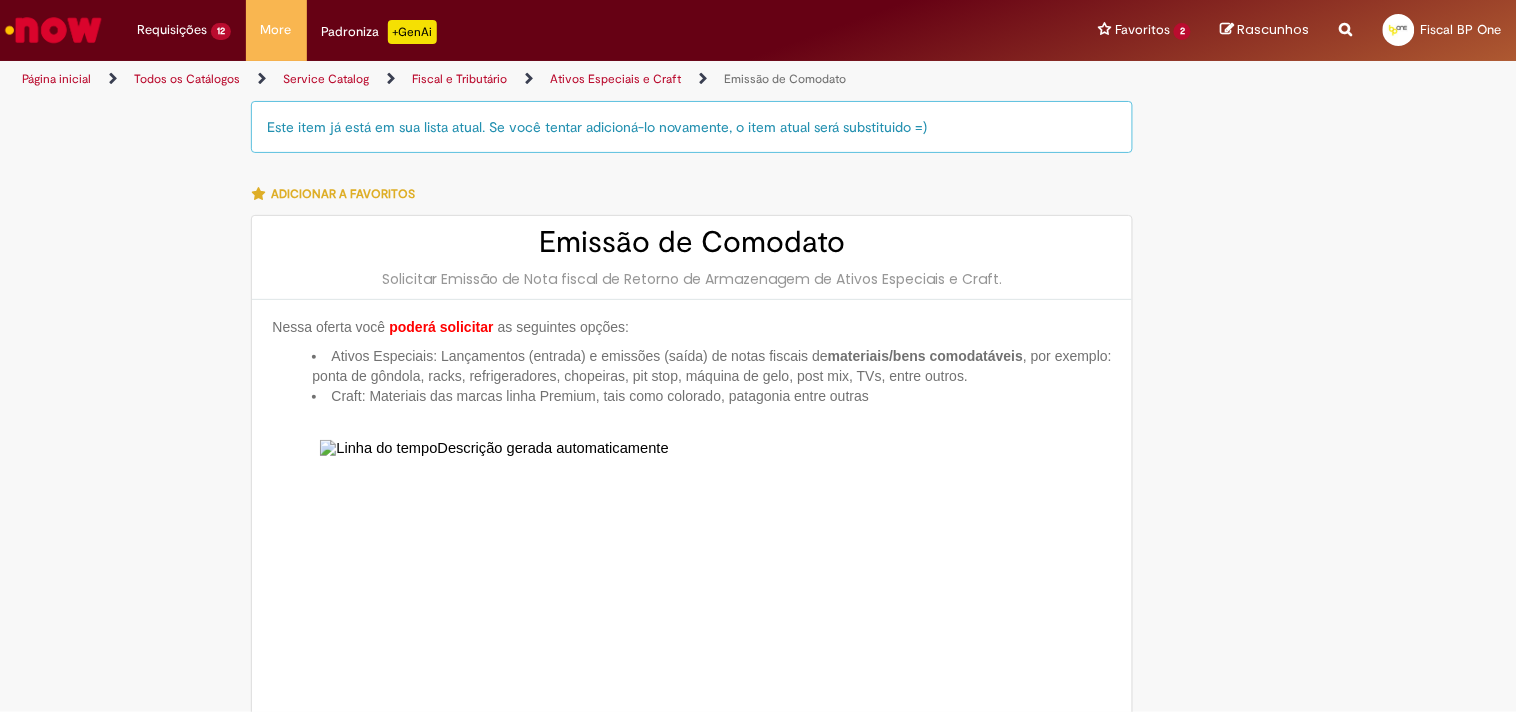 type on "**********" 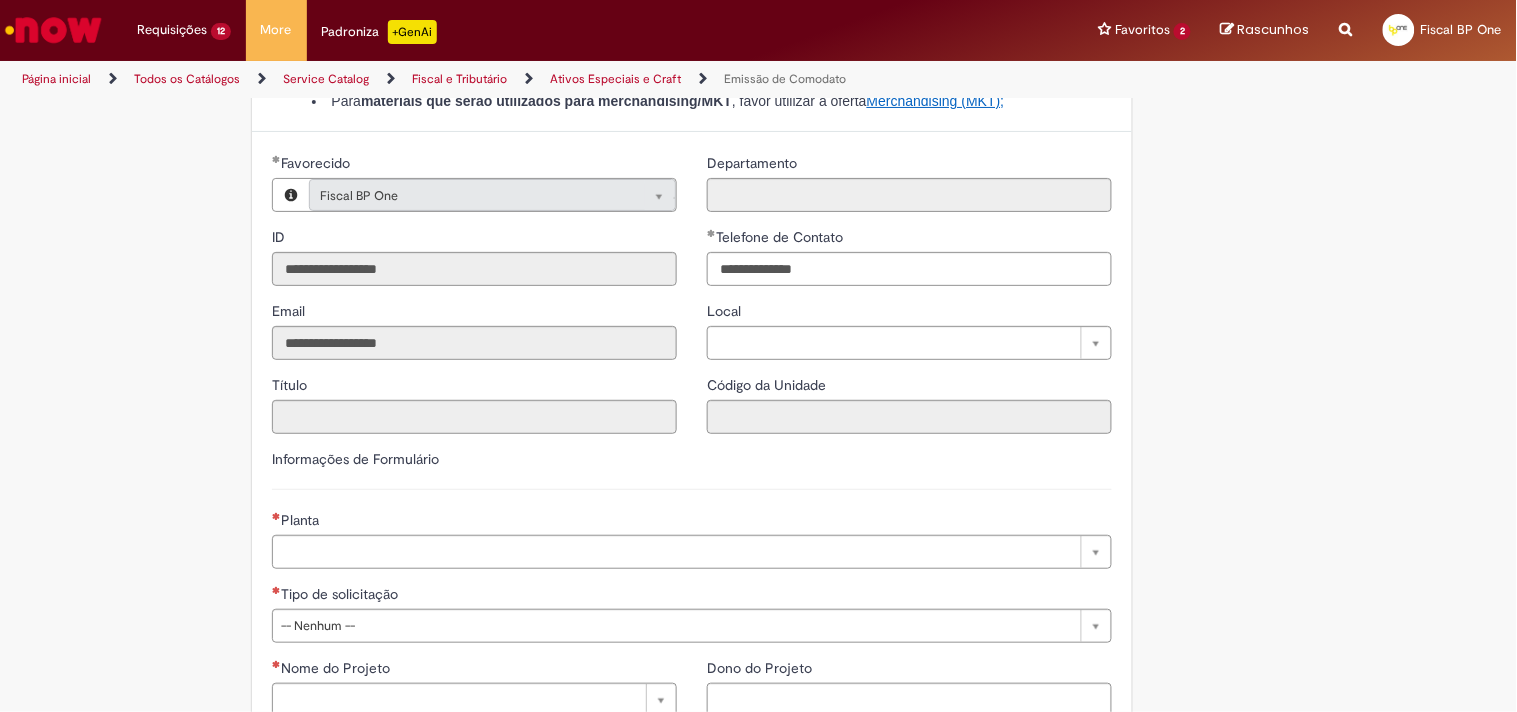 scroll, scrollTop: 1333, scrollLeft: 0, axis: vertical 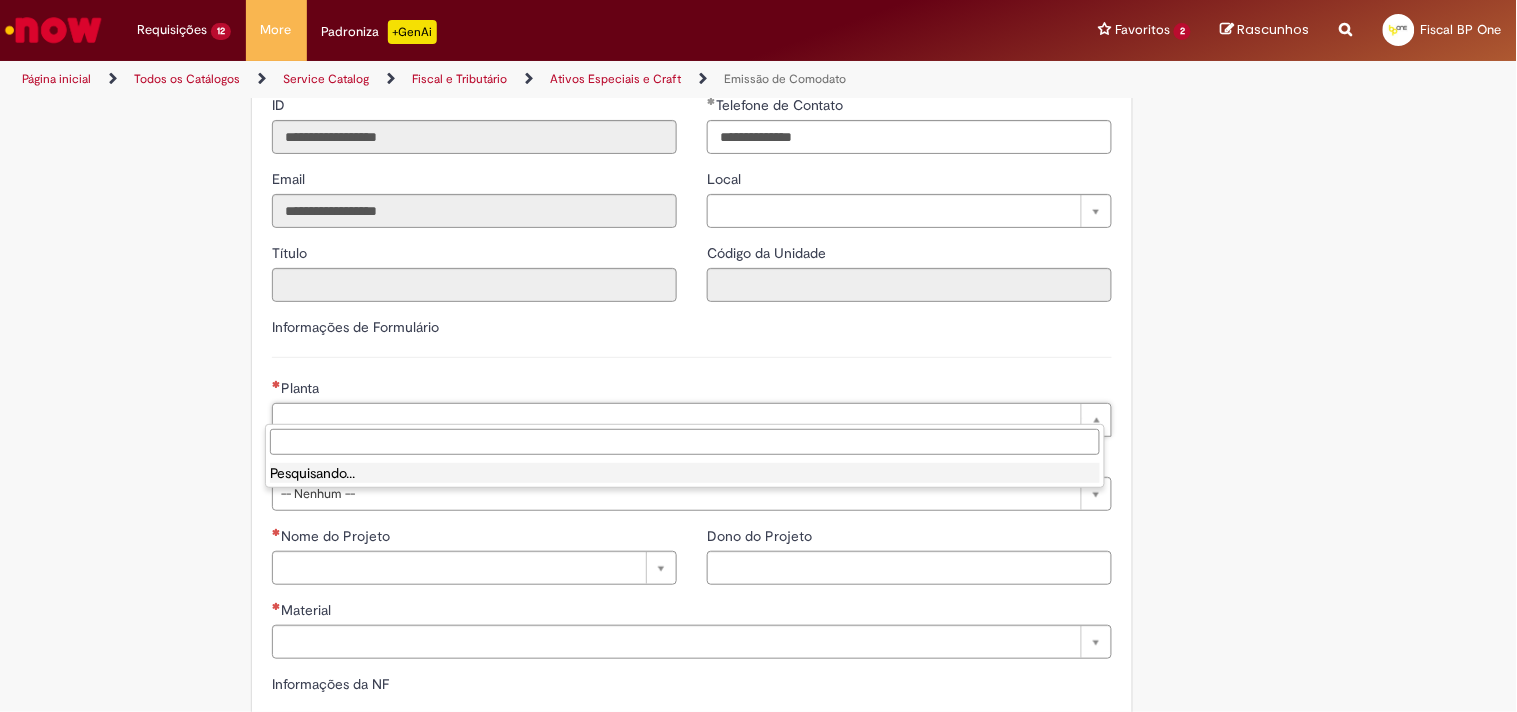 drag, startPoint x: 421, startPoint y: 404, endPoint x: 411, endPoint y: 416, distance: 15.6205 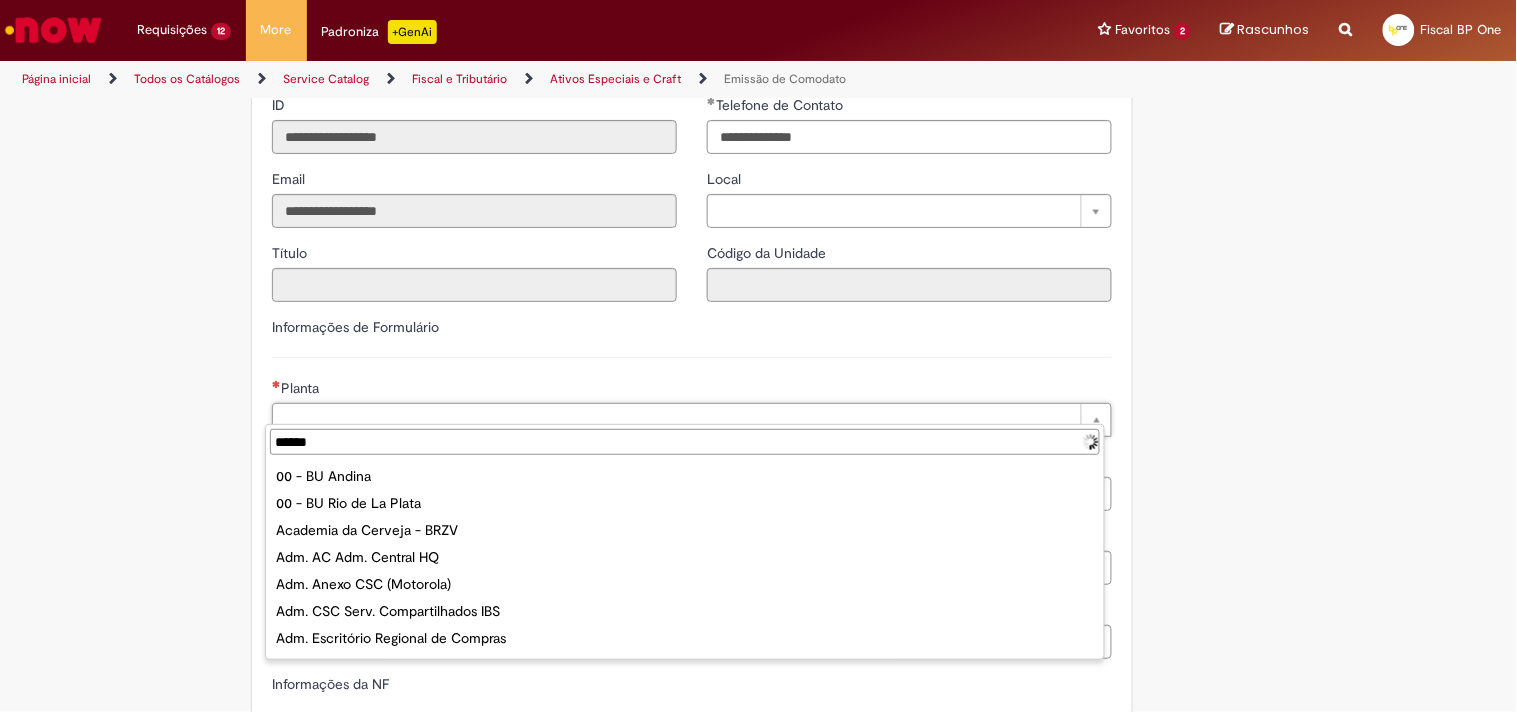 type on "*******" 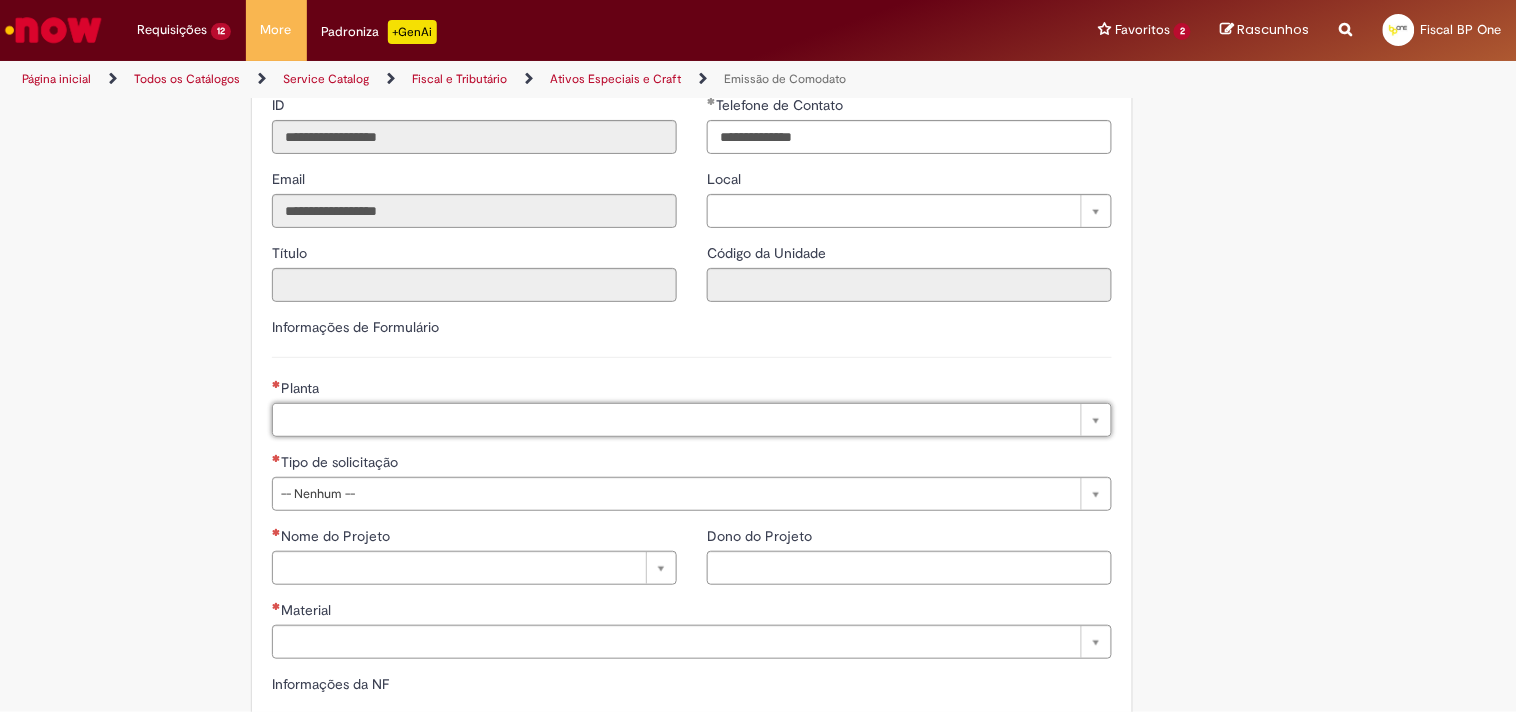 drag, startPoint x: 411, startPoint y: 416, endPoint x: 0, endPoint y: 447, distance: 412.16745 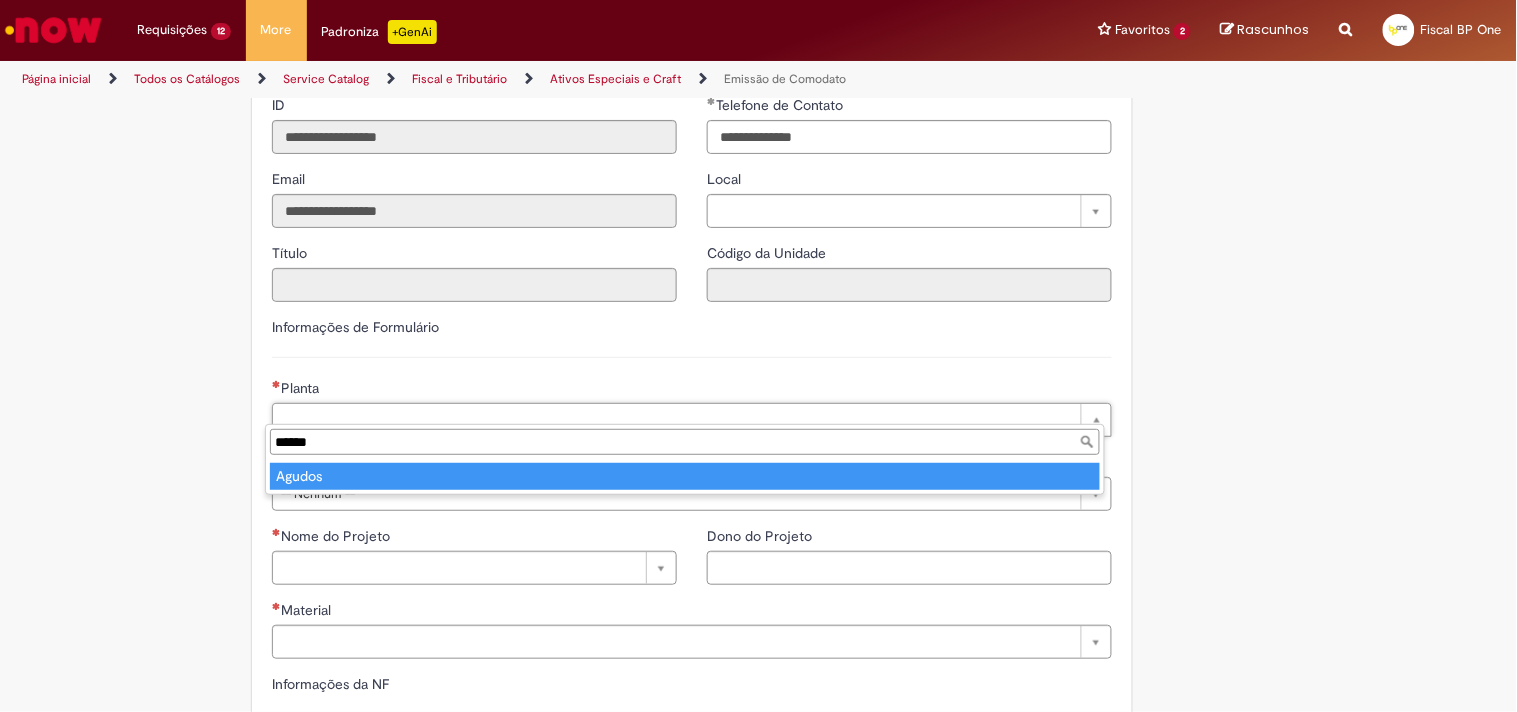 type on "******" 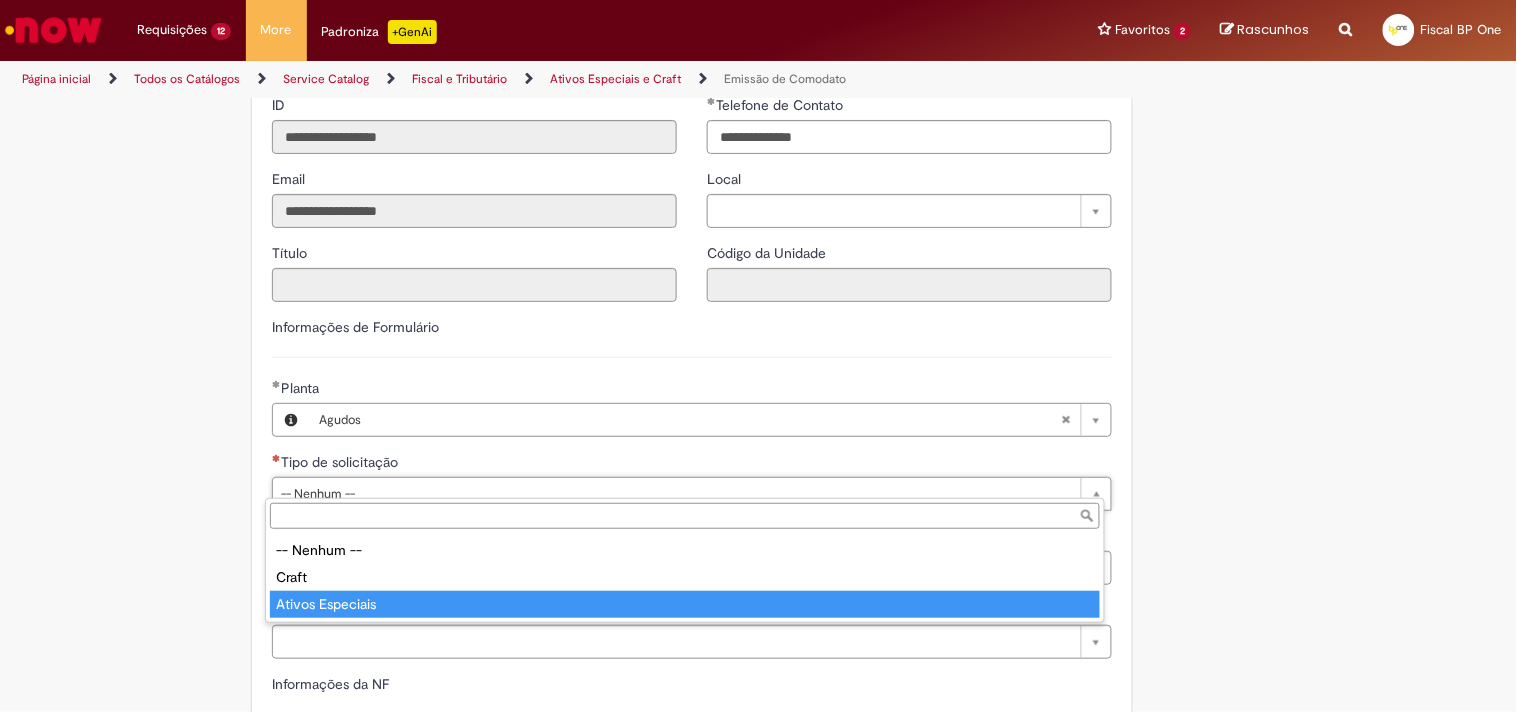 type on "**********" 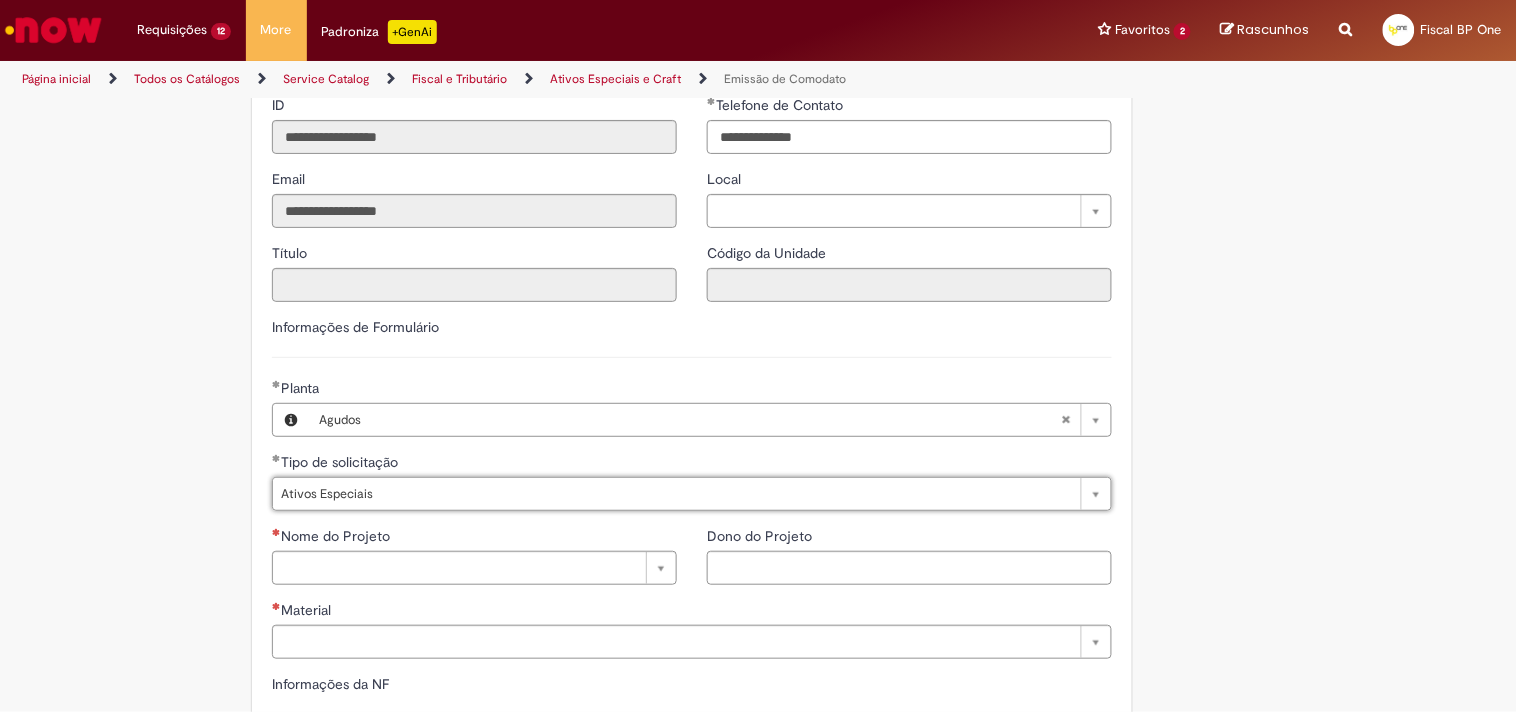 drag, startPoint x: 392, startPoint y: 536, endPoint x: 388, endPoint y: 551, distance: 15.524175 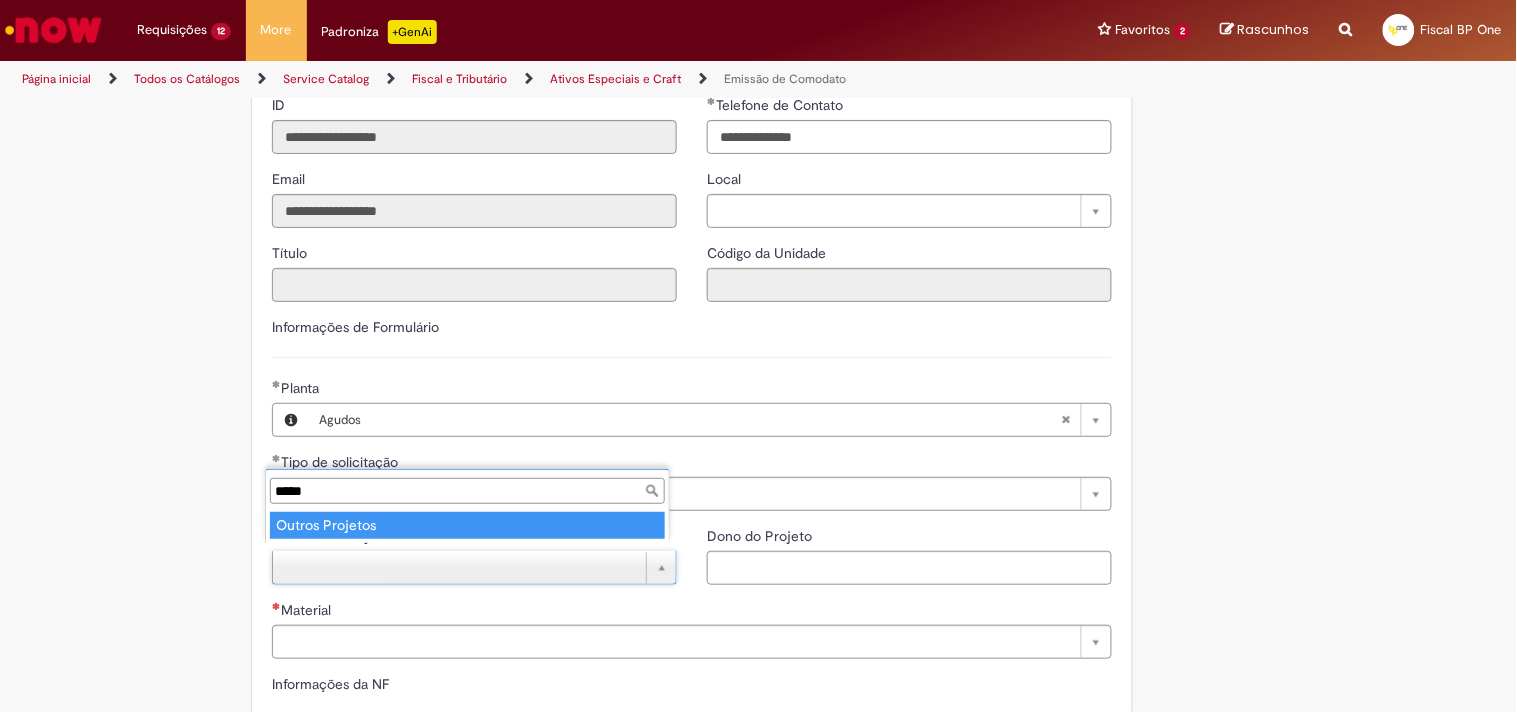 type on "*****" 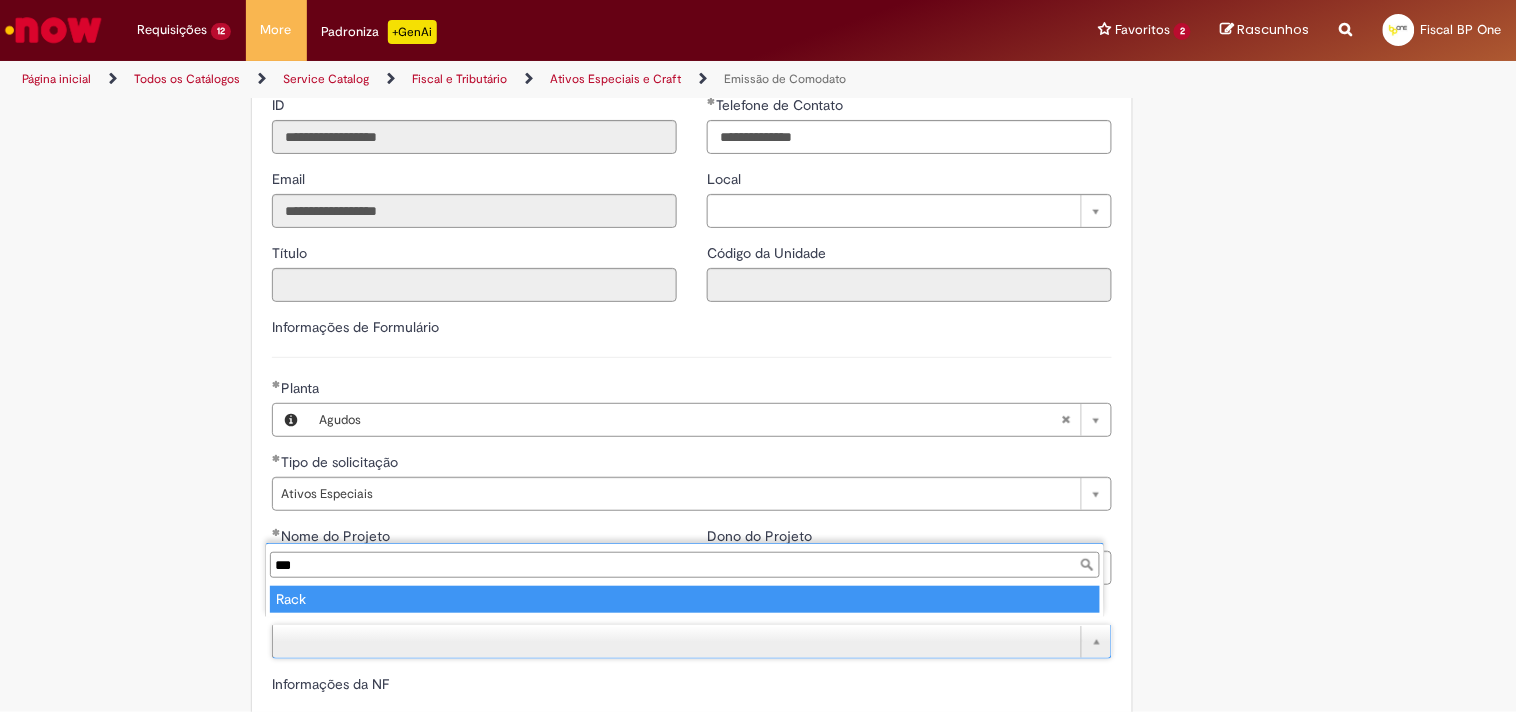 type on "***" 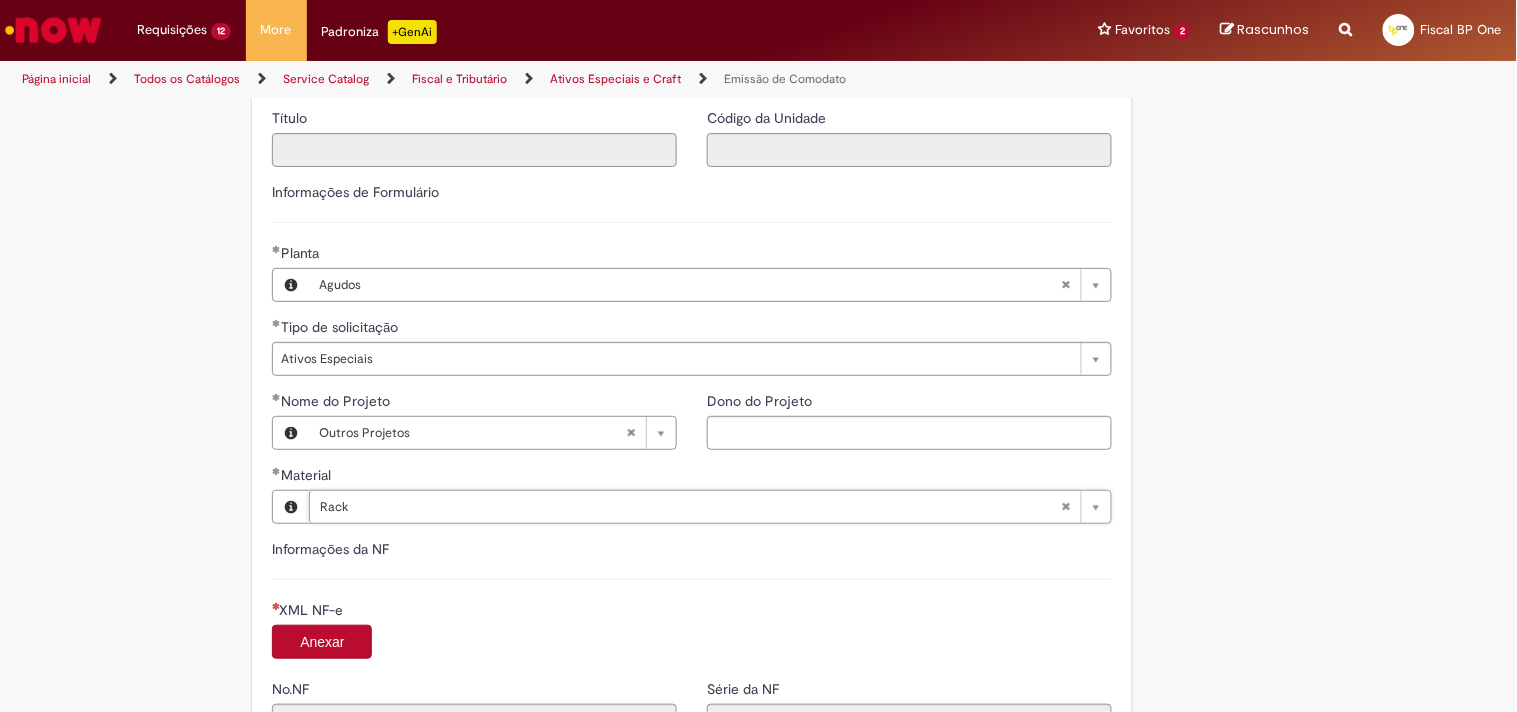 scroll, scrollTop: 1666, scrollLeft: 0, axis: vertical 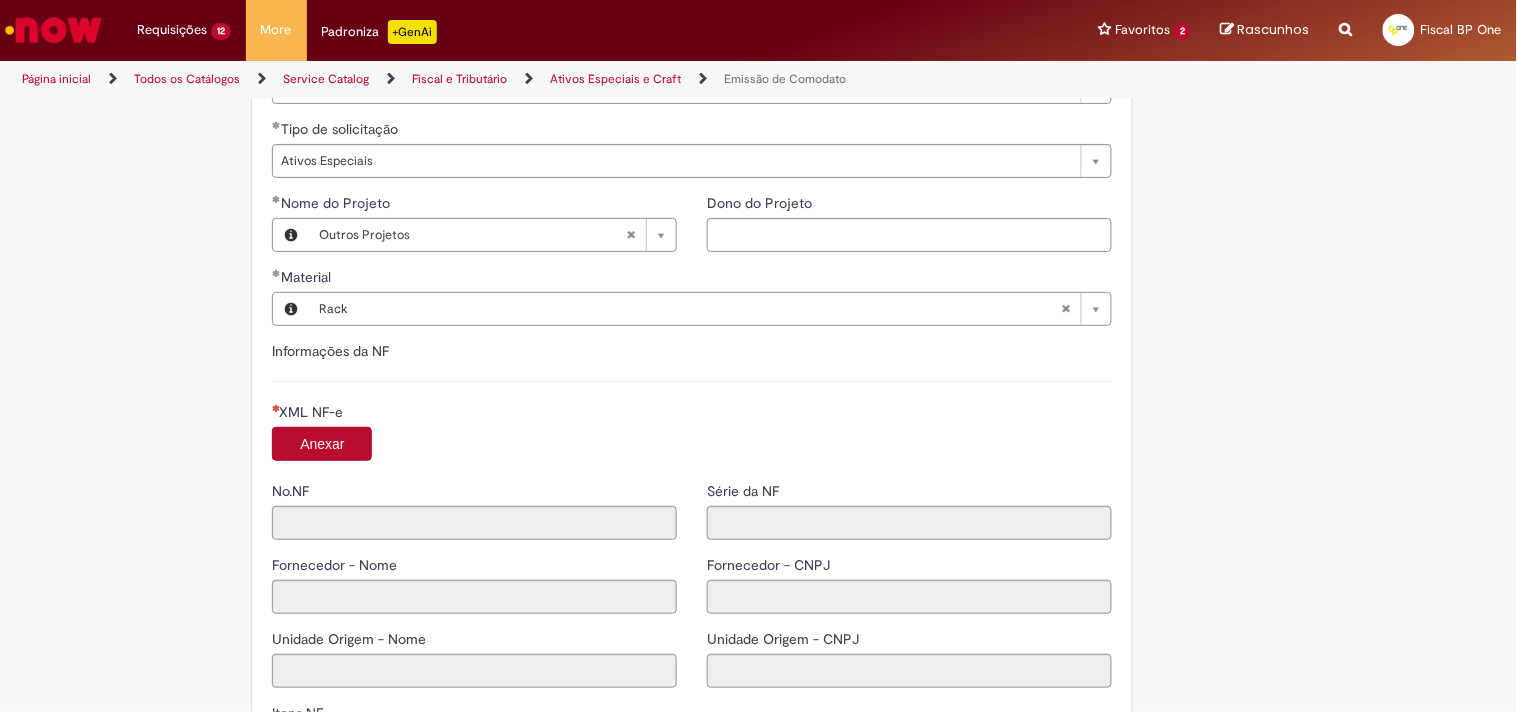 click on "Anexar" at bounding box center [322, 444] 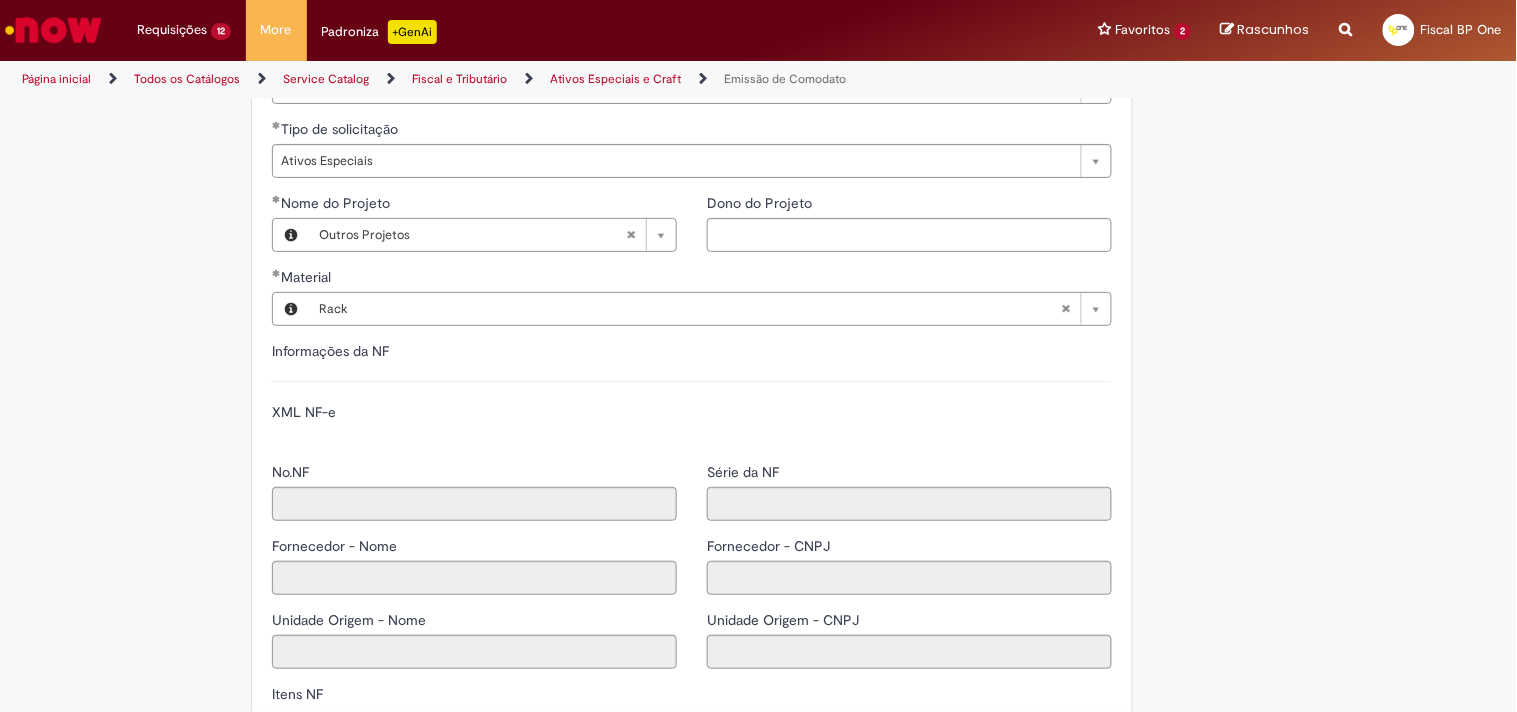 type on "******" 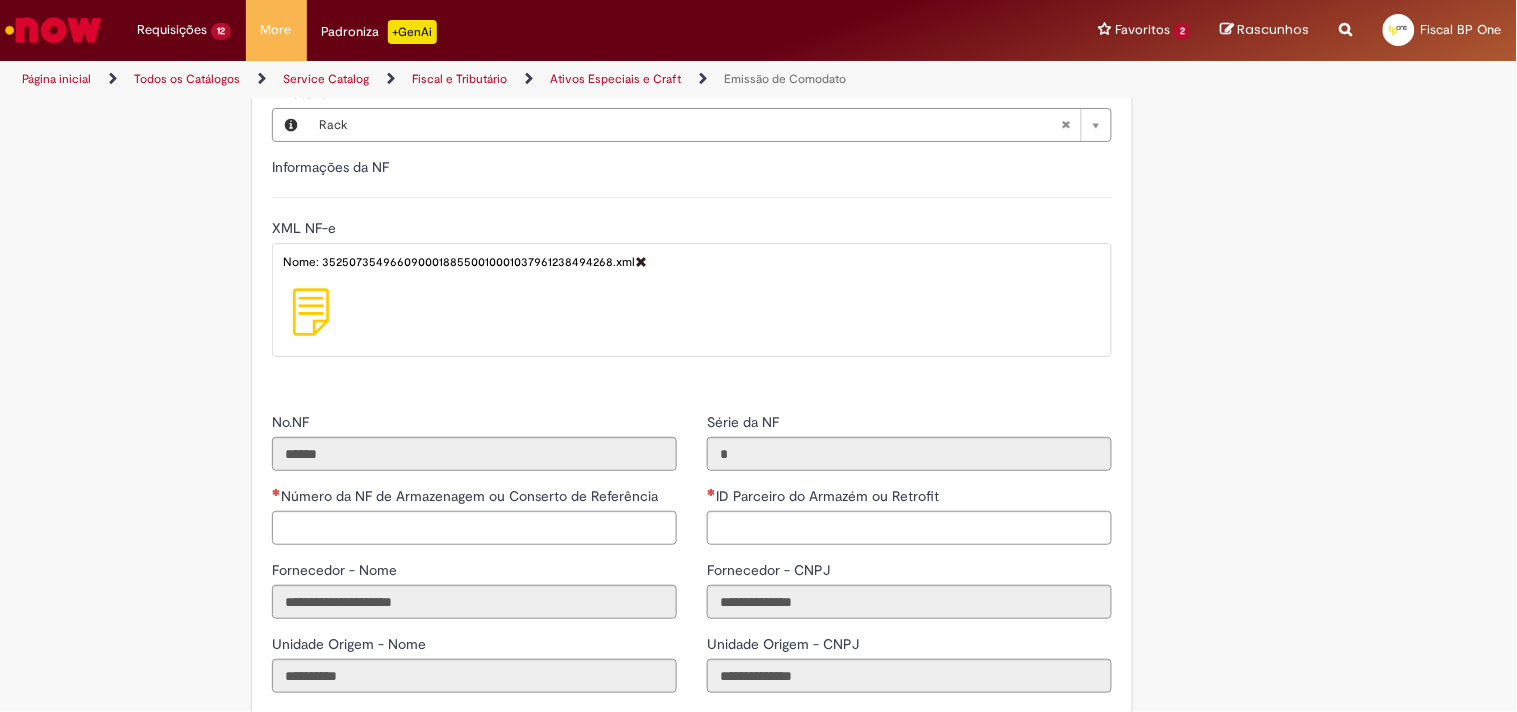 scroll, scrollTop: 1888, scrollLeft: 0, axis: vertical 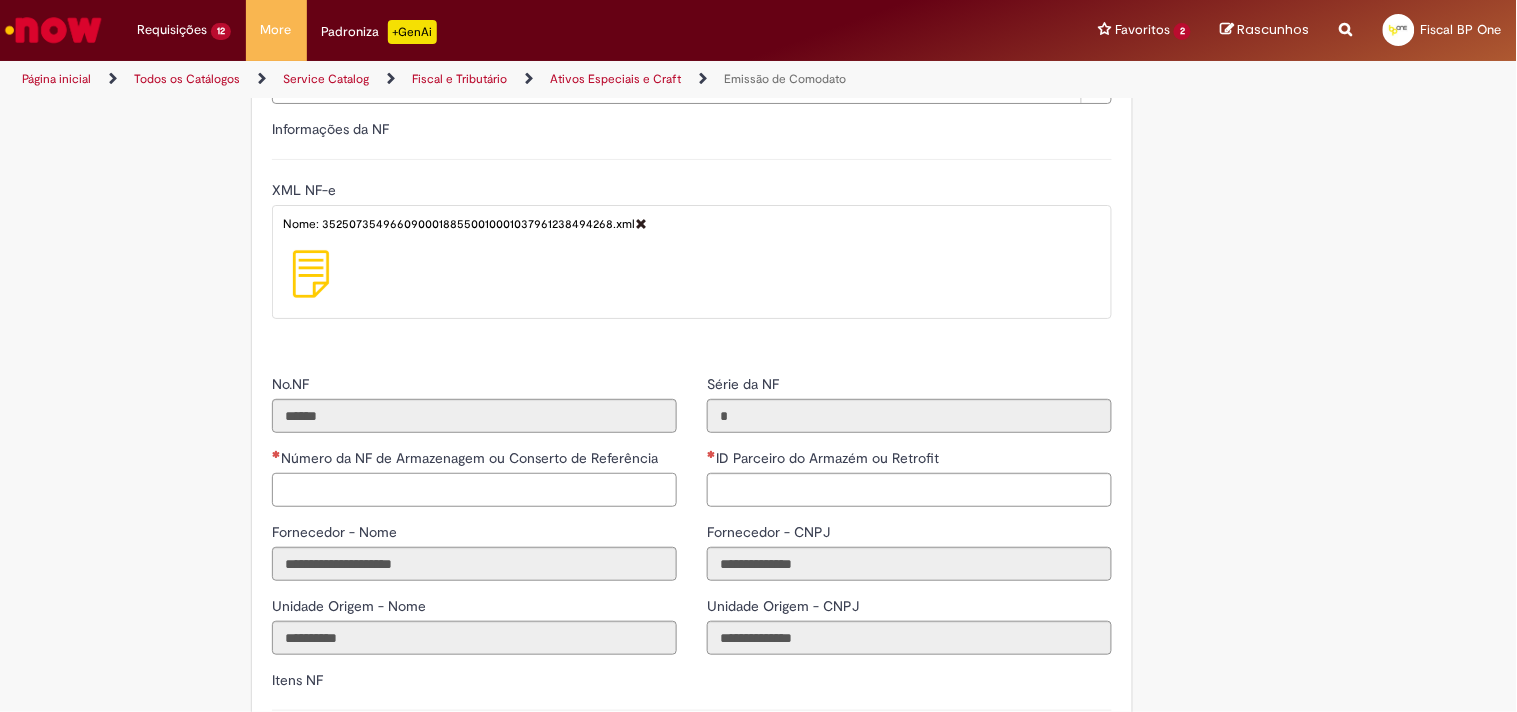 click on "Número da NF de Armazenagem ou Conserto de Referência" at bounding box center [474, 490] 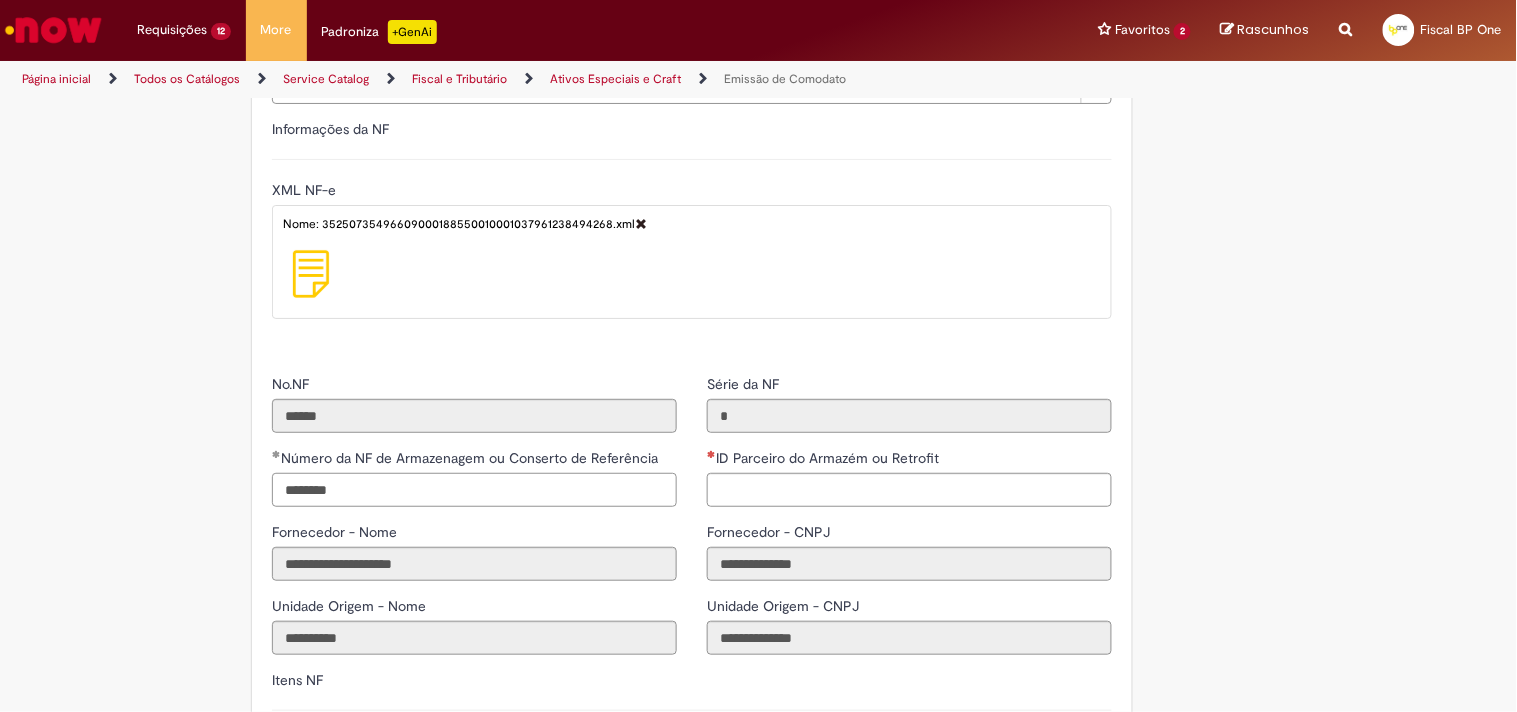 type on "********" 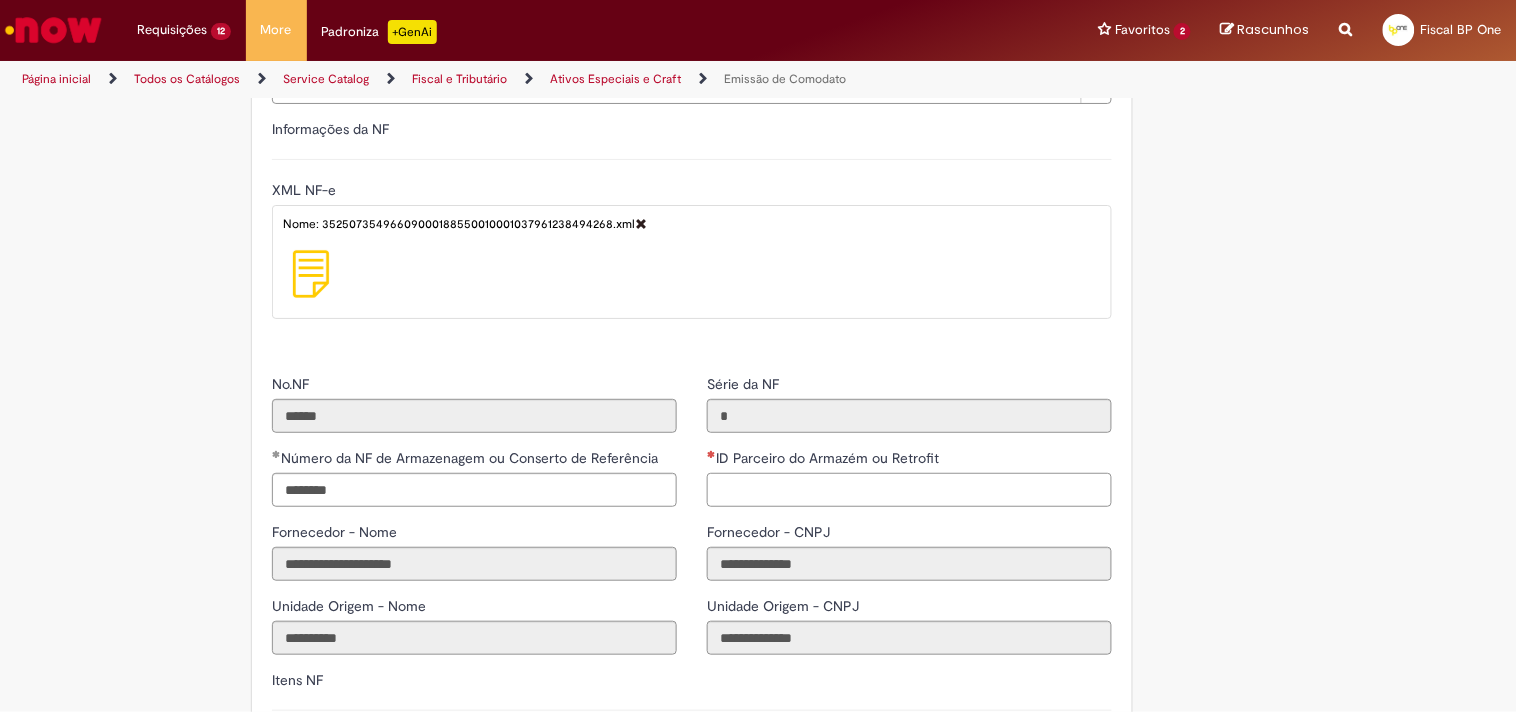 click on "ID Parceiro do Armazém ou Retrofit" at bounding box center [909, 490] 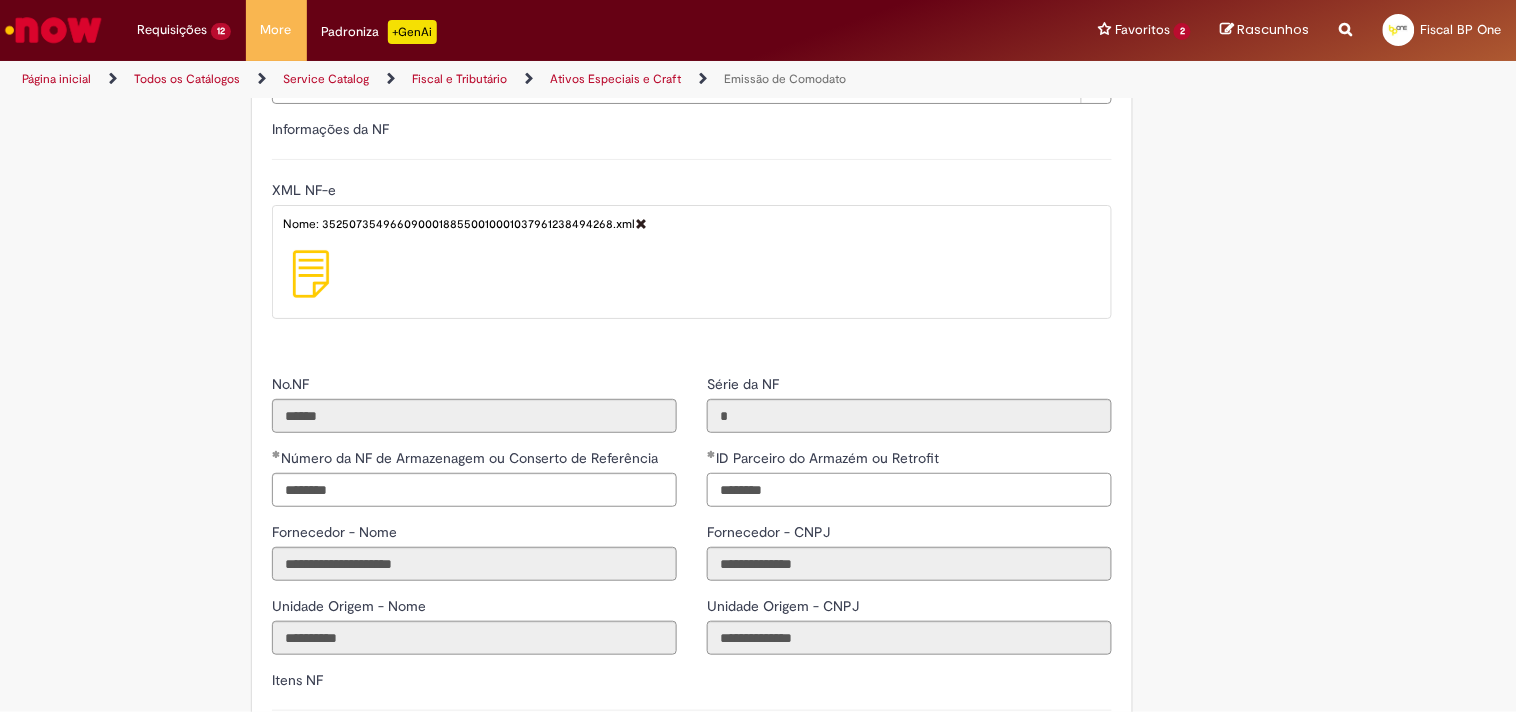 type on "********" 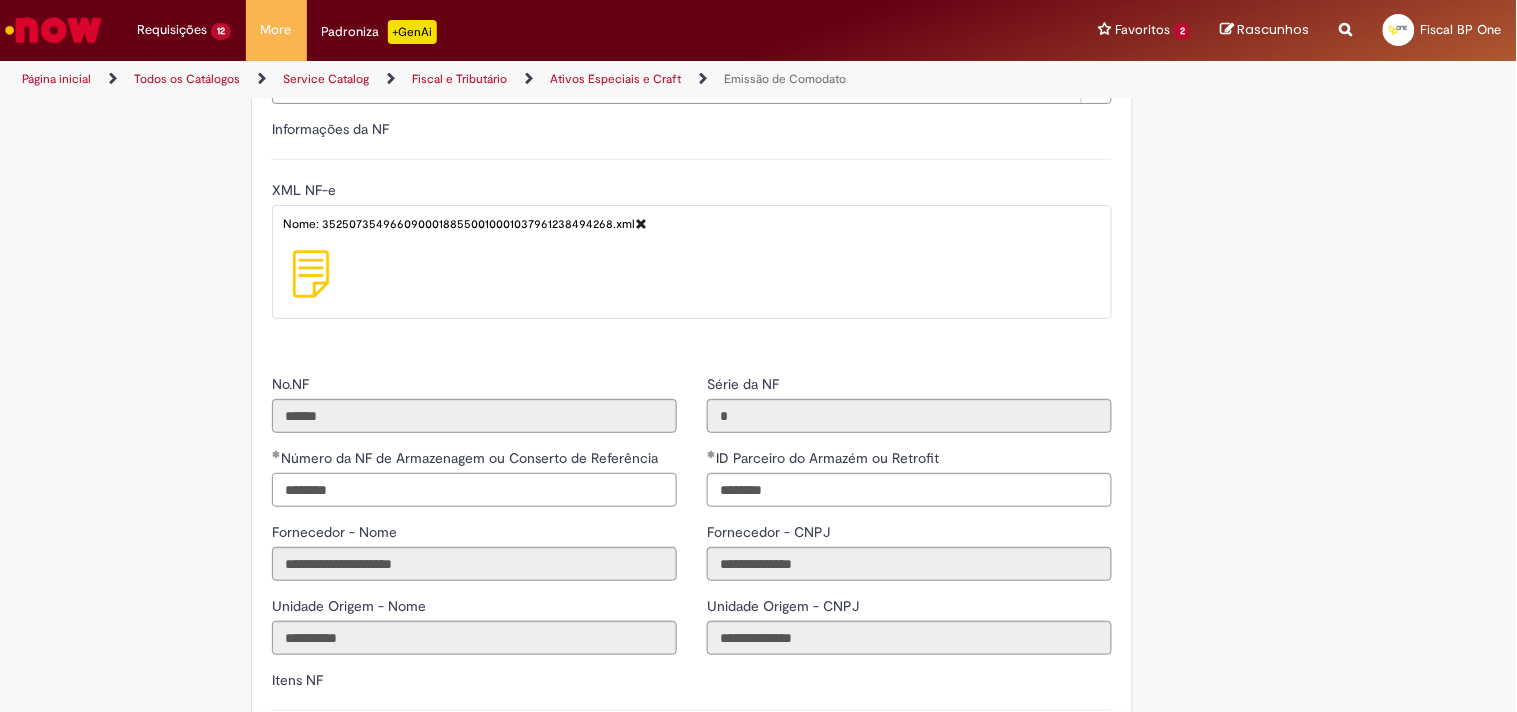 drag, startPoint x: 394, startPoint y: 488, endPoint x: 0, endPoint y: 465, distance: 394.67075 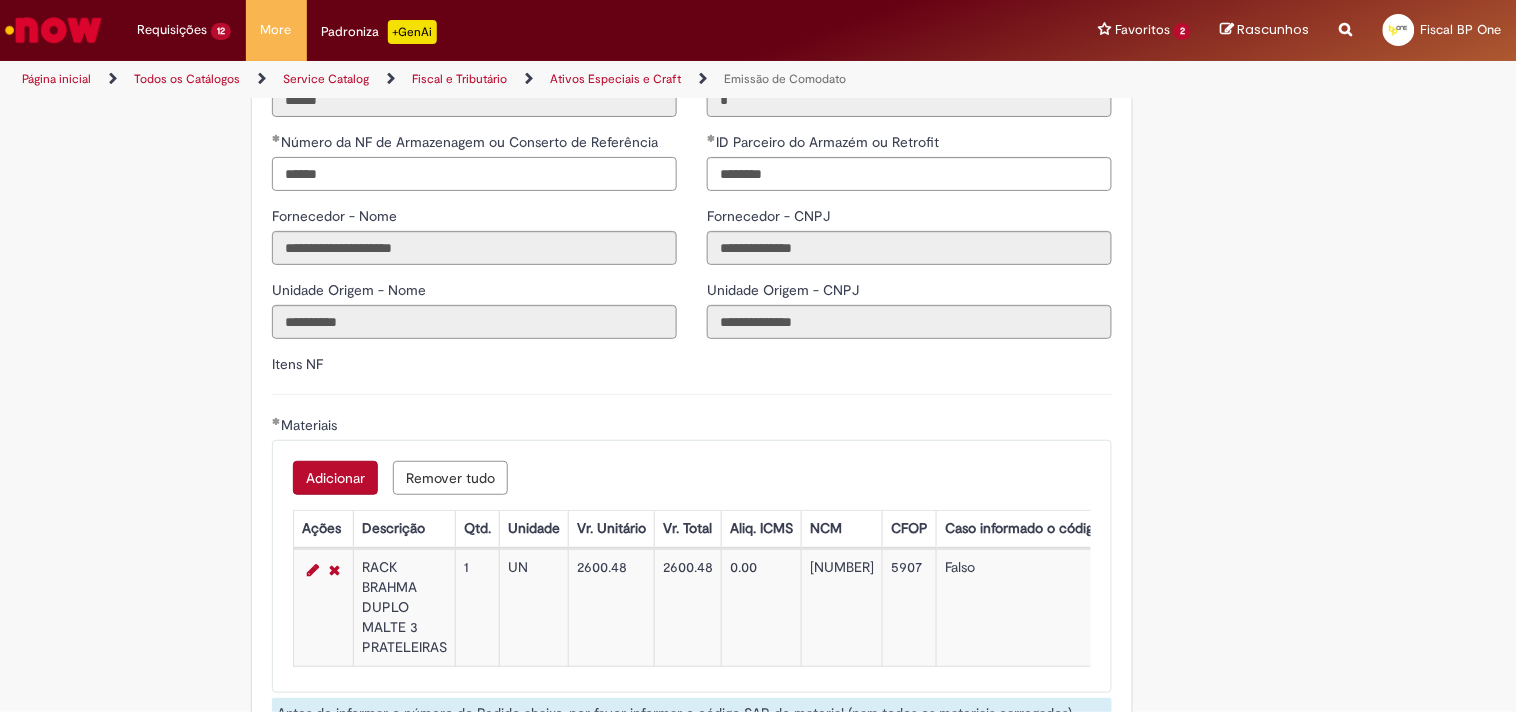 scroll, scrollTop: 2222, scrollLeft: 0, axis: vertical 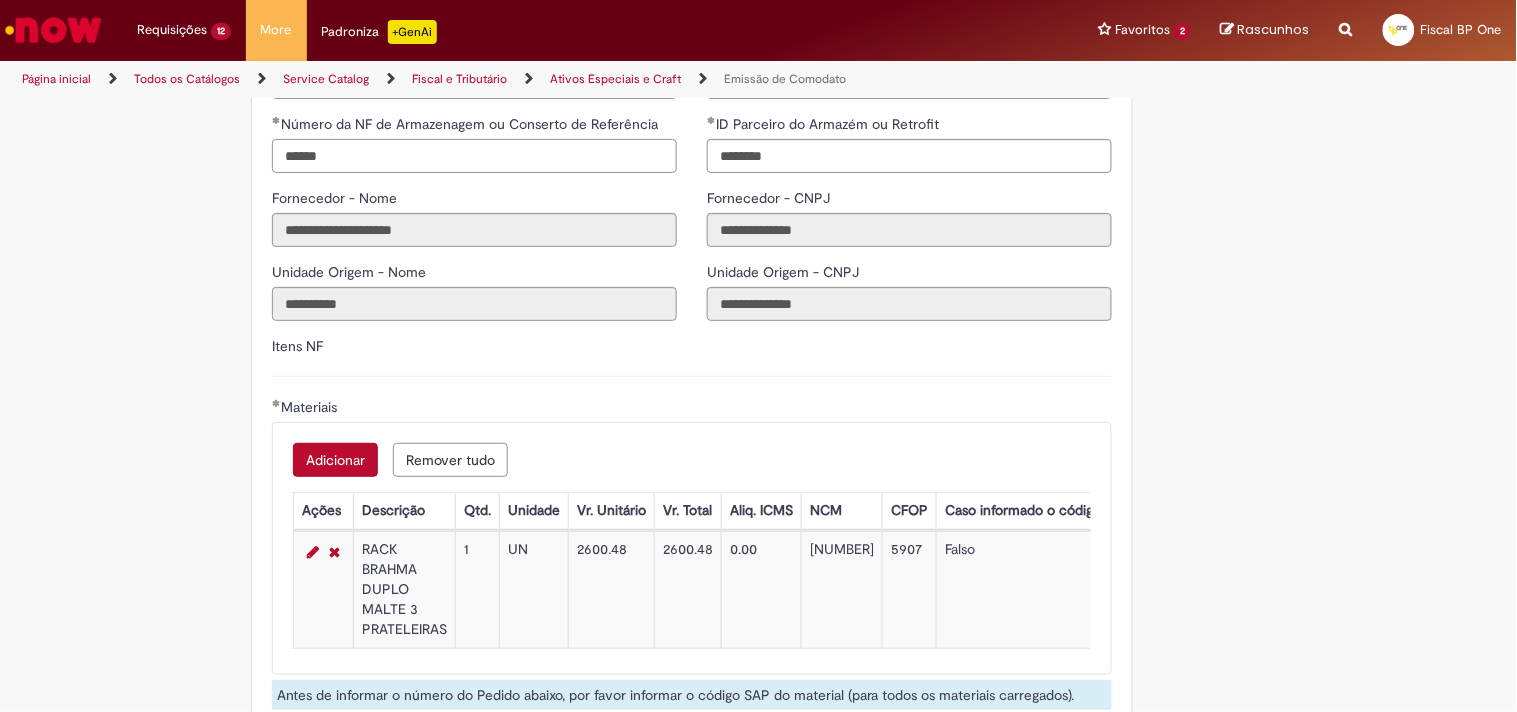 type on "******" 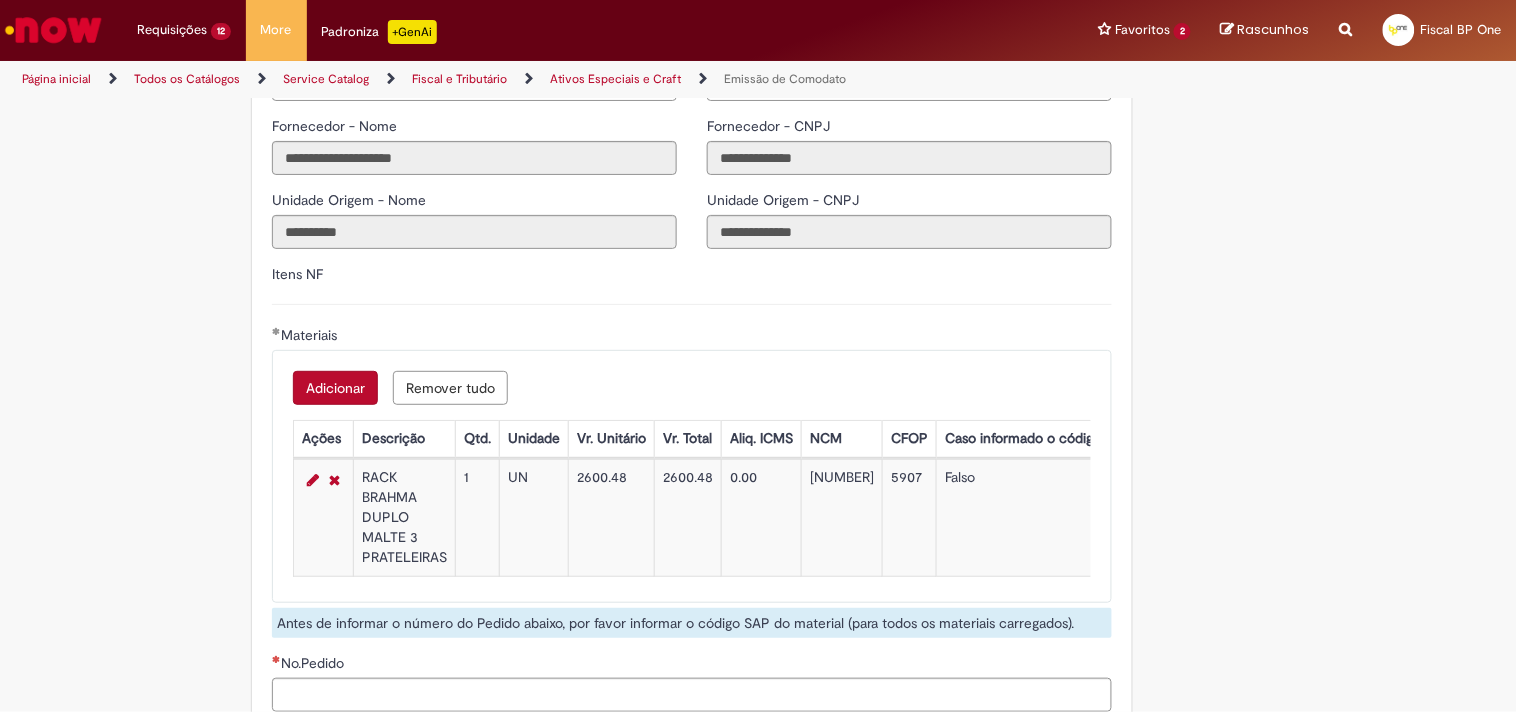 scroll, scrollTop: 2333, scrollLeft: 0, axis: vertical 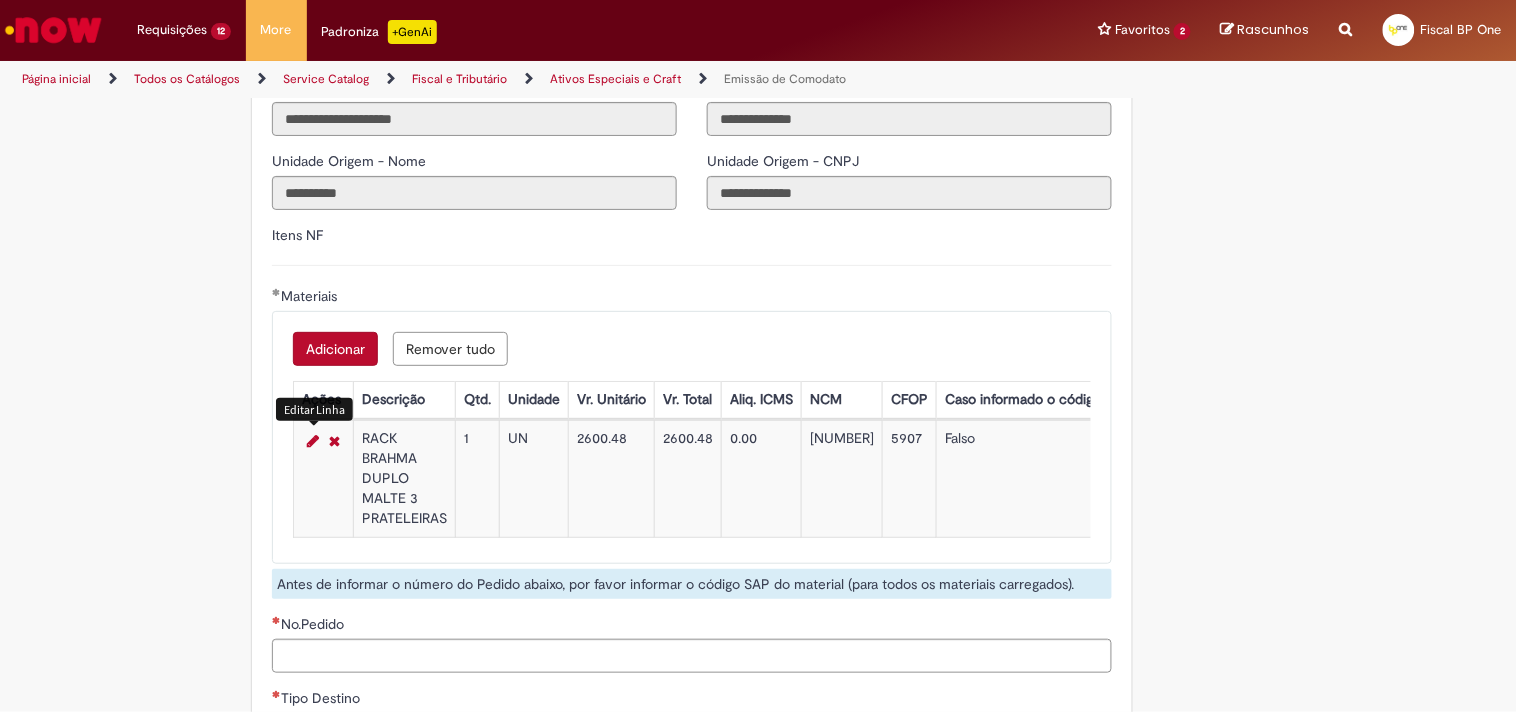 click at bounding box center (313, 441) 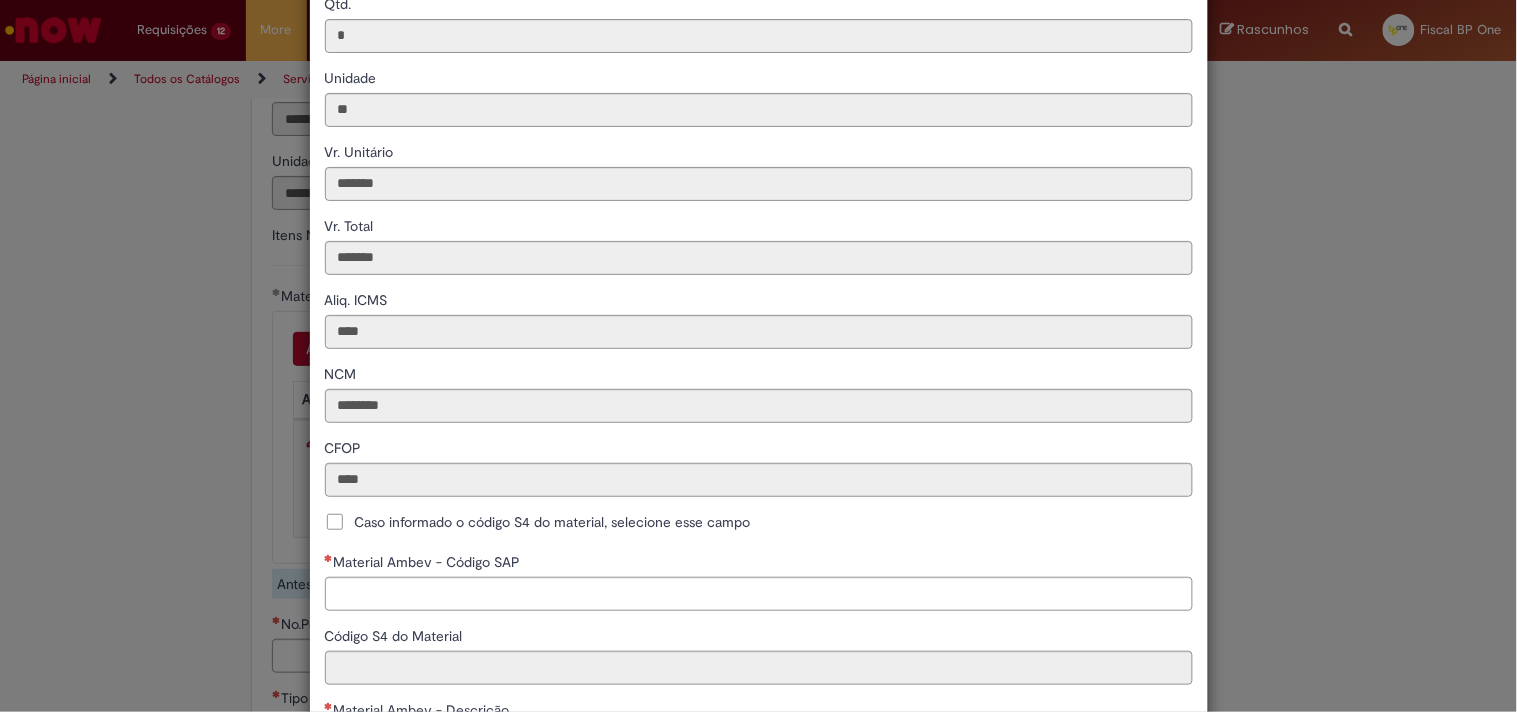 scroll, scrollTop: 333, scrollLeft: 0, axis: vertical 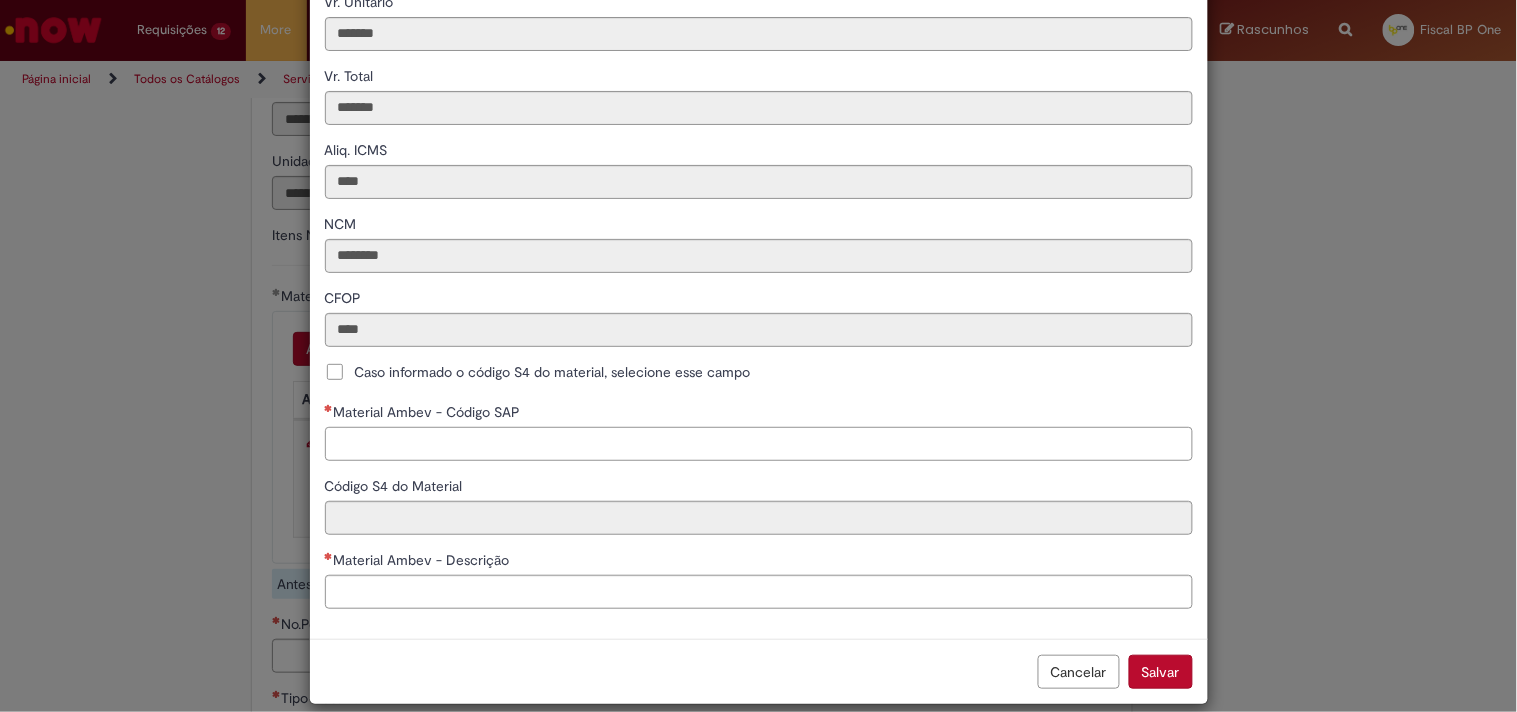 click on "Material Ambev - Código SAP" at bounding box center [759, 444] 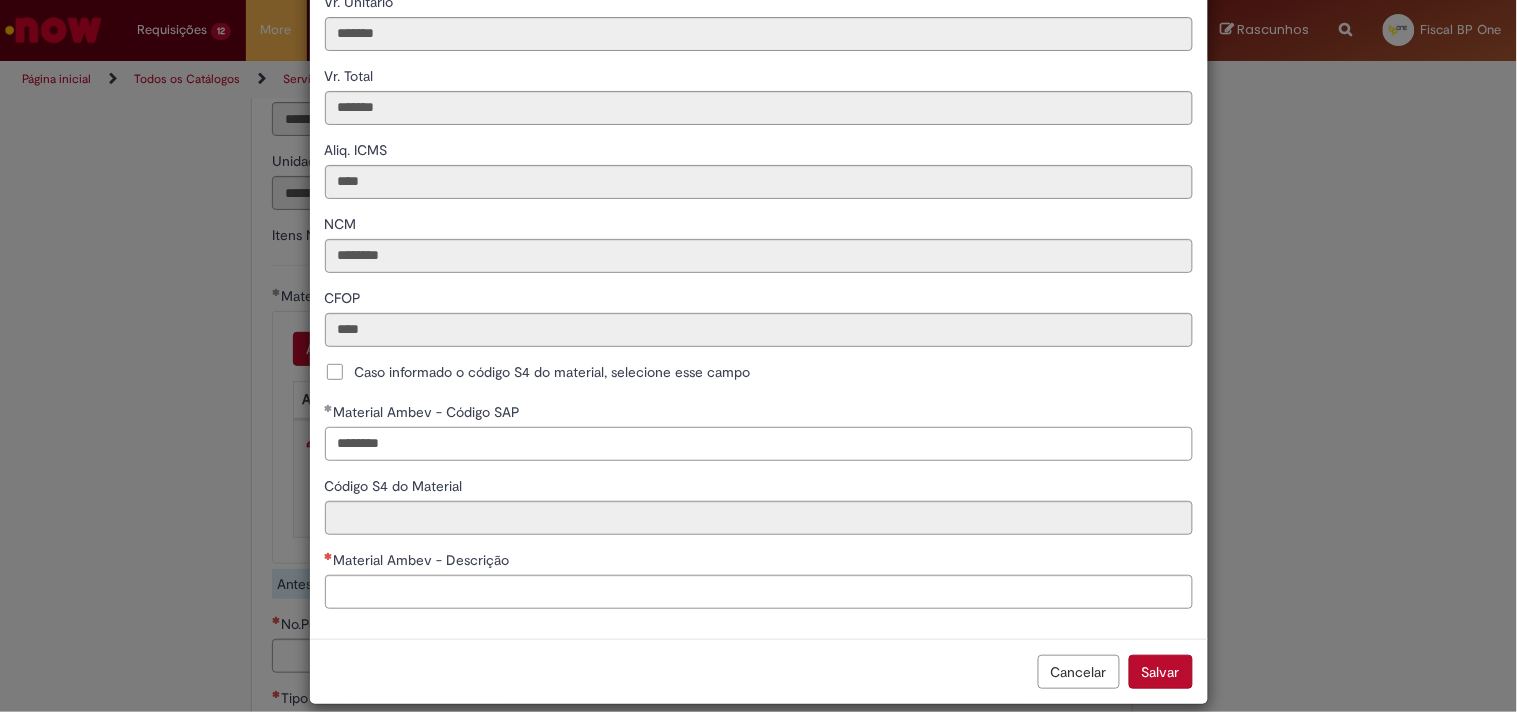 click on "********" at bounding box center [759, 444] 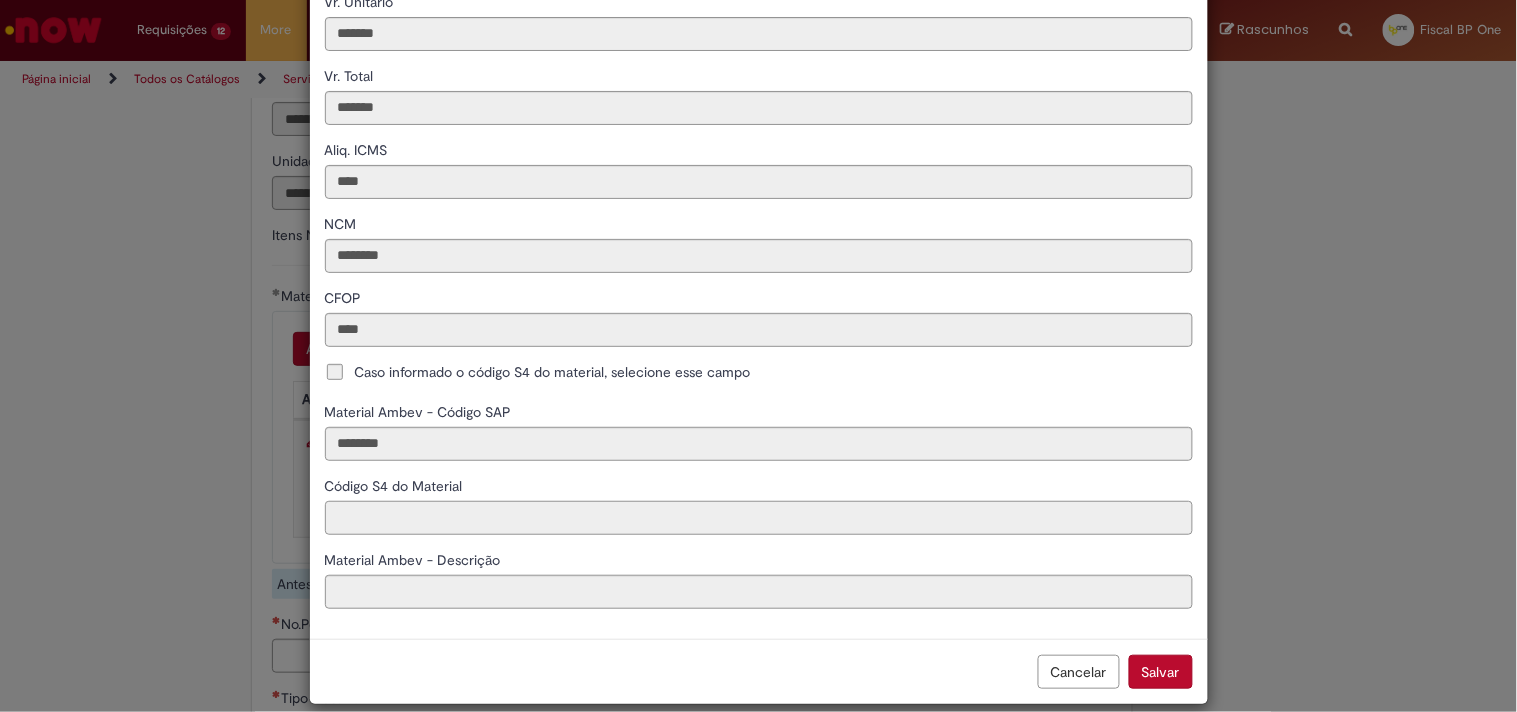 type on "**********" 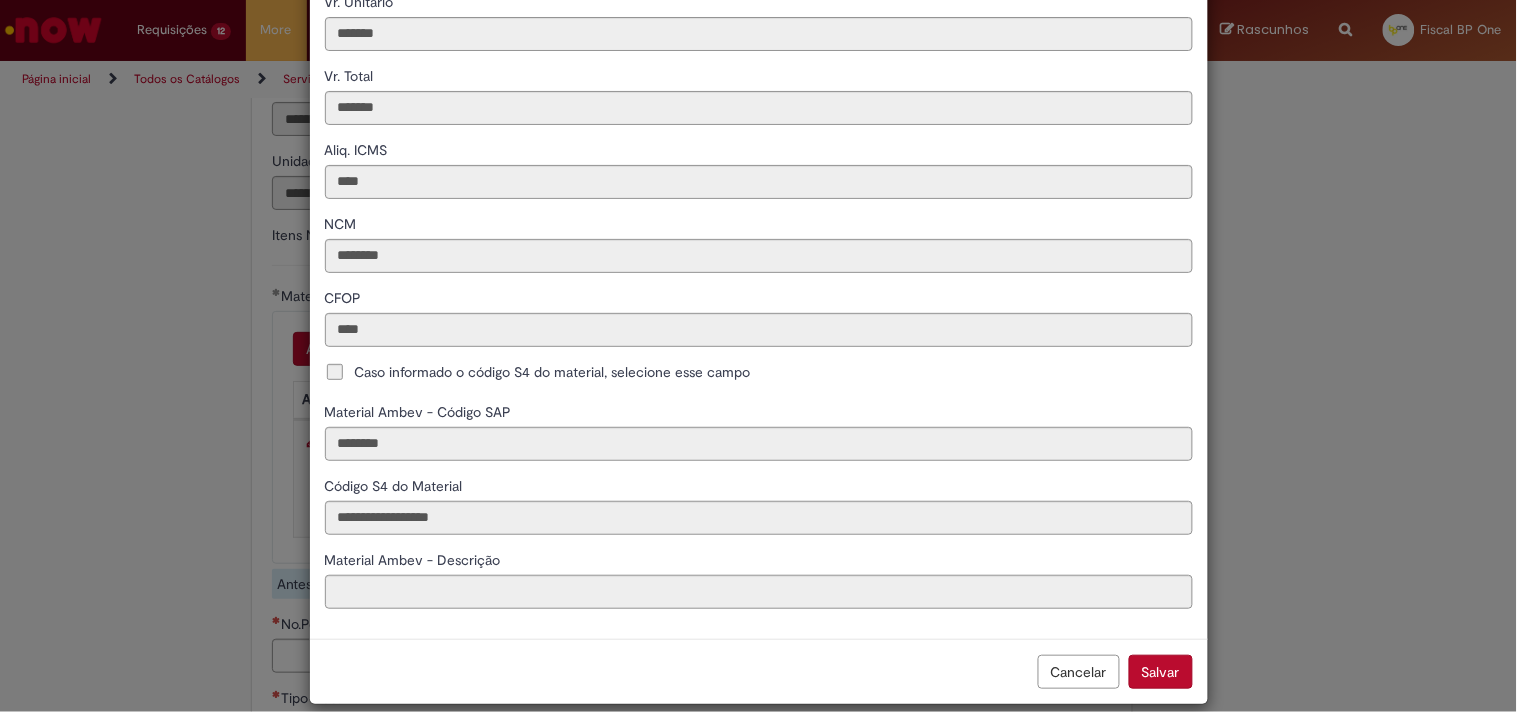type on "**********" 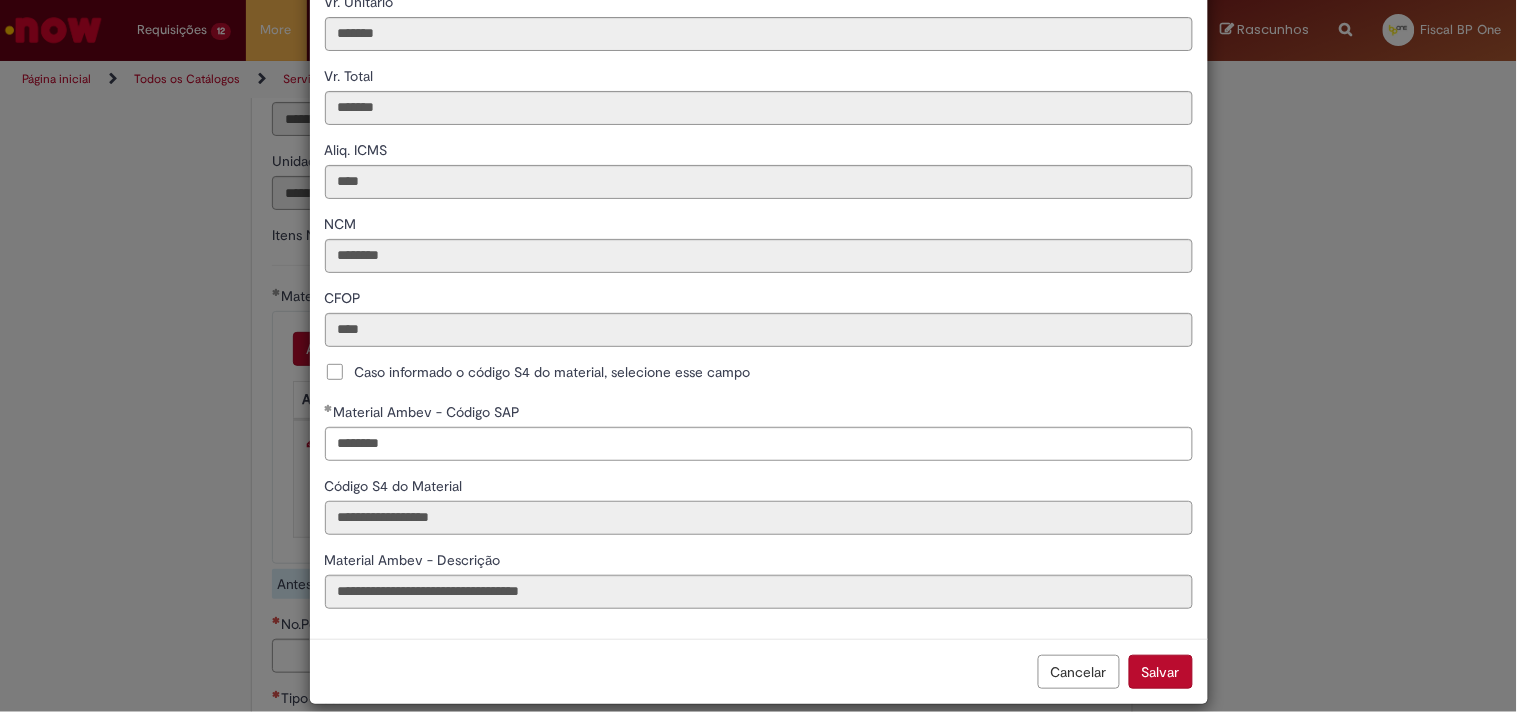 scroll, scrollTop: 355, scrollLeft: 0, axis: vertical 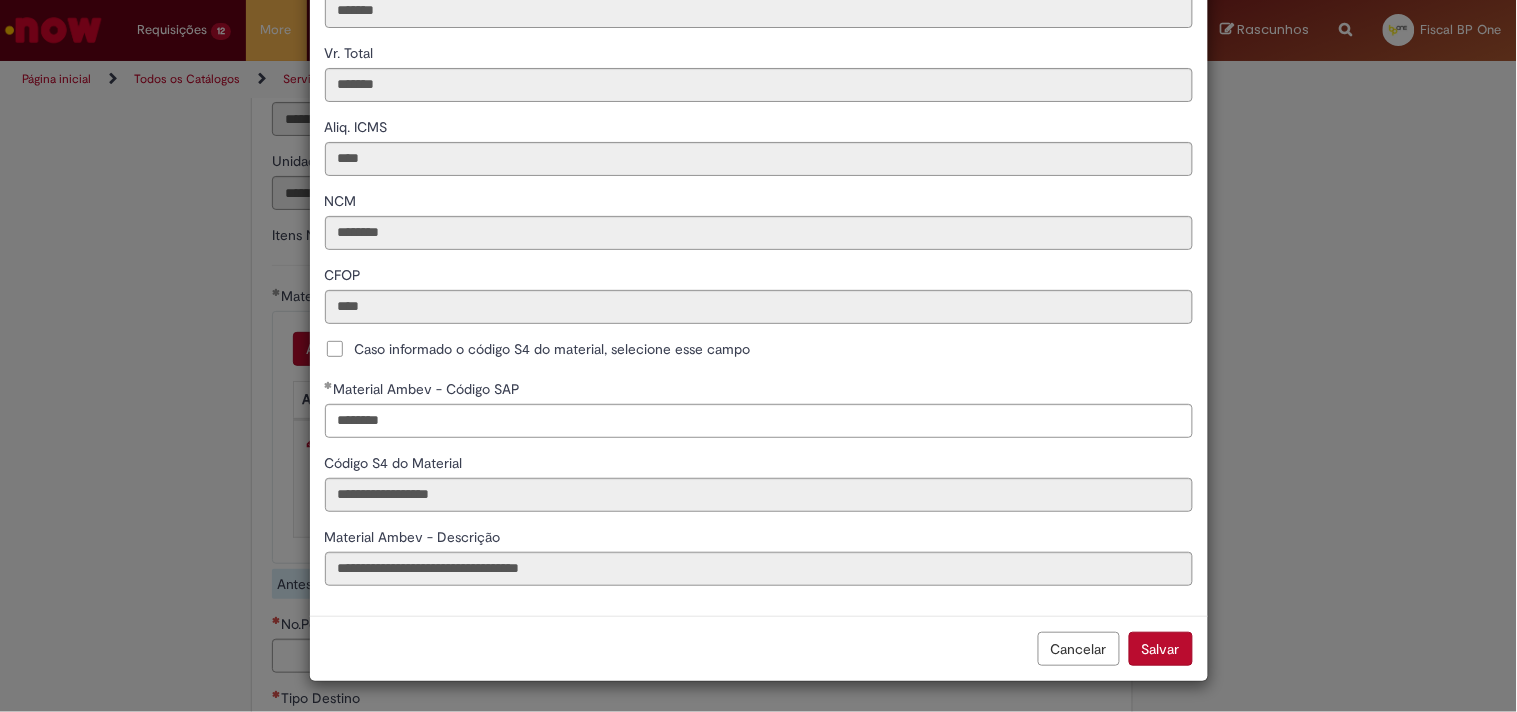 click on "Caso informado o código S4 do material, selecione esse campo" at bounding box center (553, 349) 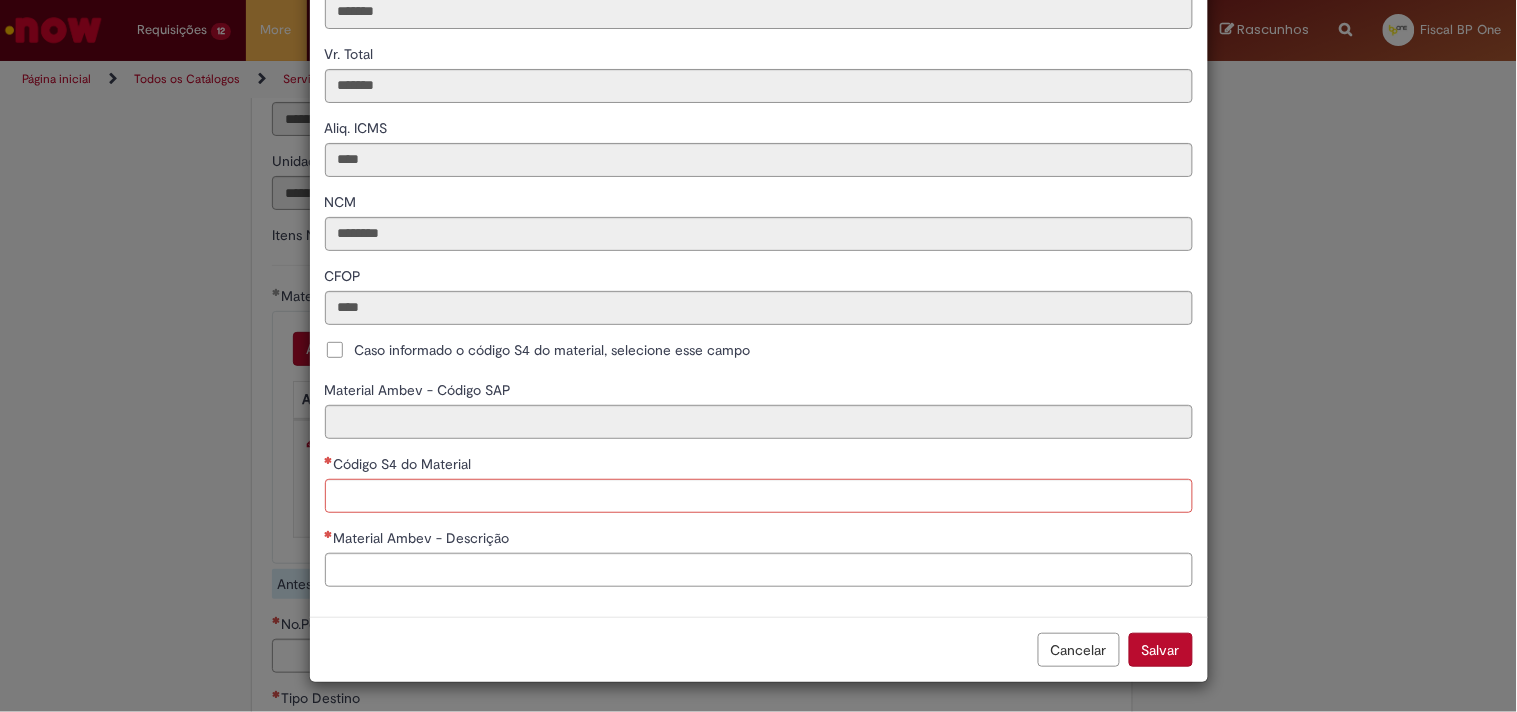 click on "Código S4 do Material" at bounding box center [405, 464] 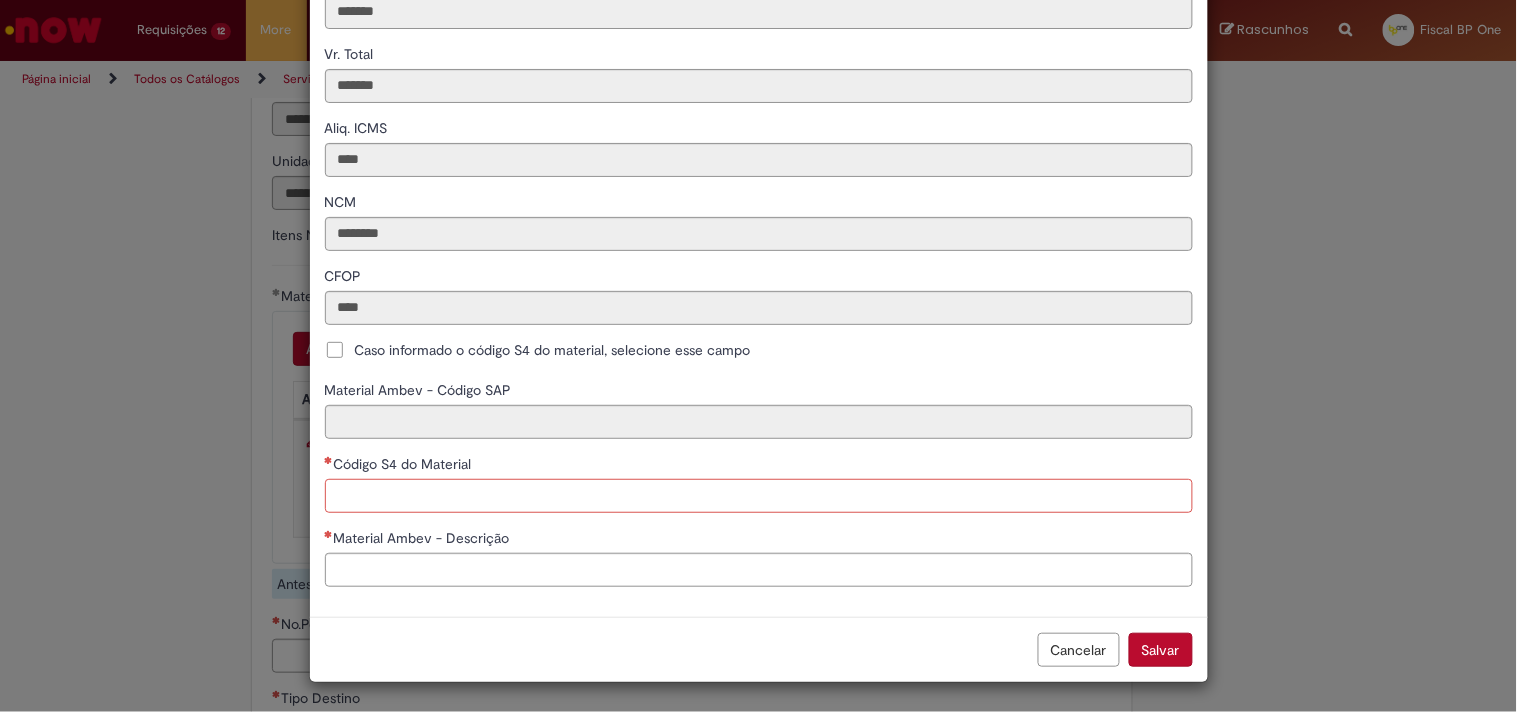 click on "Código S4 do Material" at bounding box center [759, 496] 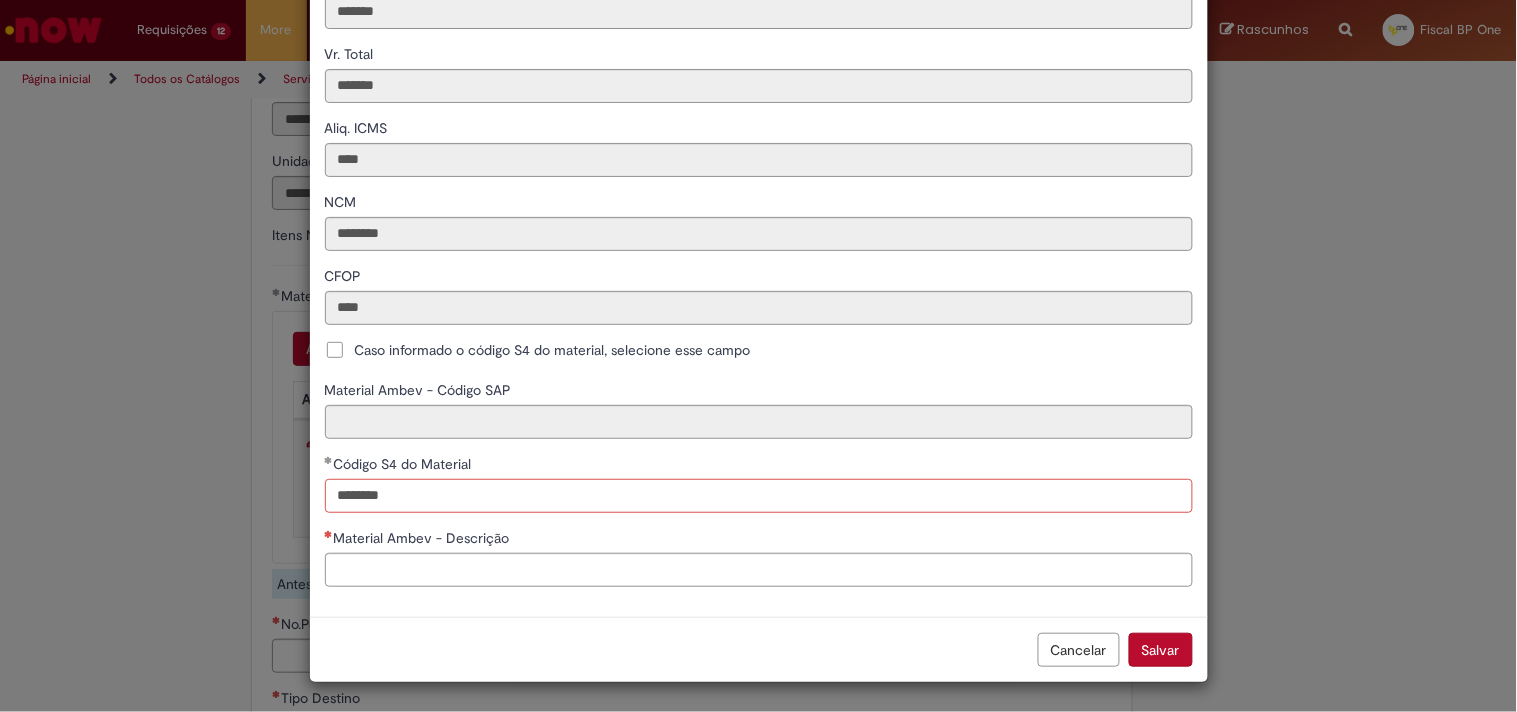 type on "********" 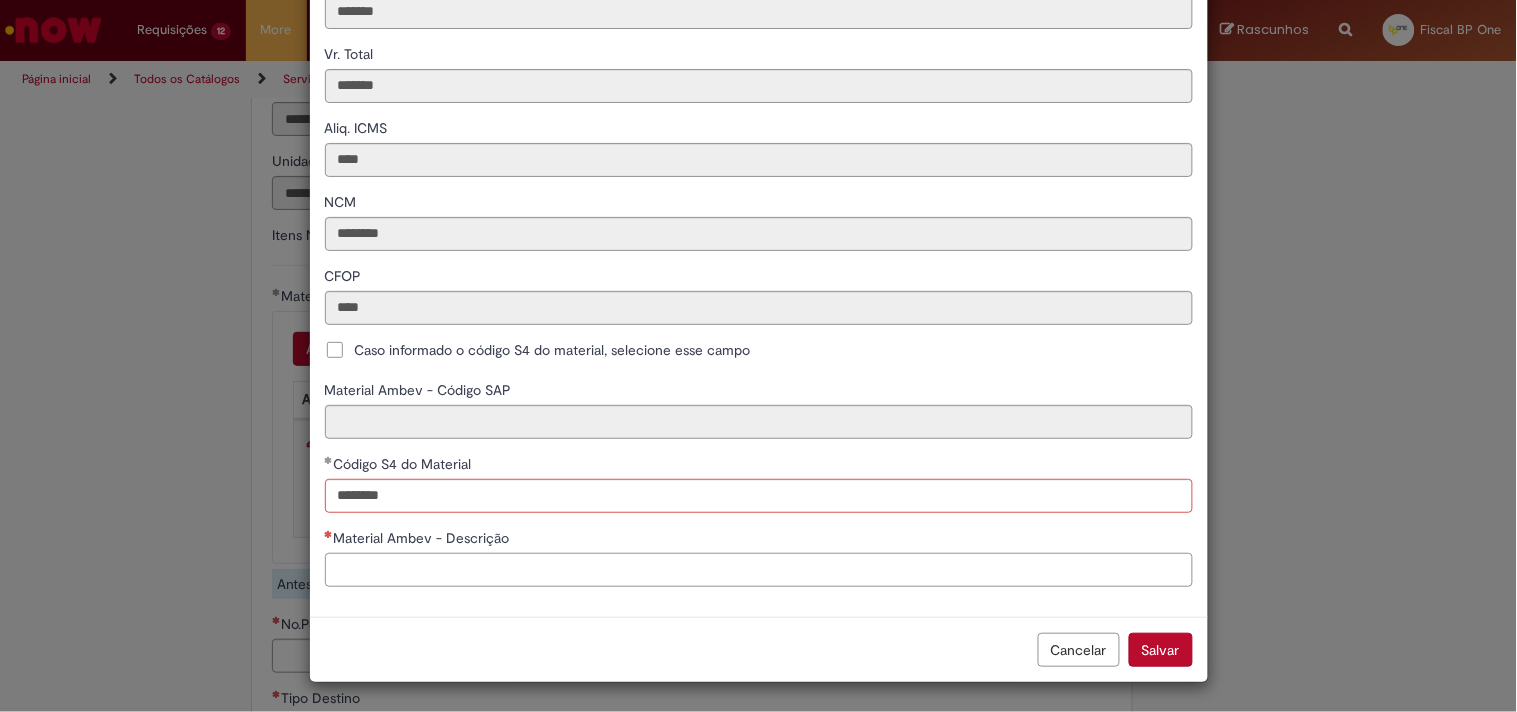 type on "**********" 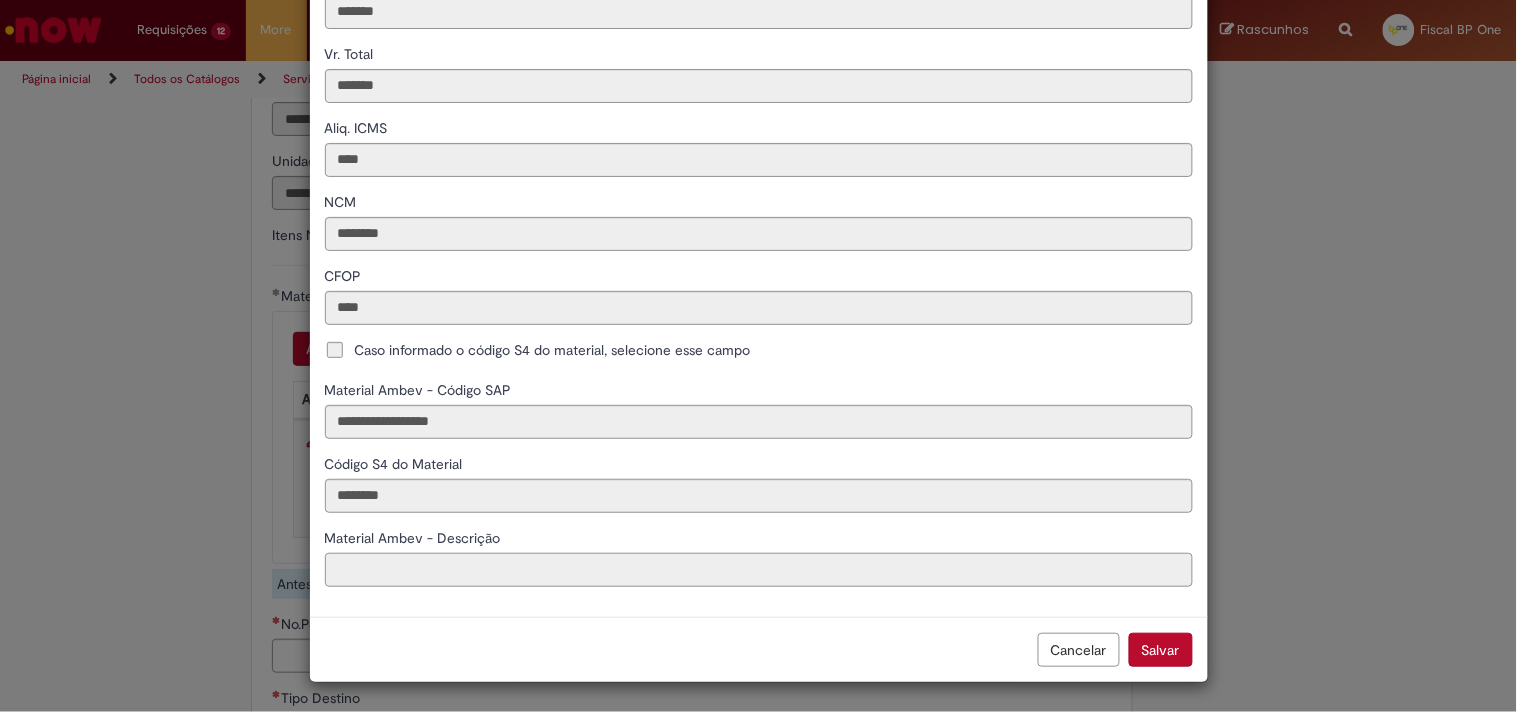 type on "**********" 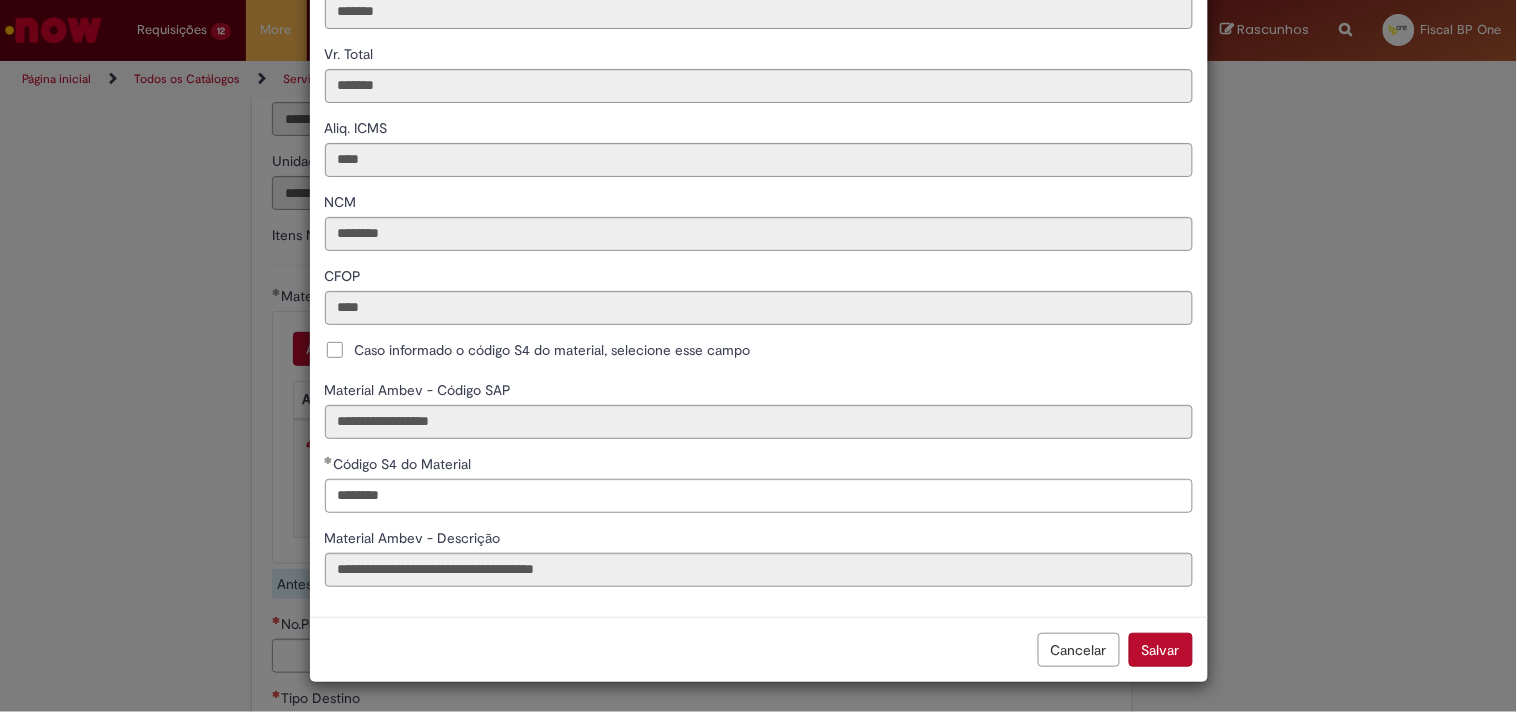 click on "Salvar" at bounding box center (1161, 650) 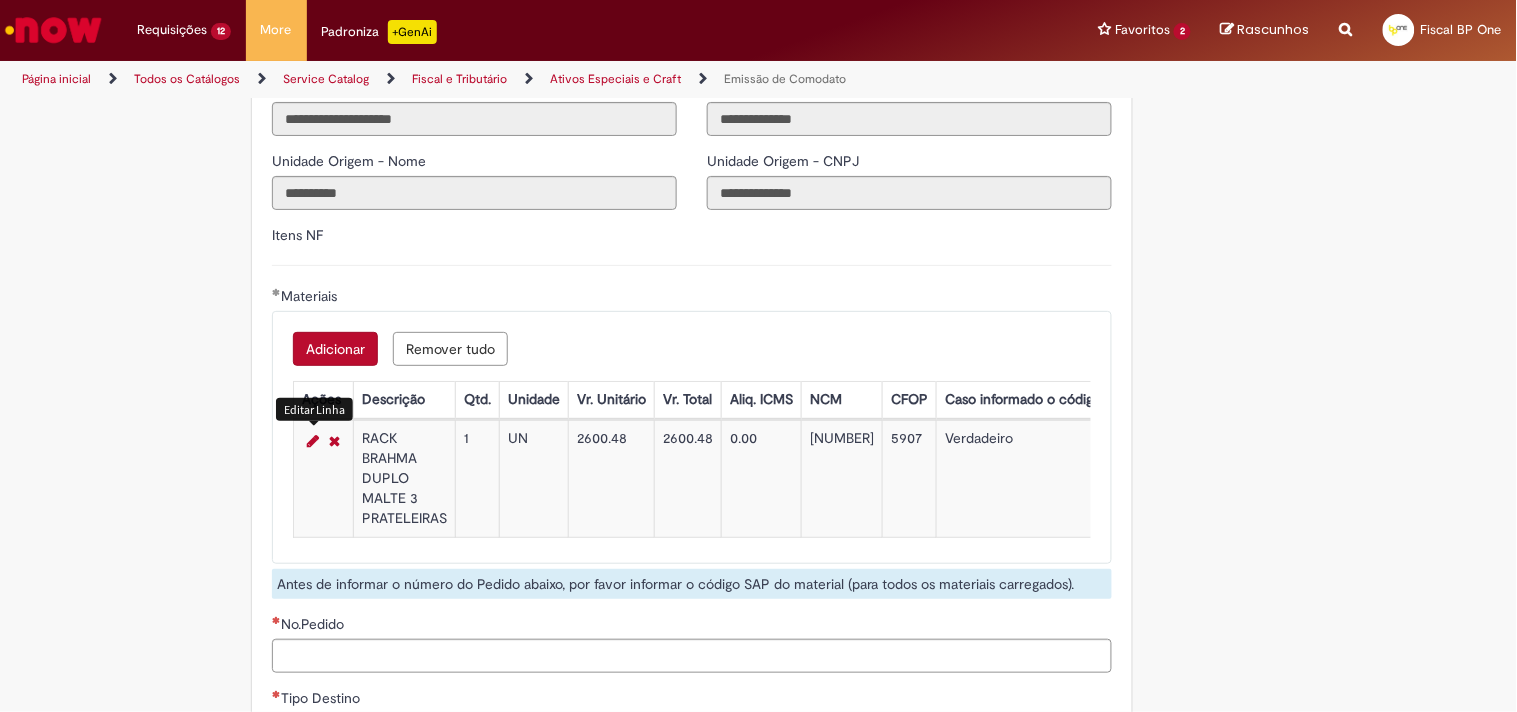 scroll, scrollTop: 2555, scrollLeft: 0, axis: vertical 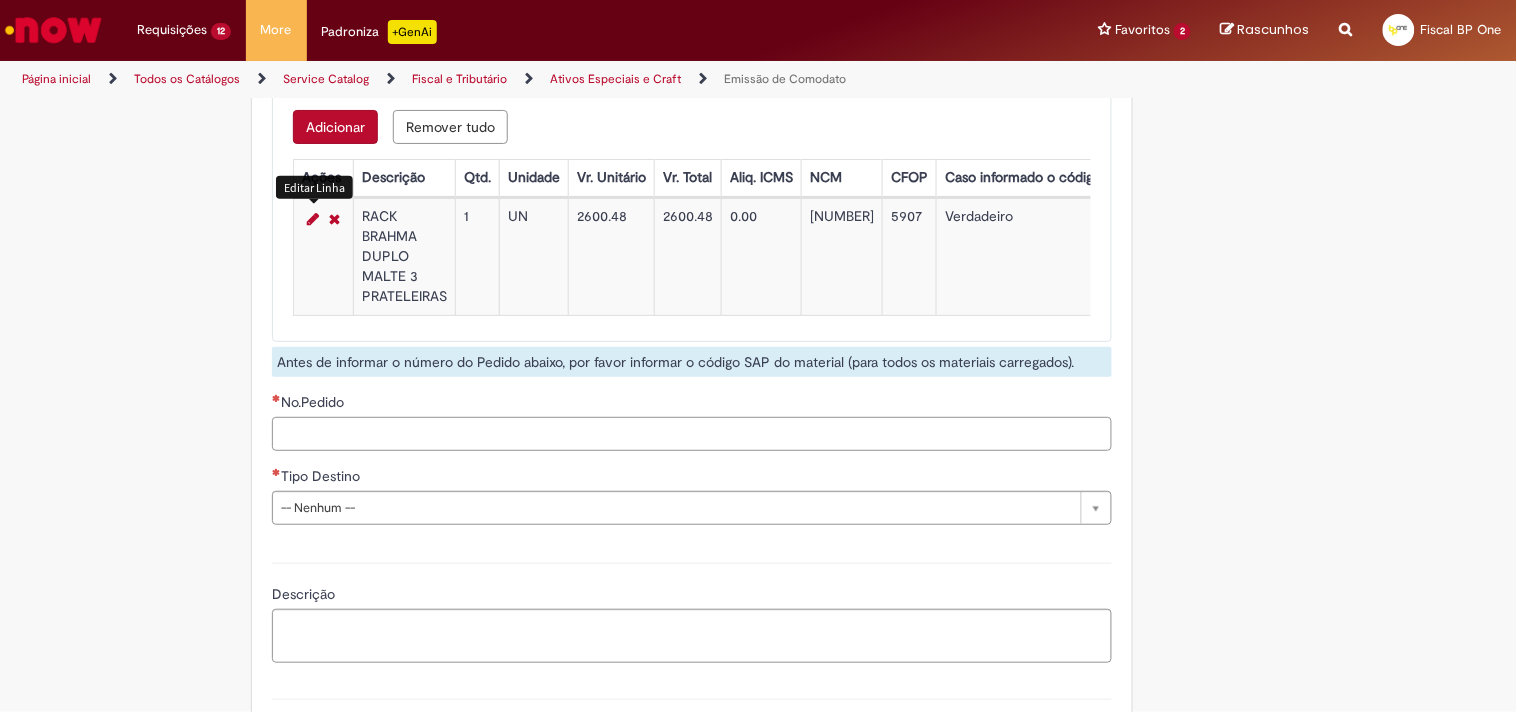 click on "No.Pedido" at bounding box center (692, 434) 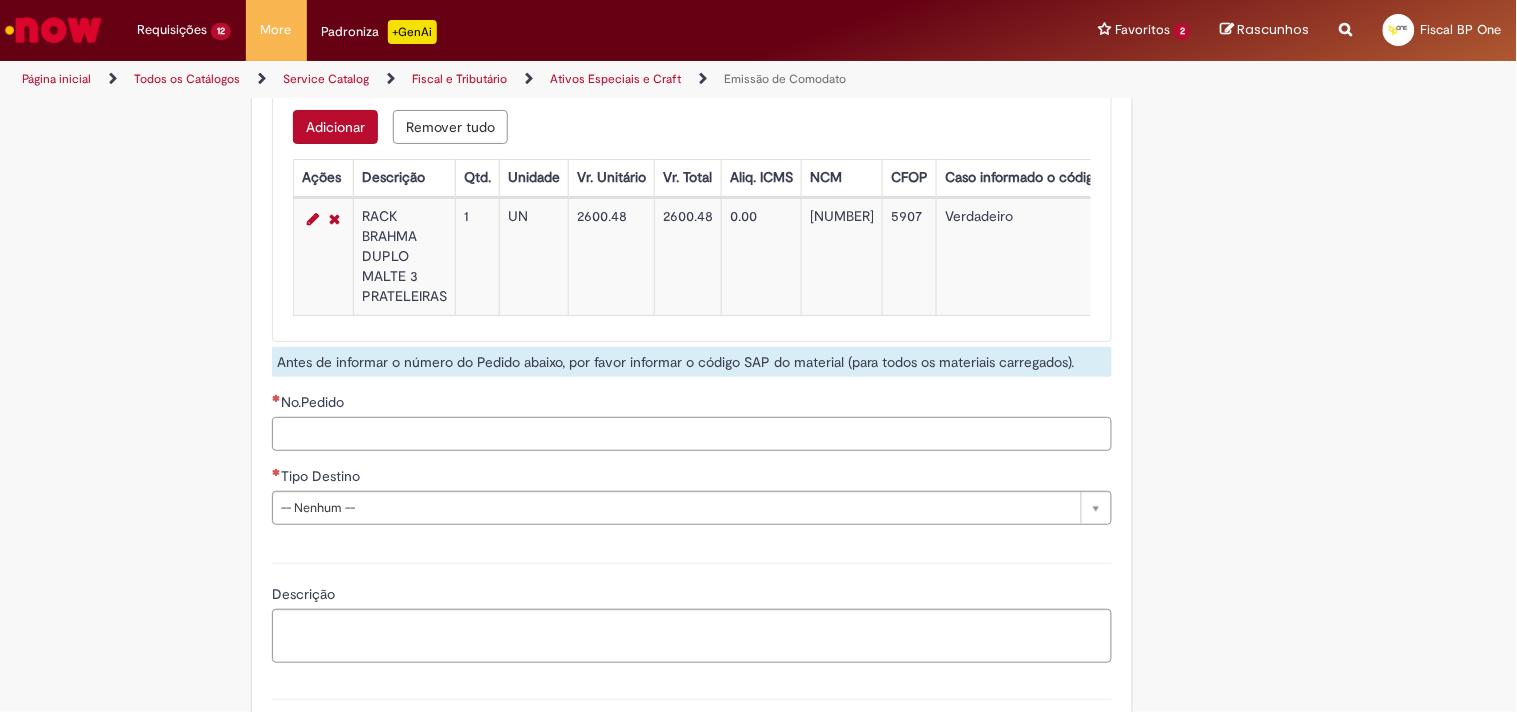 paste on "**********" 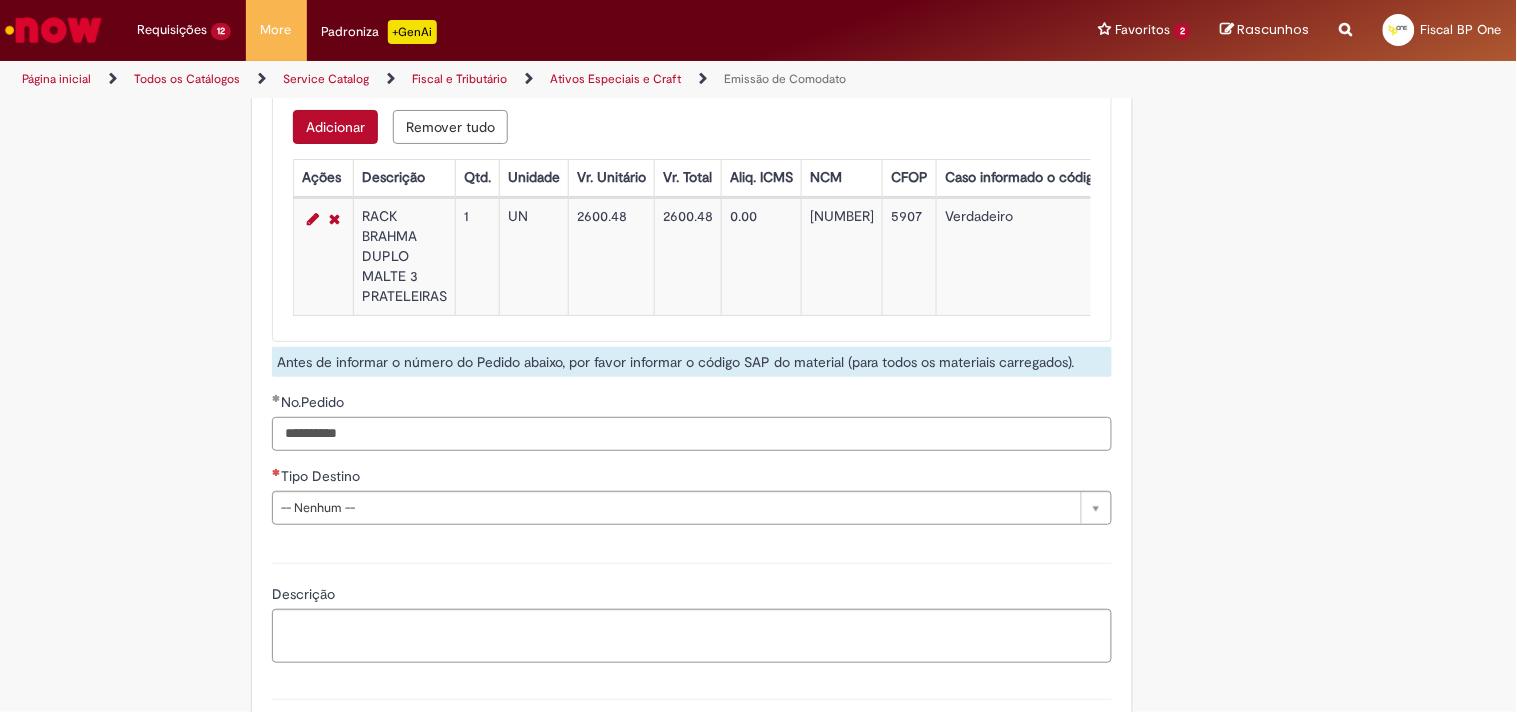 type on "**********" 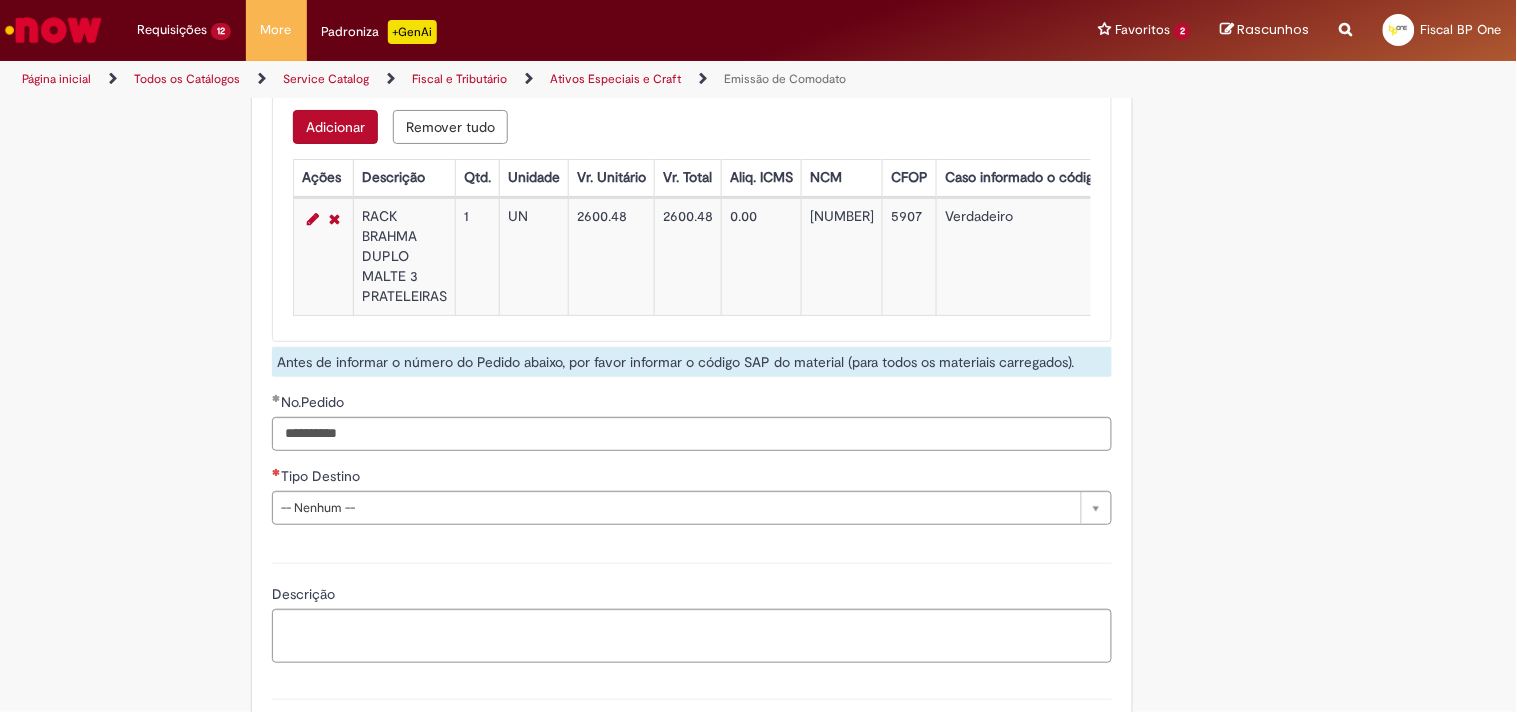 click on "Tipo Destino" at bounding box center (692, 478) 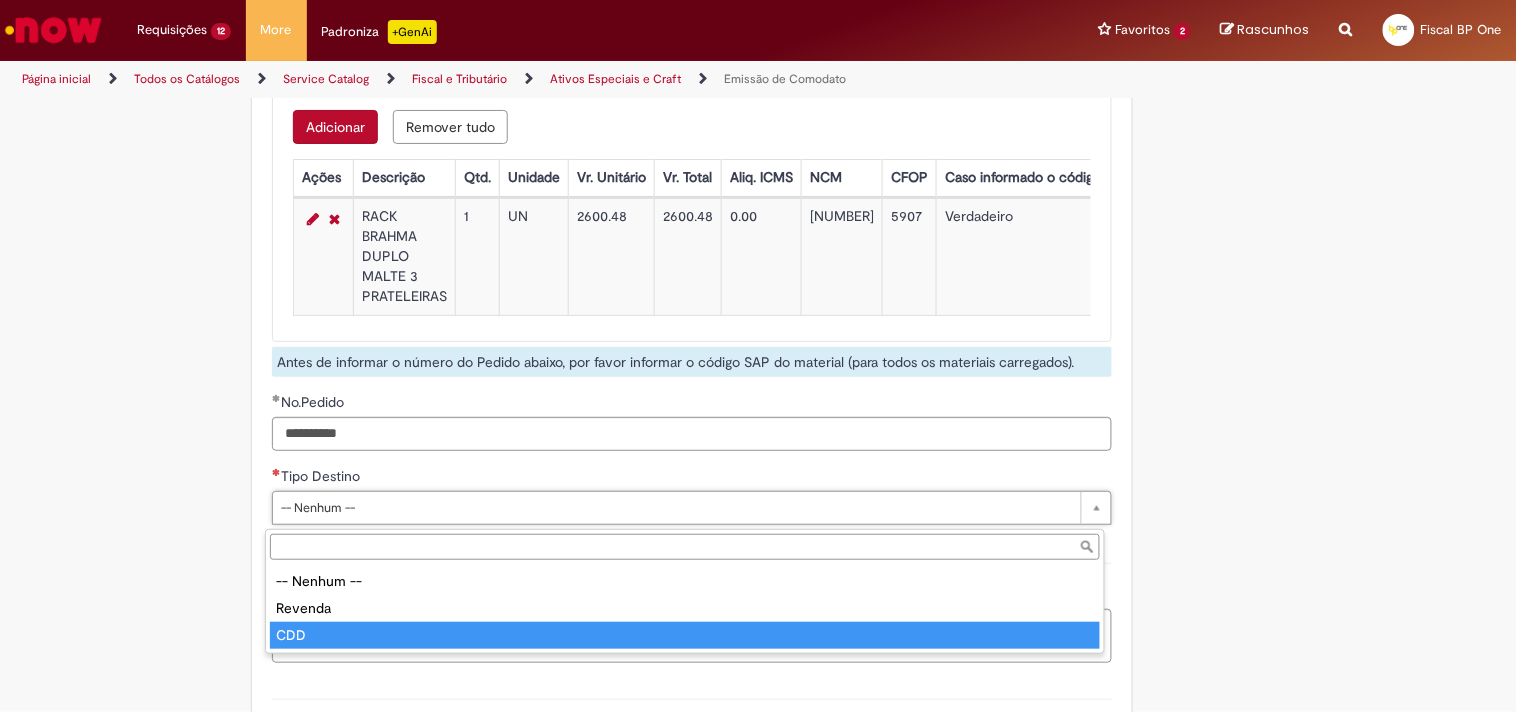 type on "***" 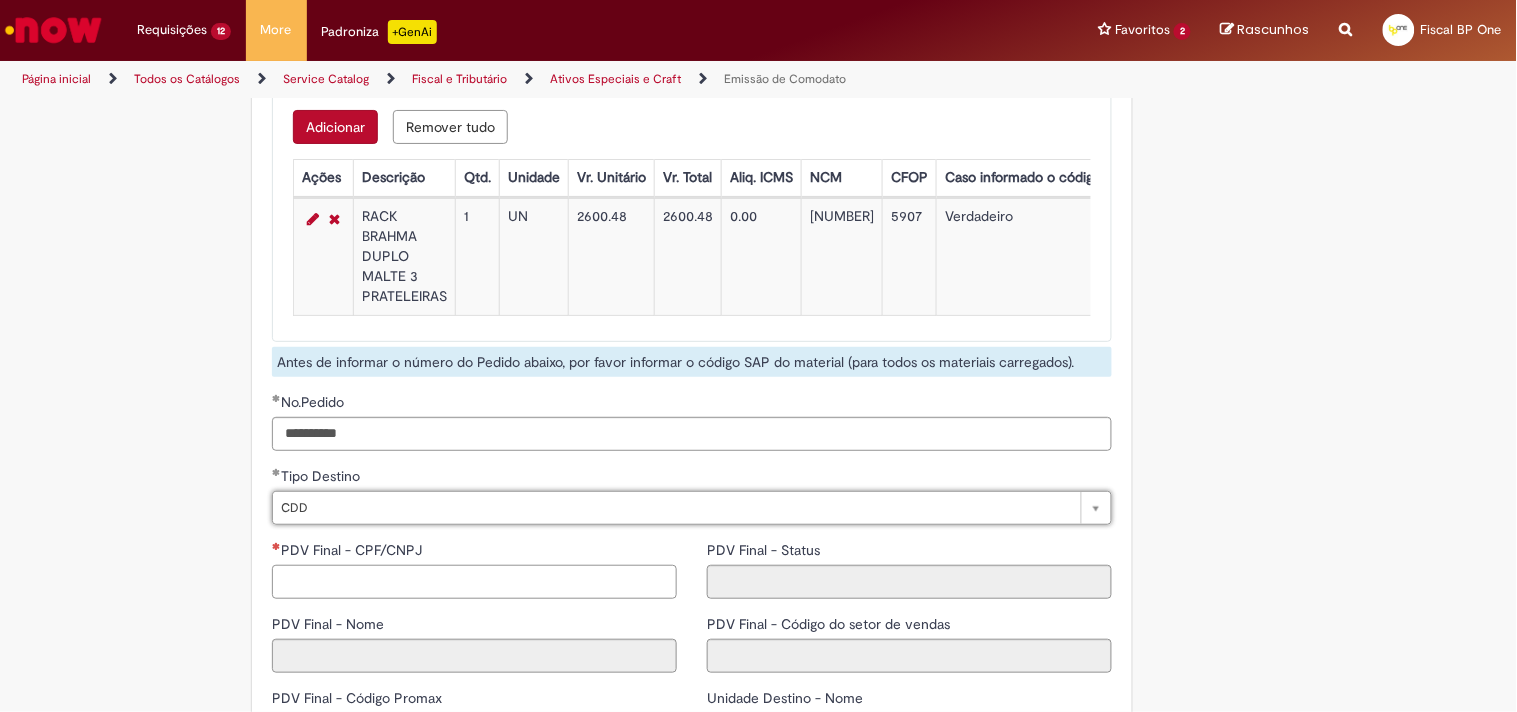 click on "PDV Final - CPF/CNPJ" at bounding box center [474, 582] 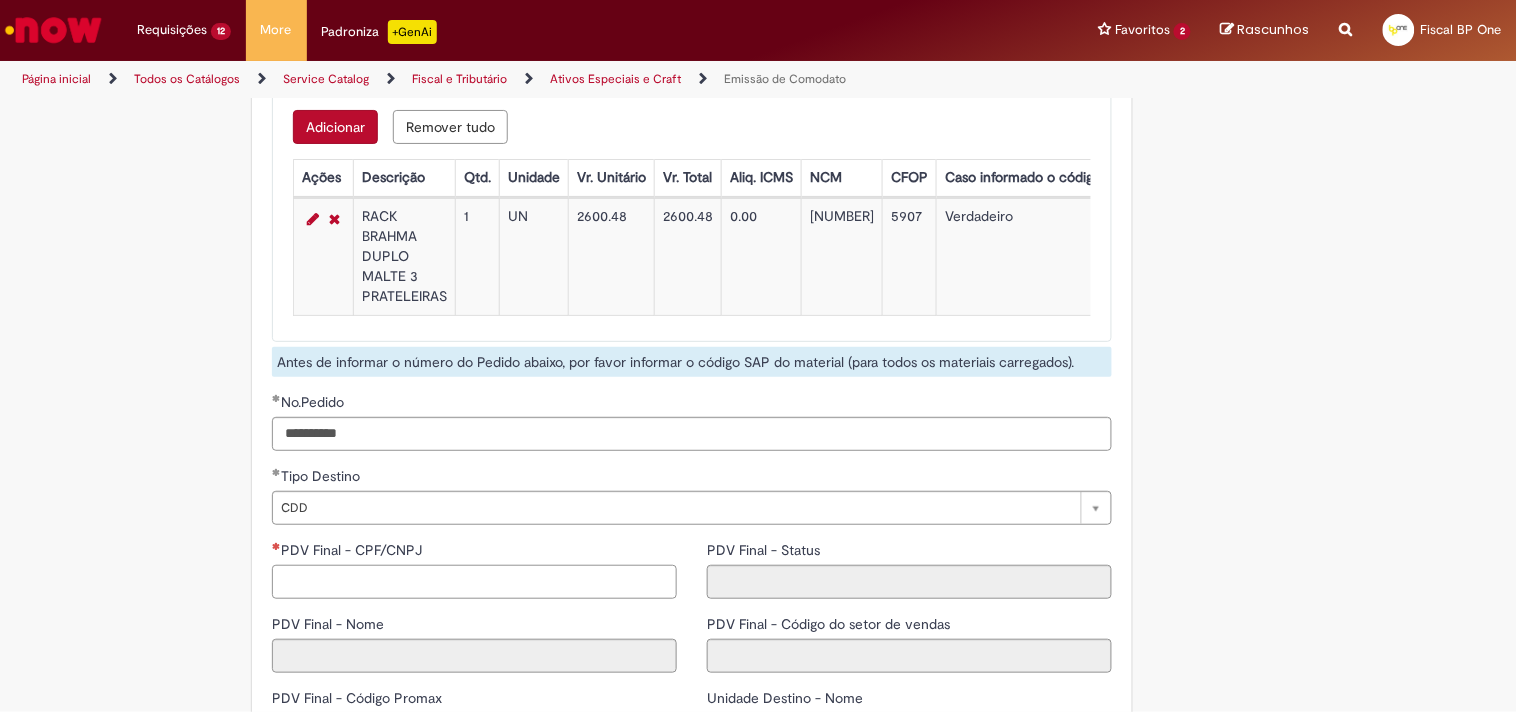 paste on "**********" 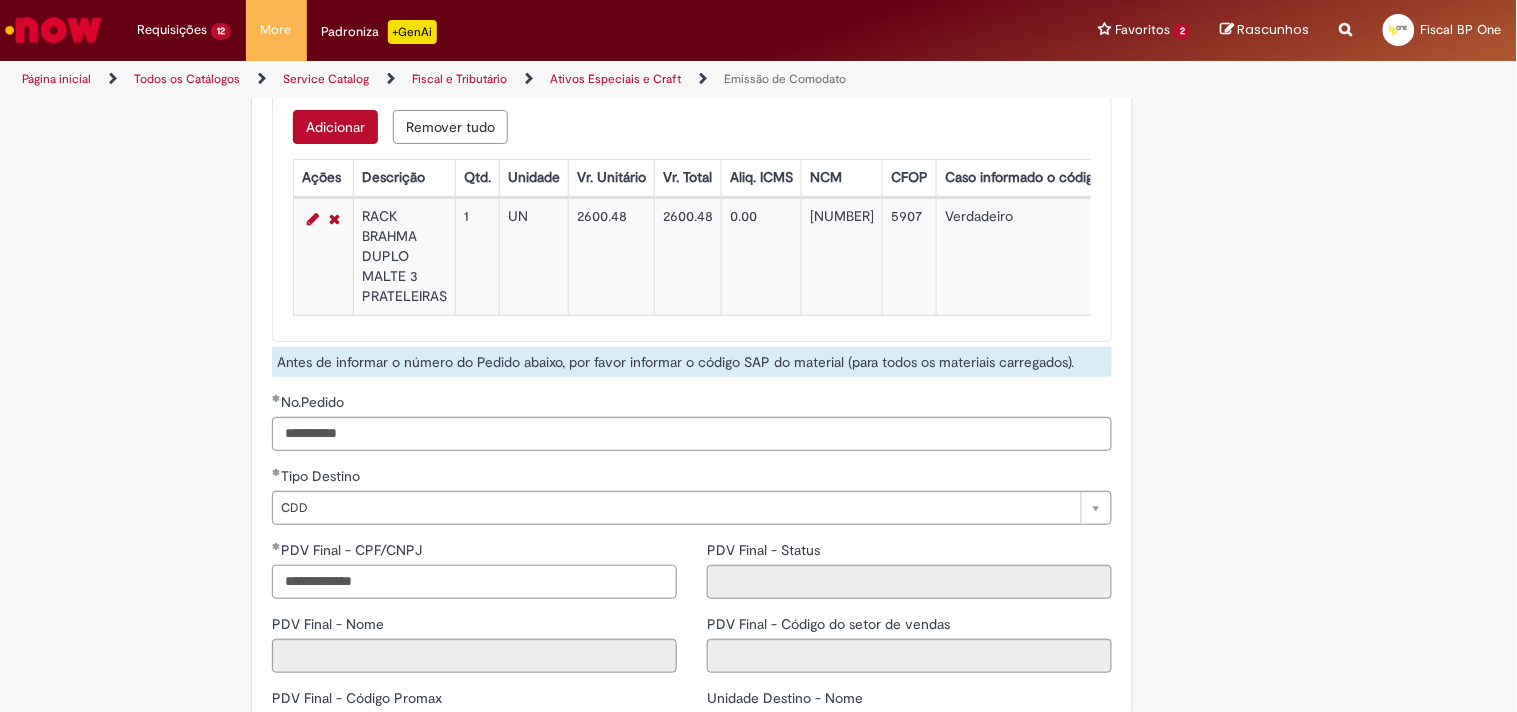 type on "**********" 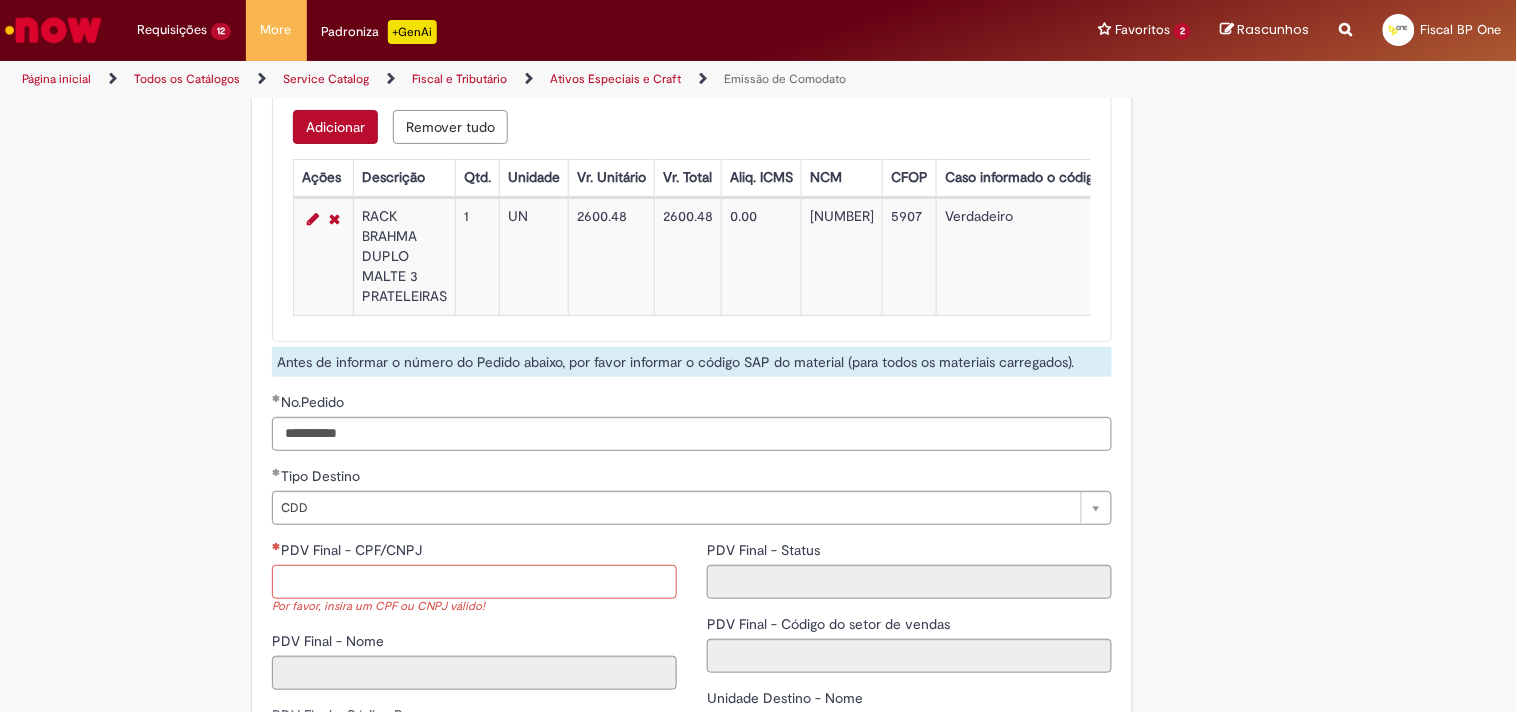 click on "PDV Final - CPF/CNPJ" at bounding box center [474, 582] 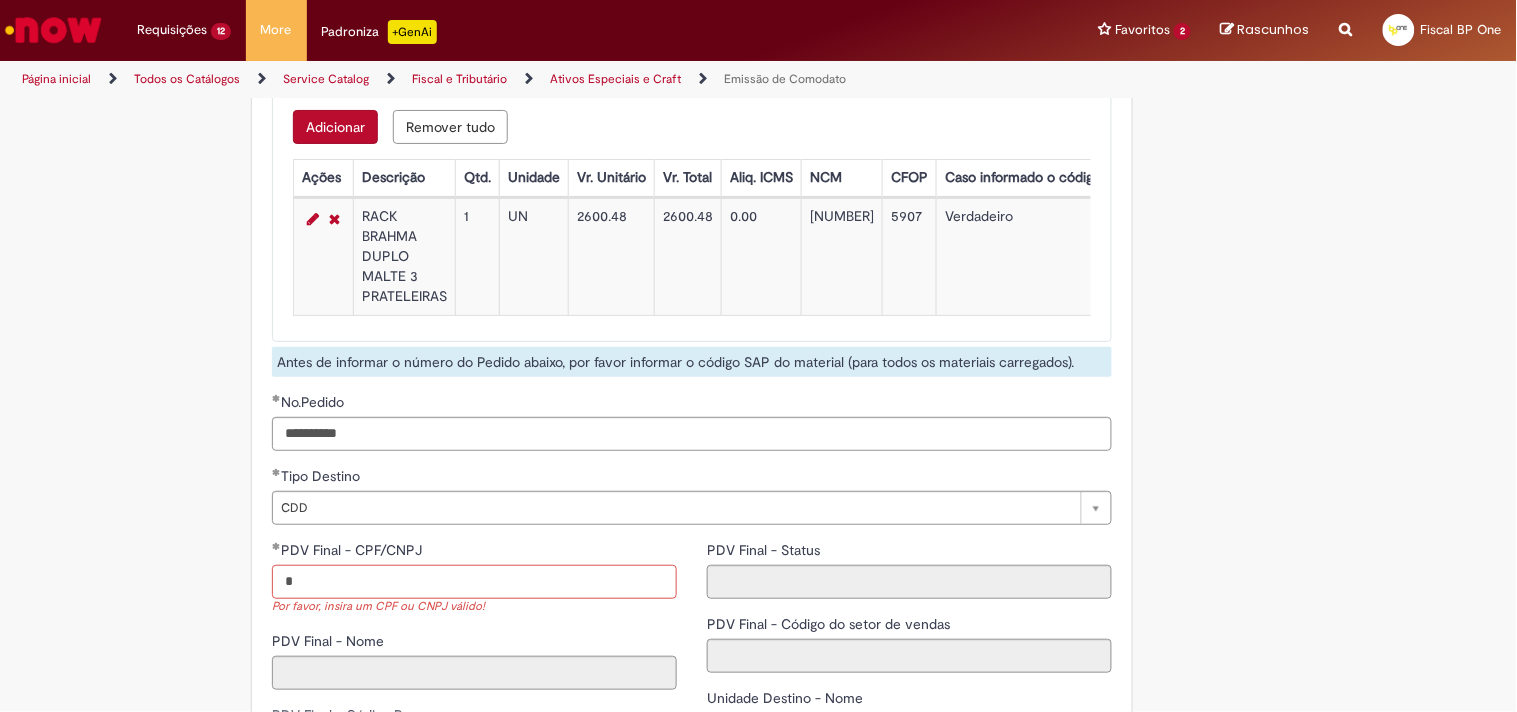 paste on "**********" 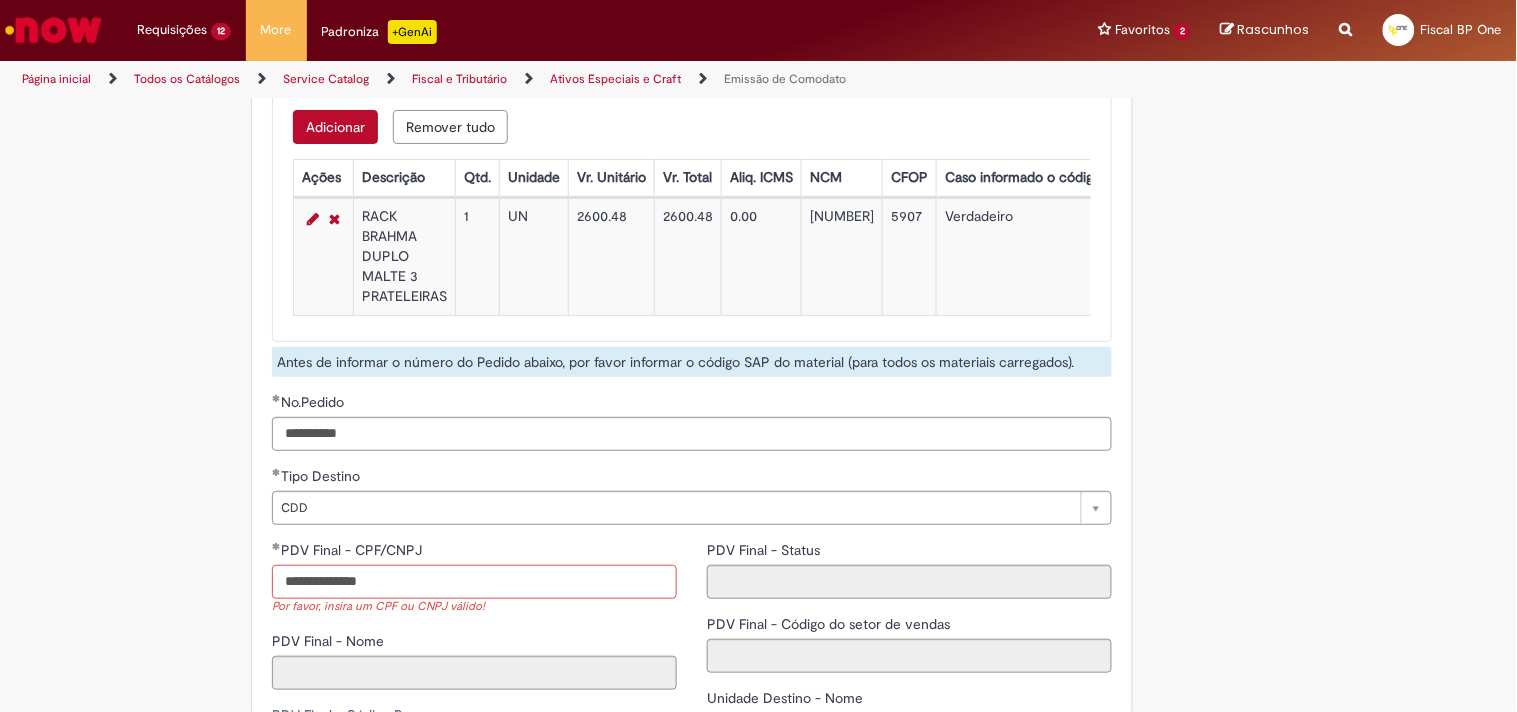 type on "**********" 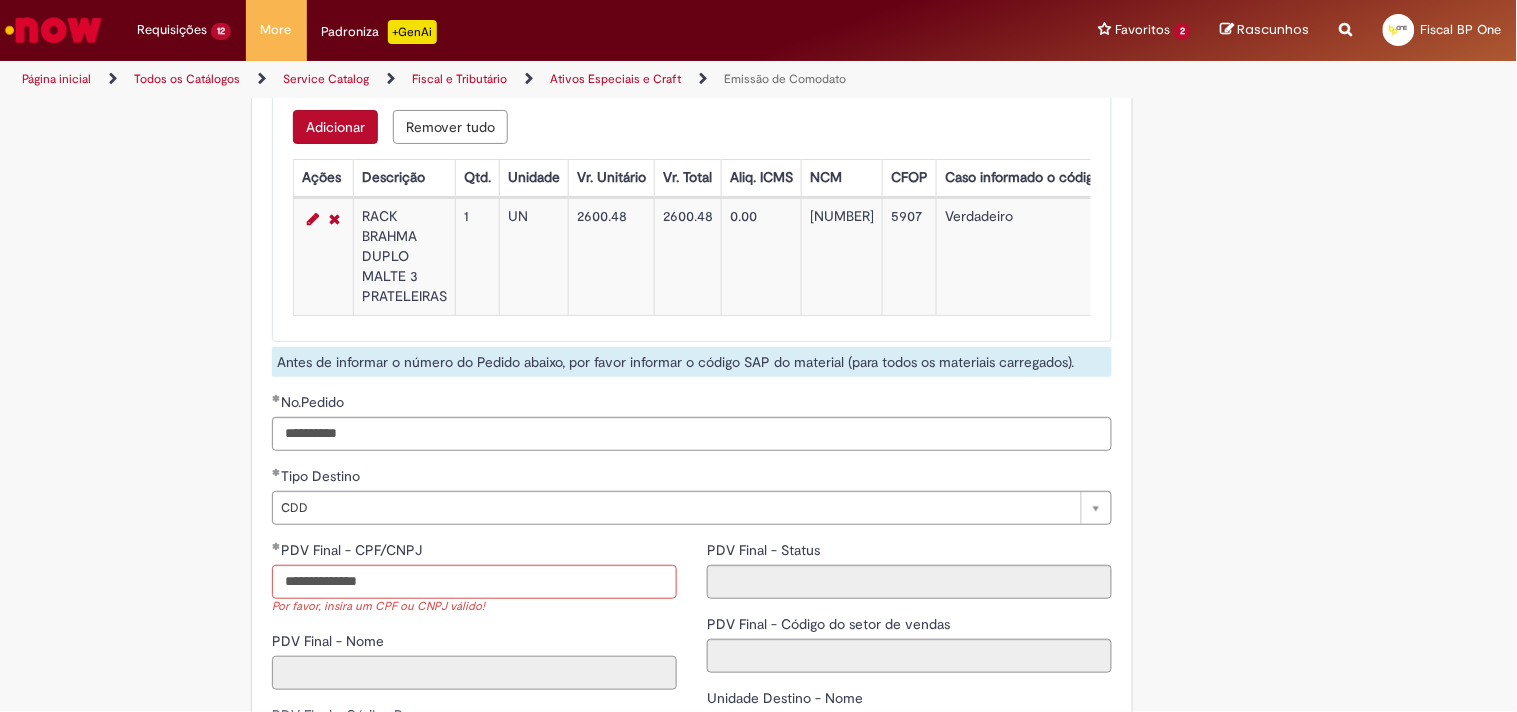 select 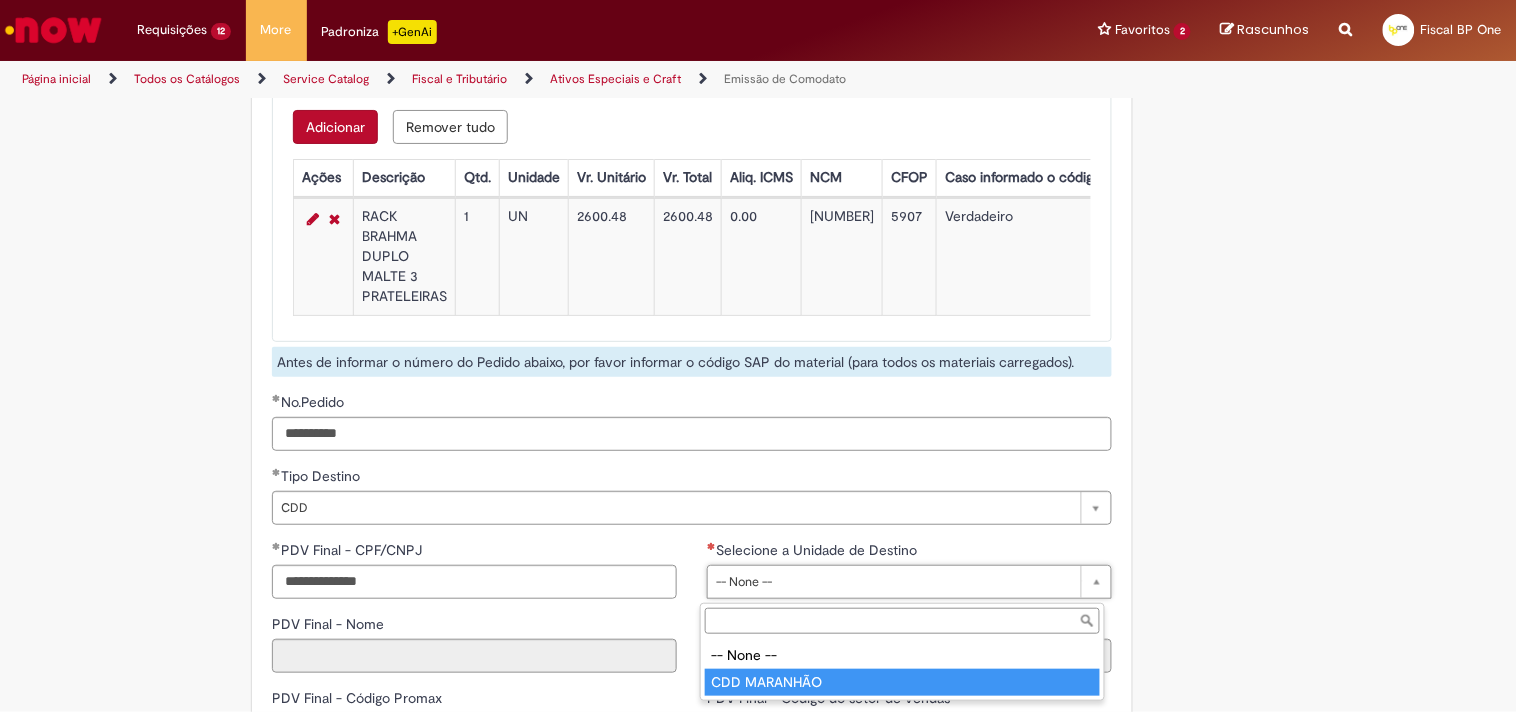 type on "**********" 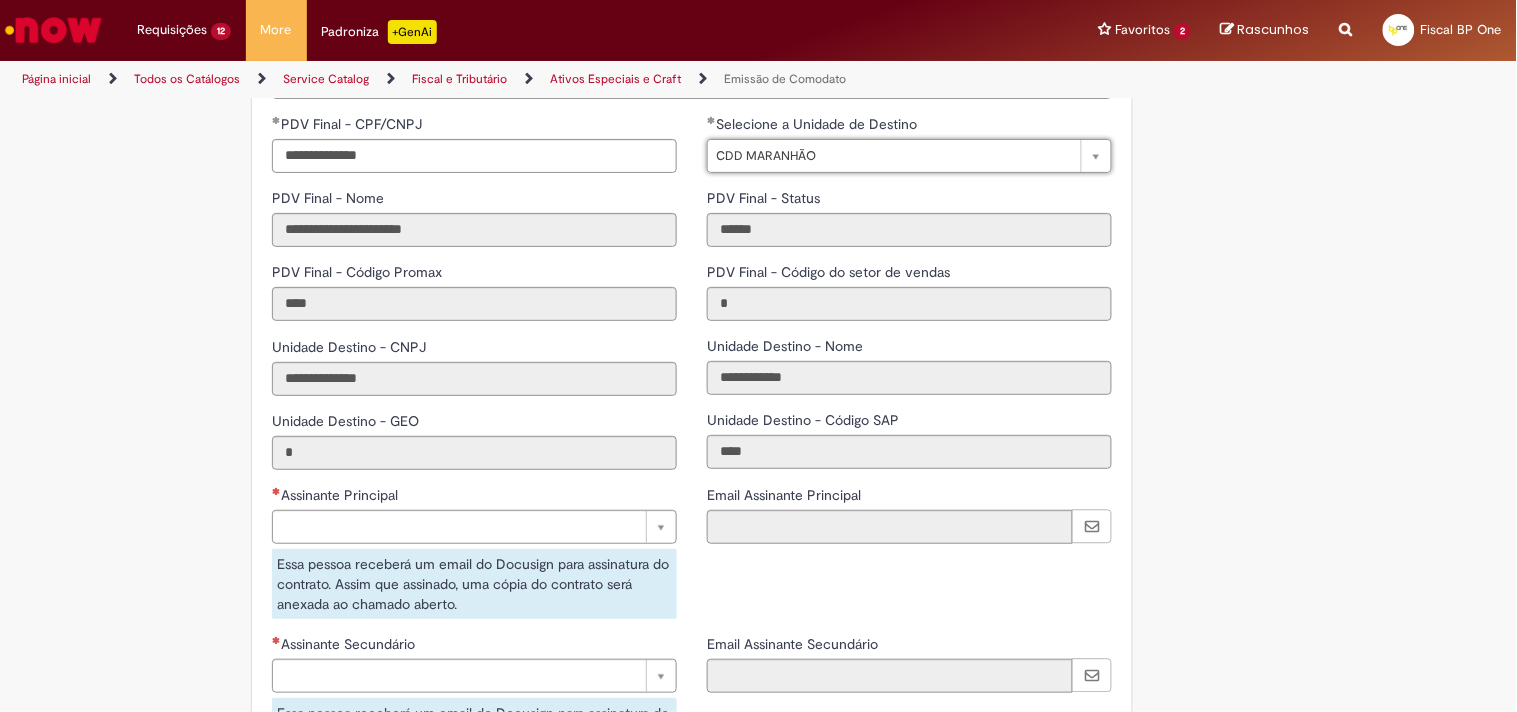 scroll, scrollTop: 3000, scrollLeft: 0, axis: vertical 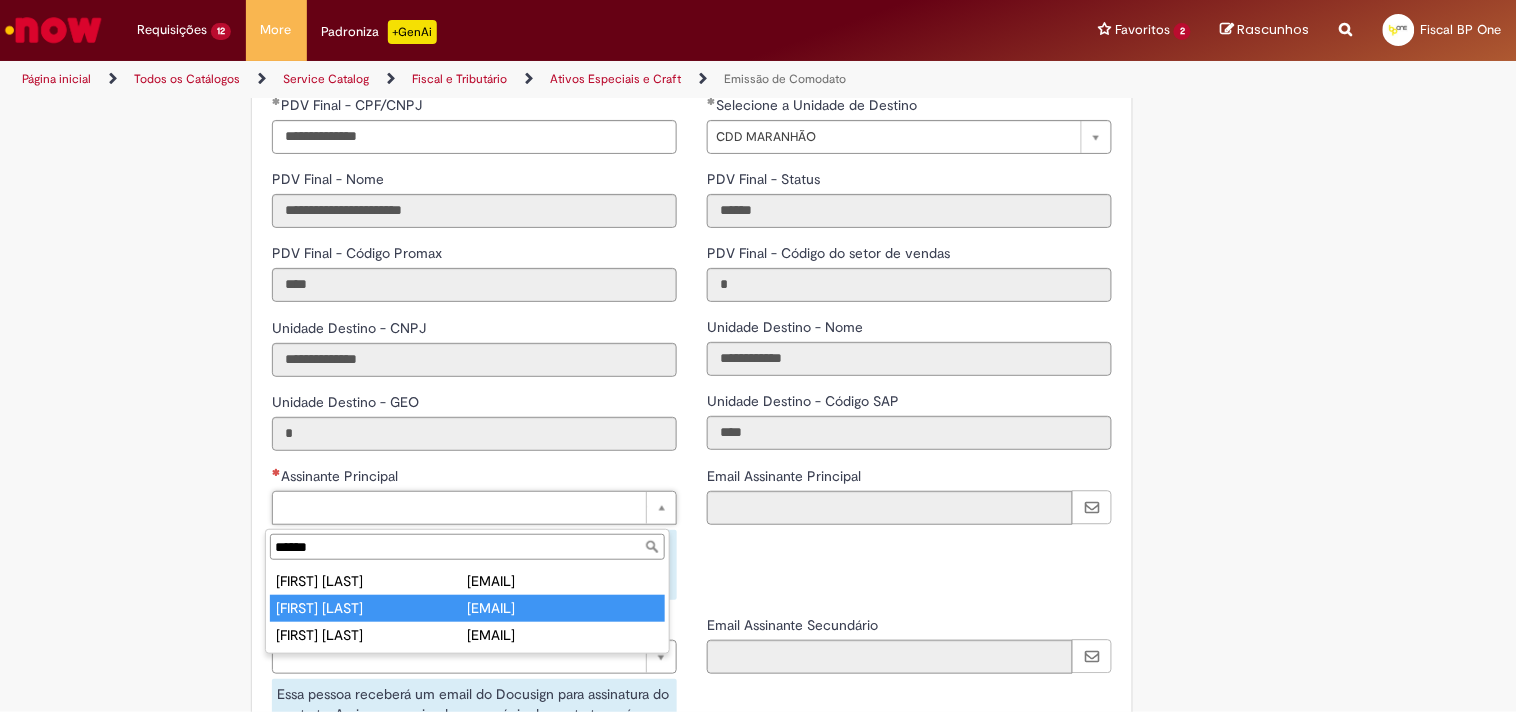 type on "******" 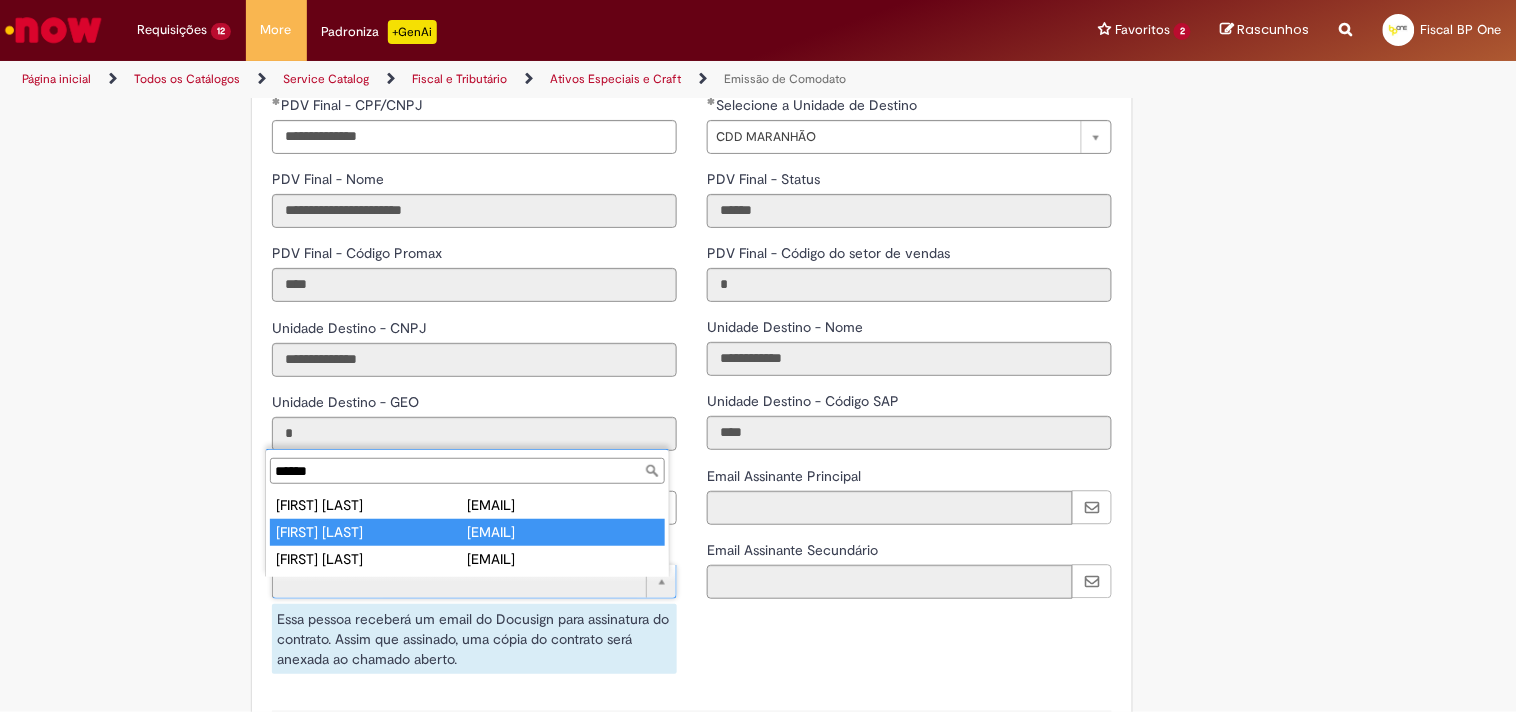 type on "******" 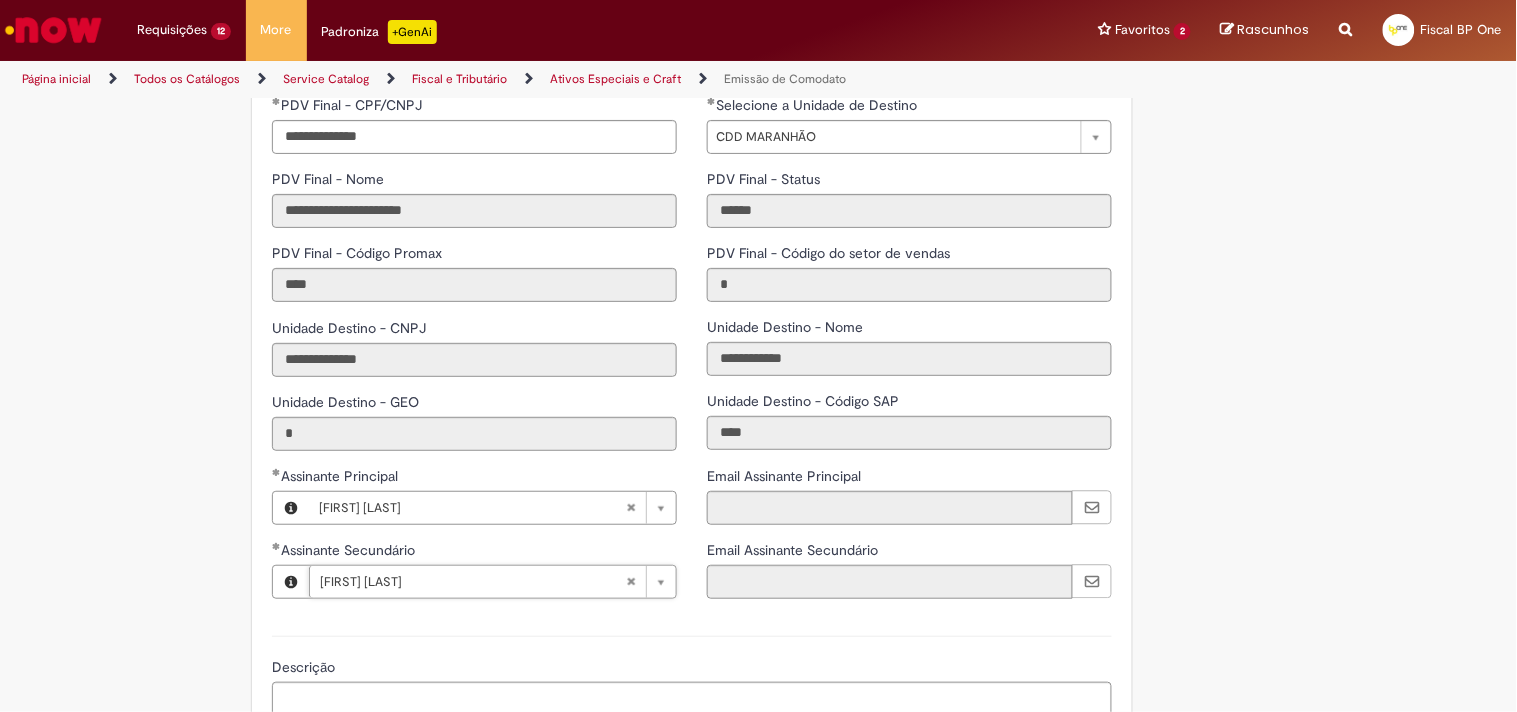click on "Este item já está em sua lista atual. Se você tentar adicioná-lo novamente, o item atual será substituido  =)
Adicionar a Favoritos
Emissão de Comodato
Solicitar Emissão de Nota fiscal de Retorno de Armazenagem de Ativos Especiais e Craft.
Nessa oferta você   poderá solicitar   as seguintes opções:
Ativos Especiais: Lançamentos (entrada) e emissões (saída) de notas fiscais de  materiais/bens comodatáveis , por exemplo: ponta de gôndola, racks, refrigeradores, chopeiras, pit stop, máquina de gelo, post mix, TVs, entre outros.
Craft: Materiais das marcas linha Premium, tais como colorado, patagonia entre outras
Verificar antes da abertura do chamado:
Se o projeto está alinhado com a Administração Central – AC (gerência);
Se o  código SAP
utilizar campo de descrição/justificativa;" at bounding box center [758, -958] 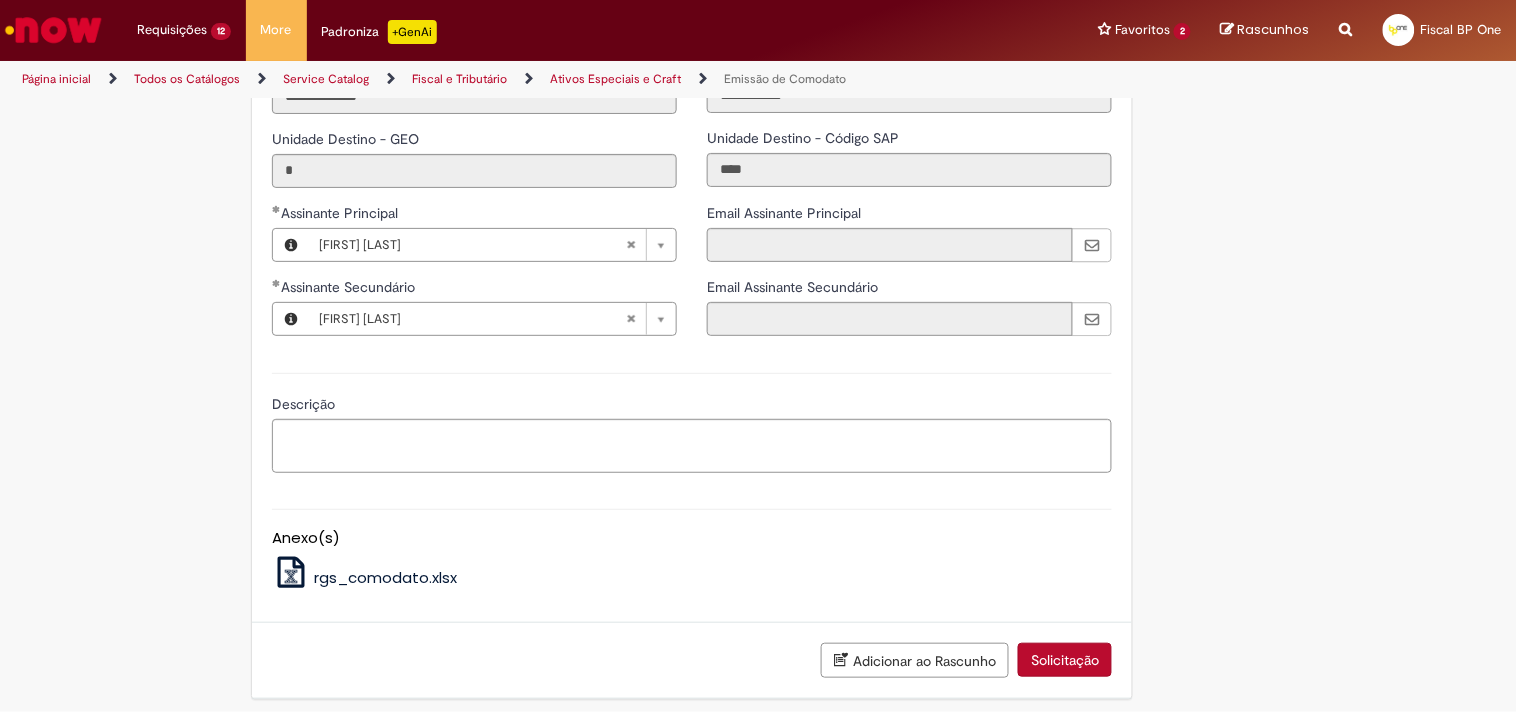 scroll, scrollTop: 3283, scrollLeft: 0, axis: vertical 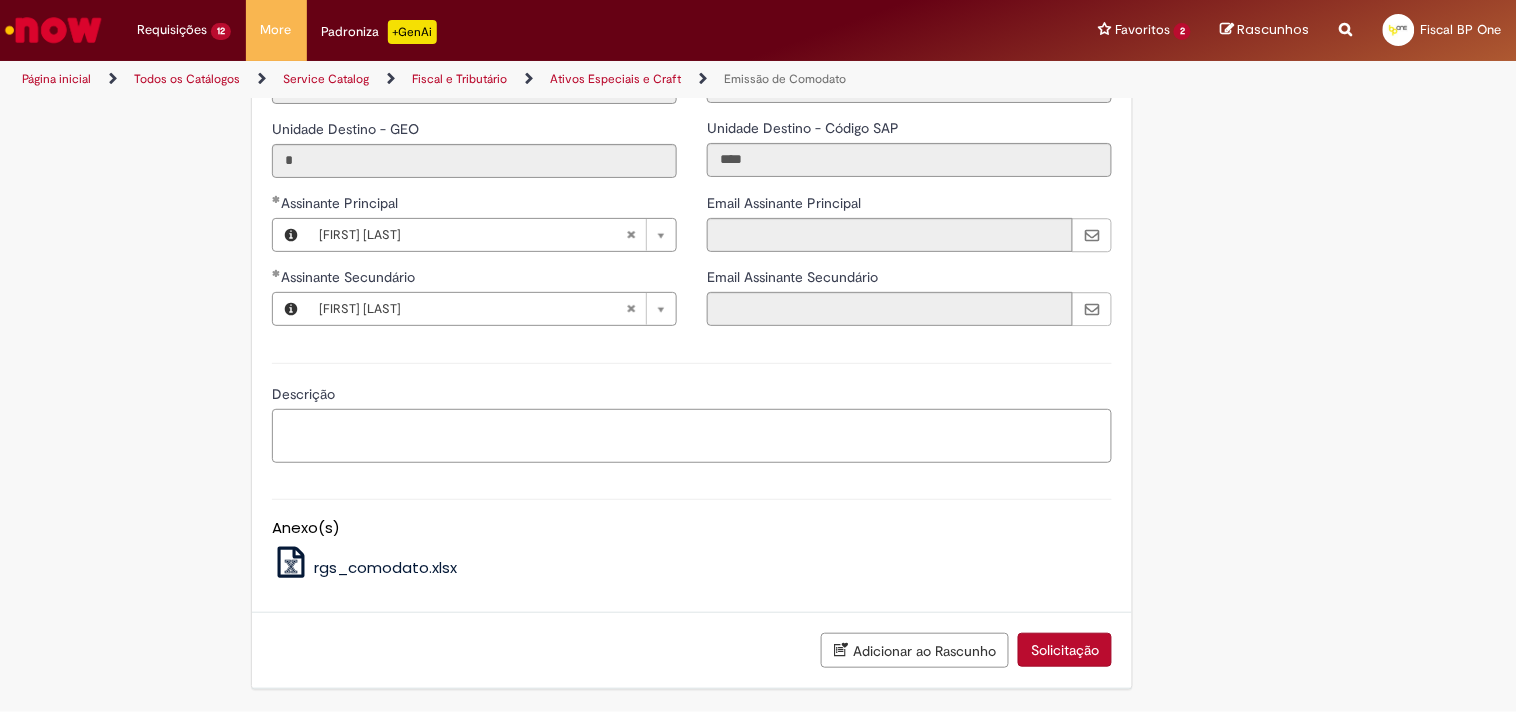 click on "Descrição" at bounding box center (692, 436) 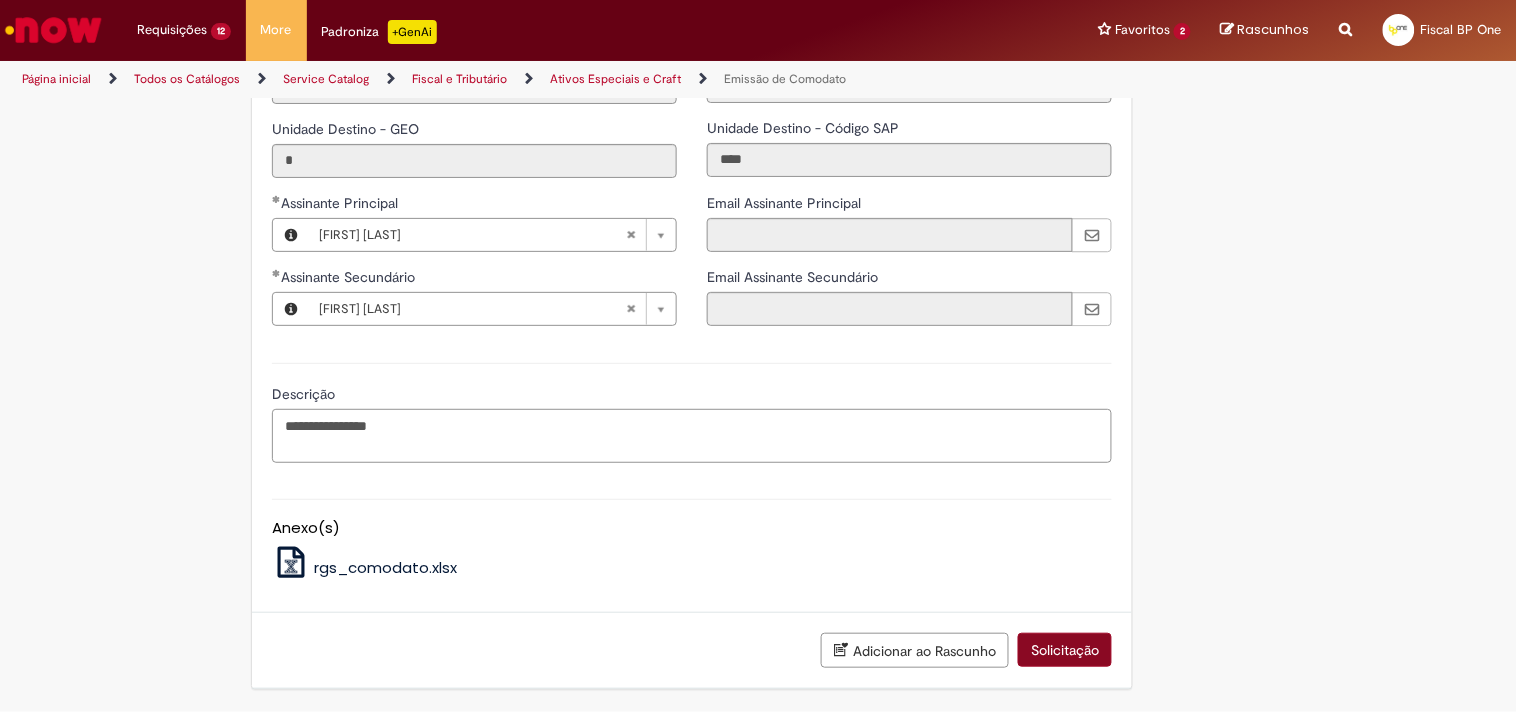 type on "**********" 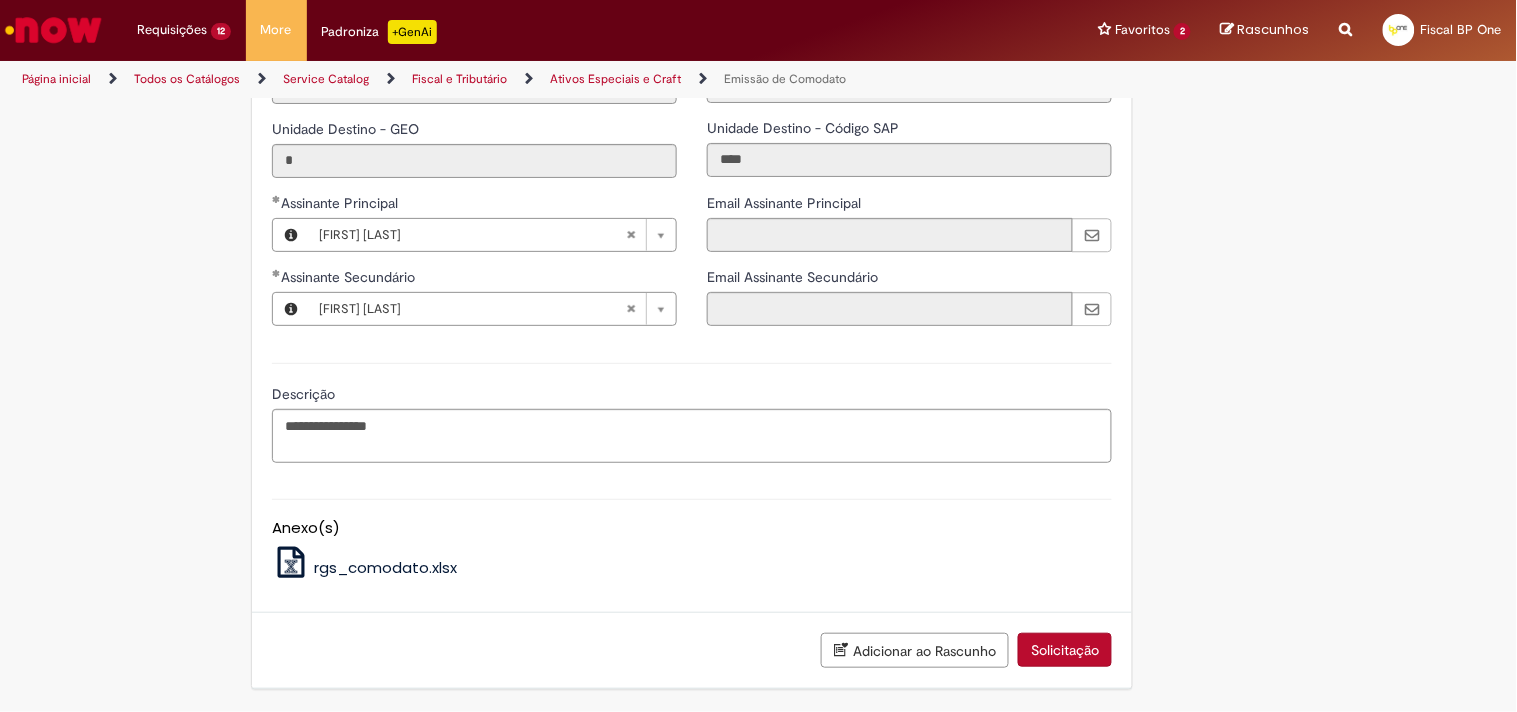 click on "Solicitação" at bounding box center (1065, 650) 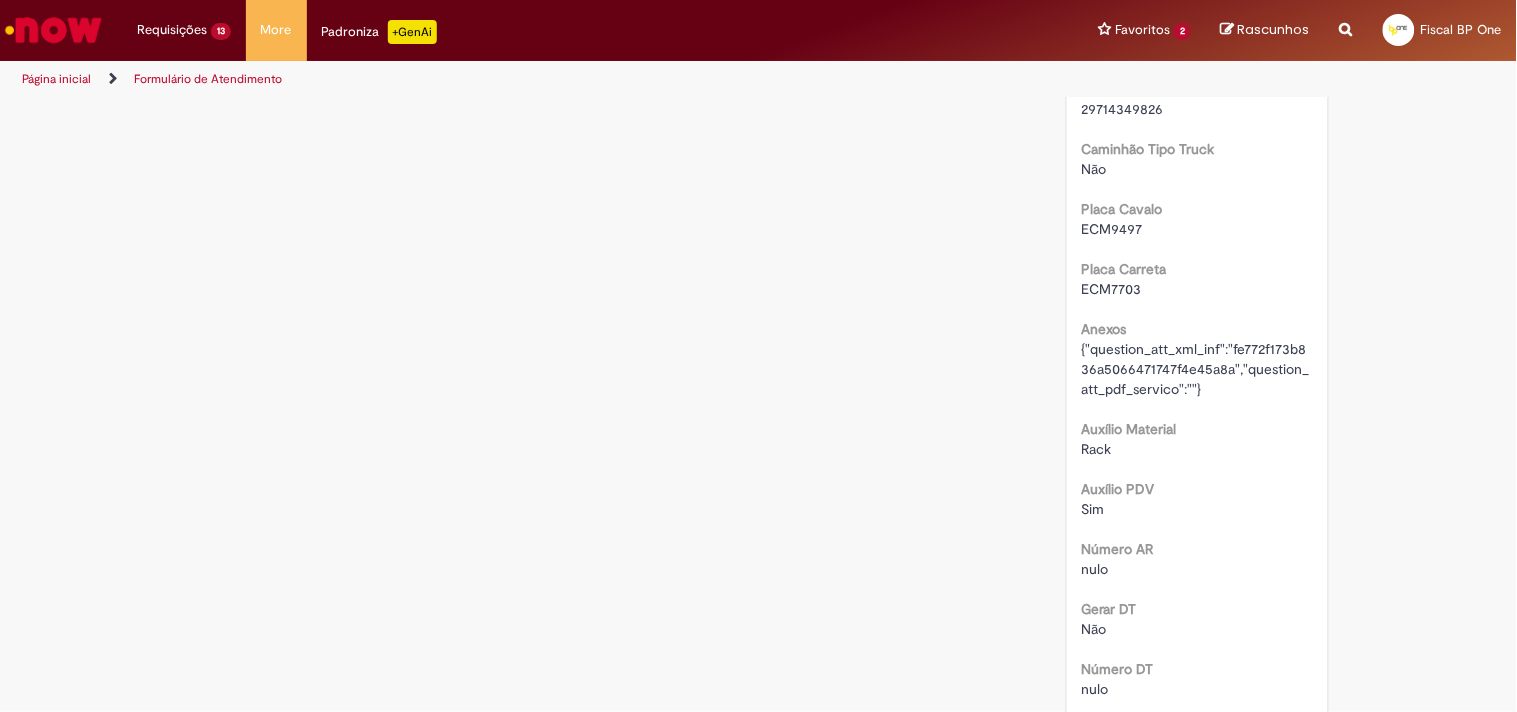 scroll, scrollTop: 0, scrollLeft: 0, axis: both 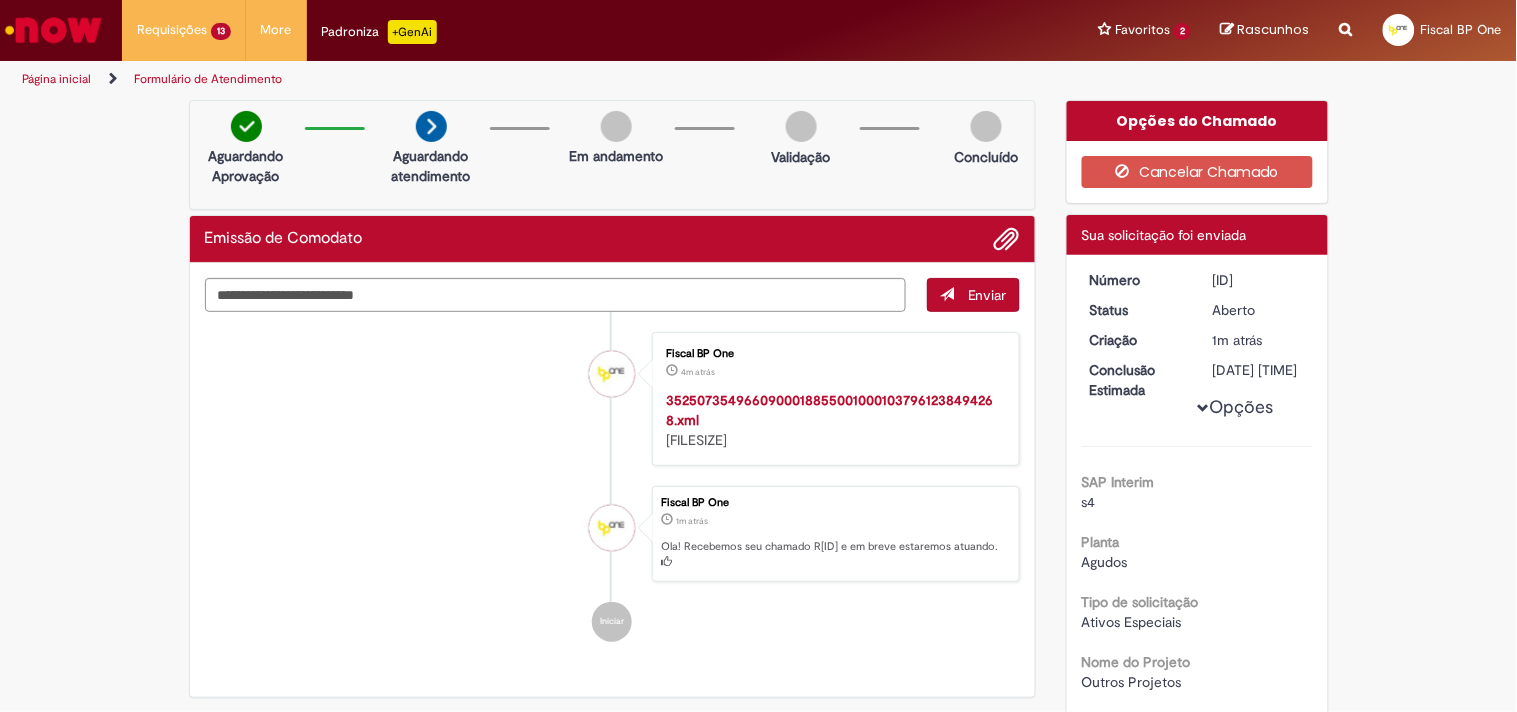 click on "[ID]" at bounding box center [1259, 280] 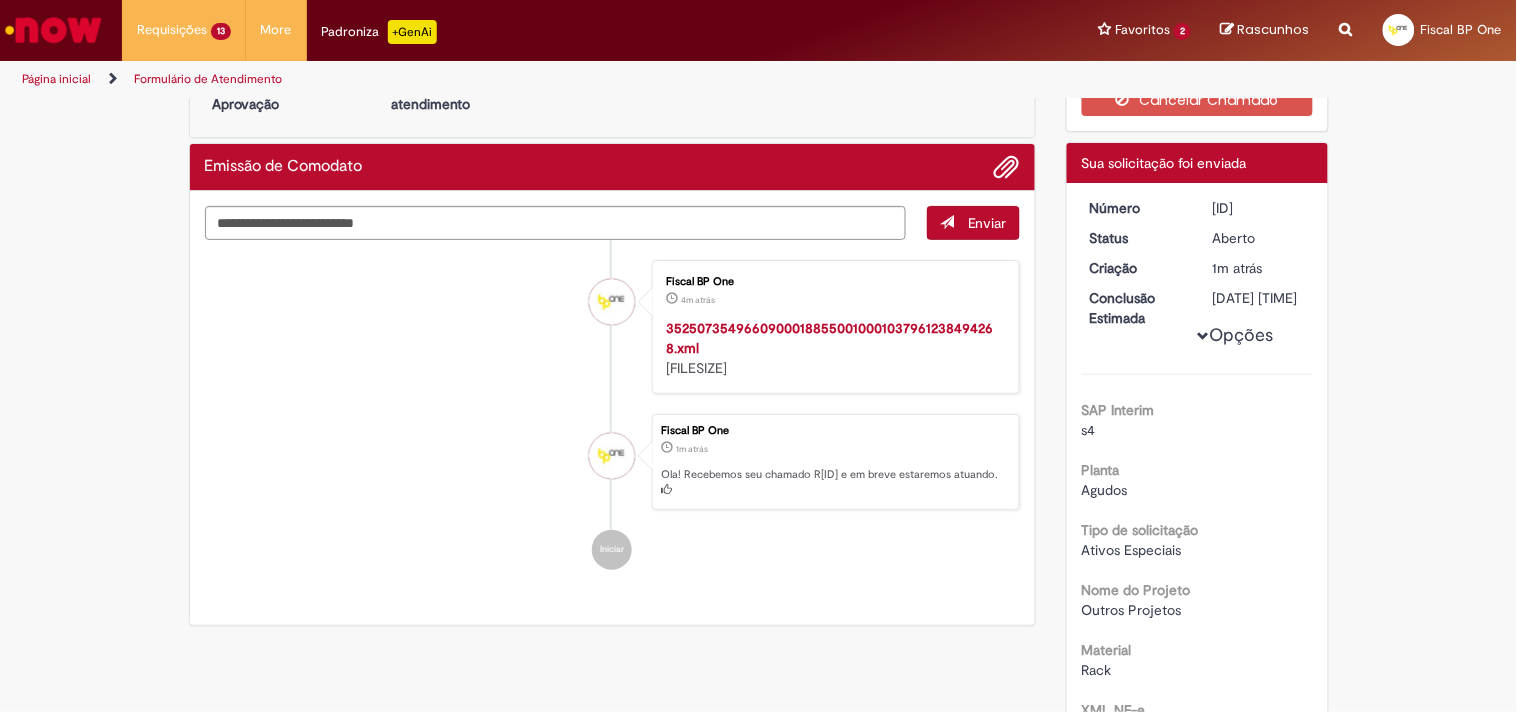 scroll, scrollTop: 111, scrollLeft: 0, axis: vertical 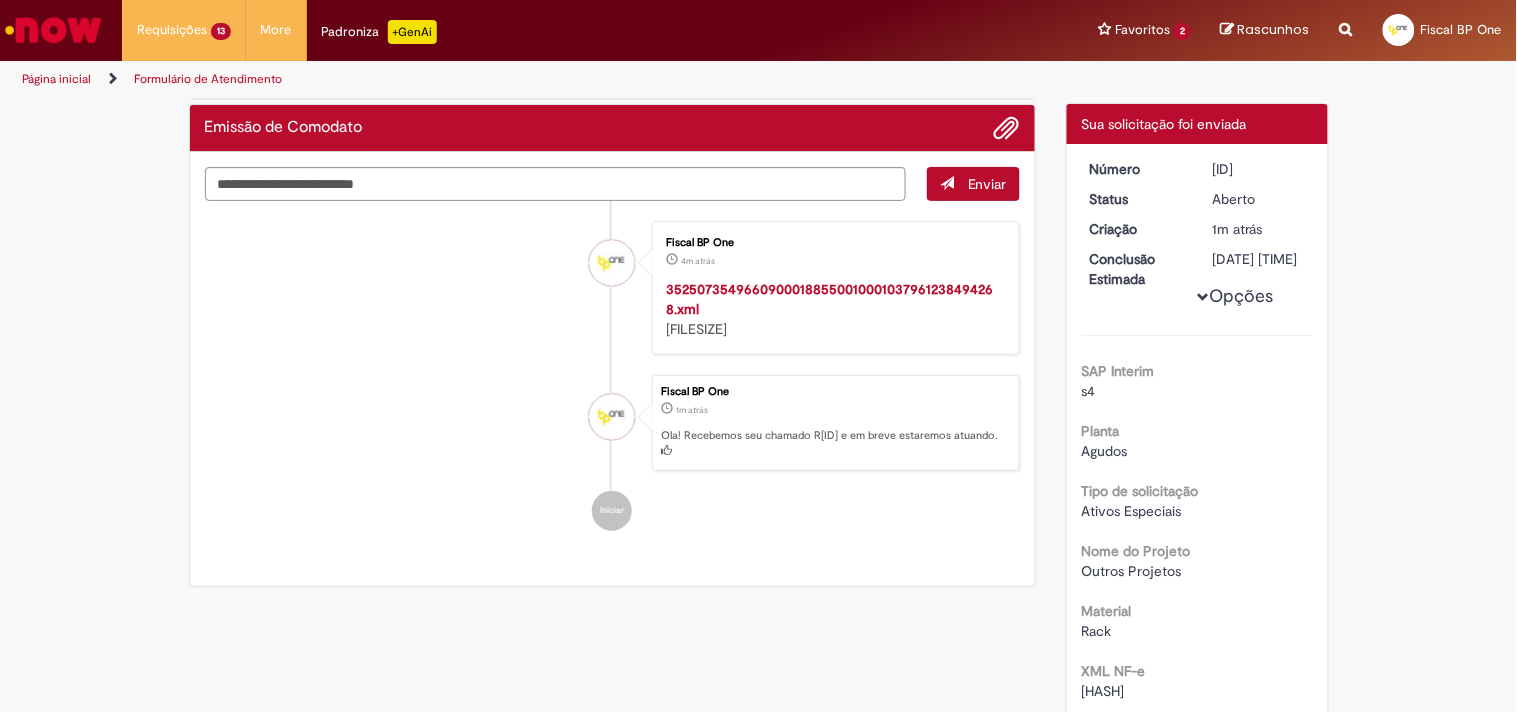 click on "s4" at bounding box center [1197, 391] 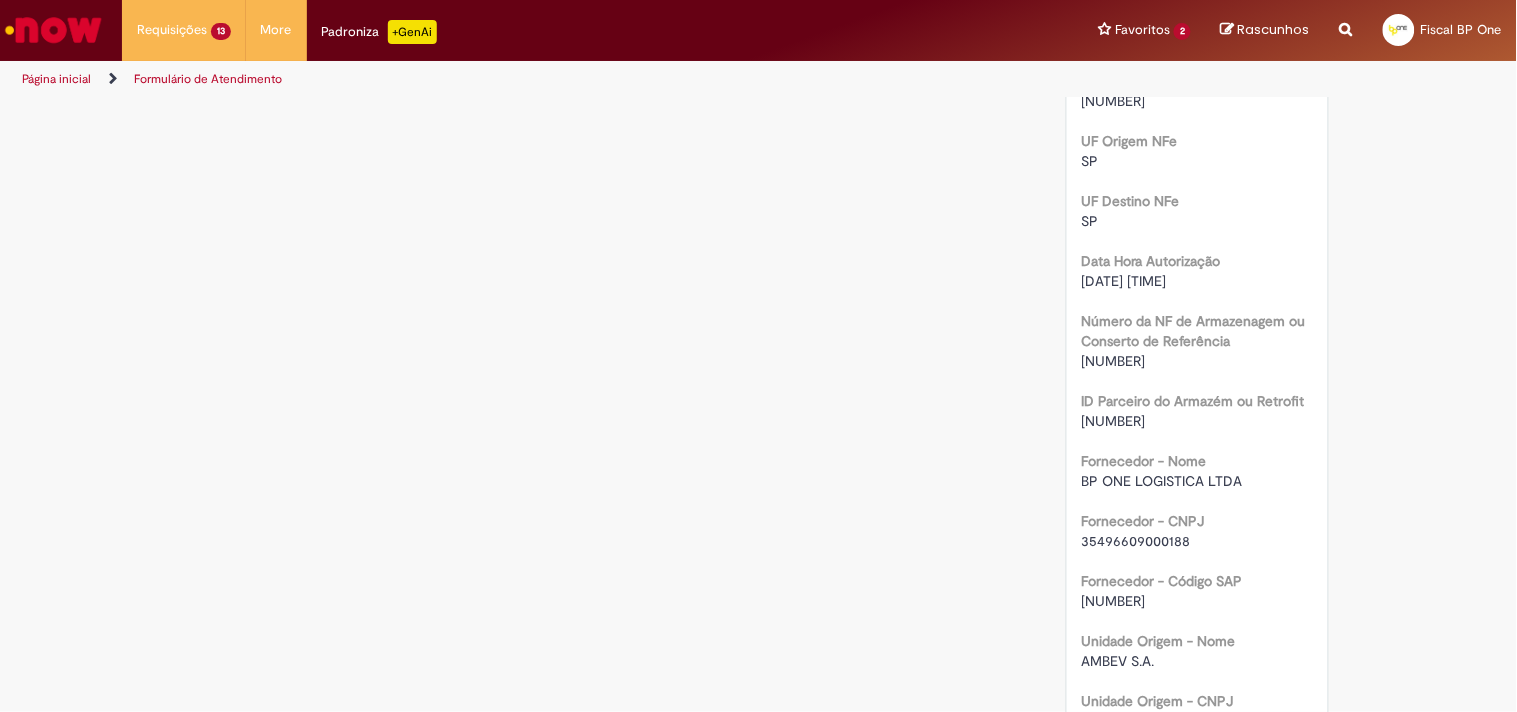 scroll, scrollTop: 1111, scrollLeft: 0, axis: vertical 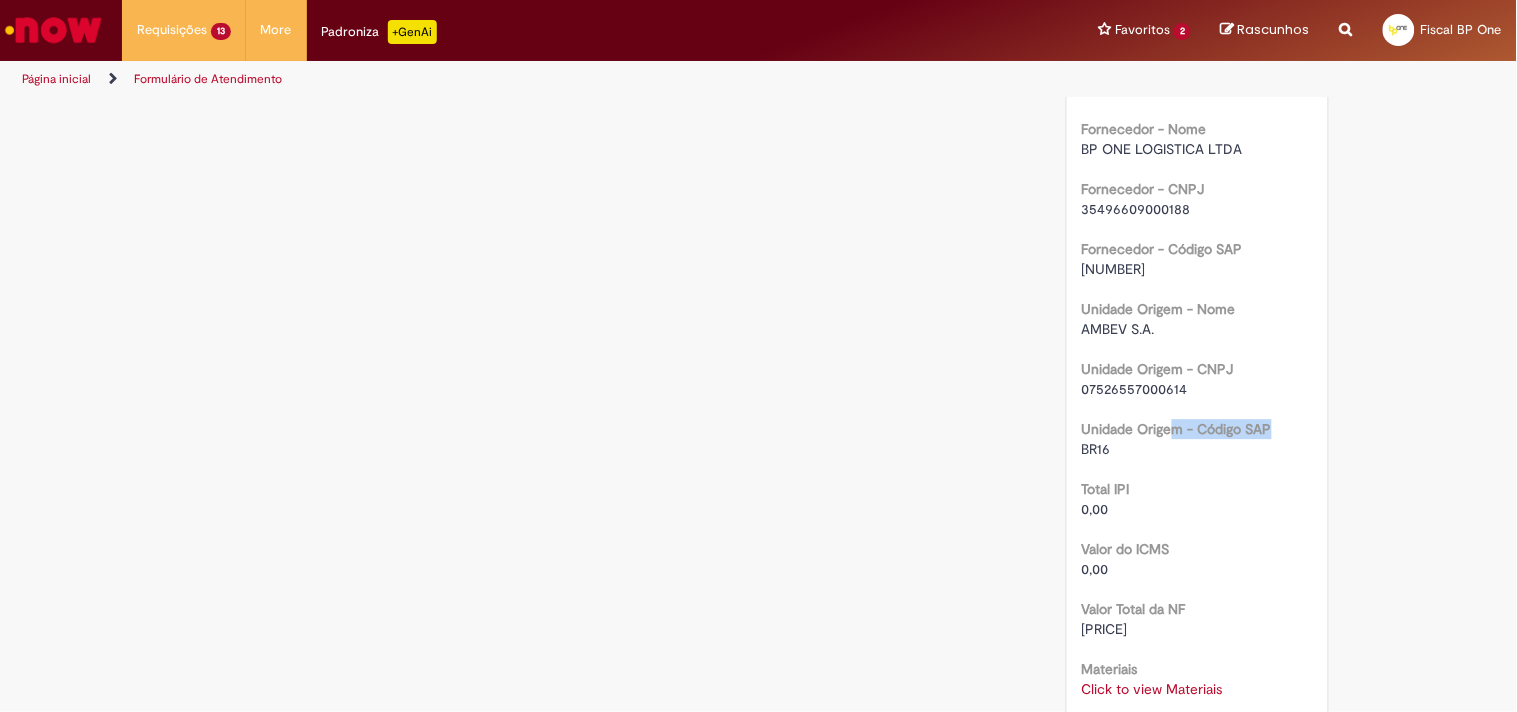 drag, startPoint x: 1053, startPoint y: 488, endPoint x: 1164, endPoint y: 467, distance: 112.969025 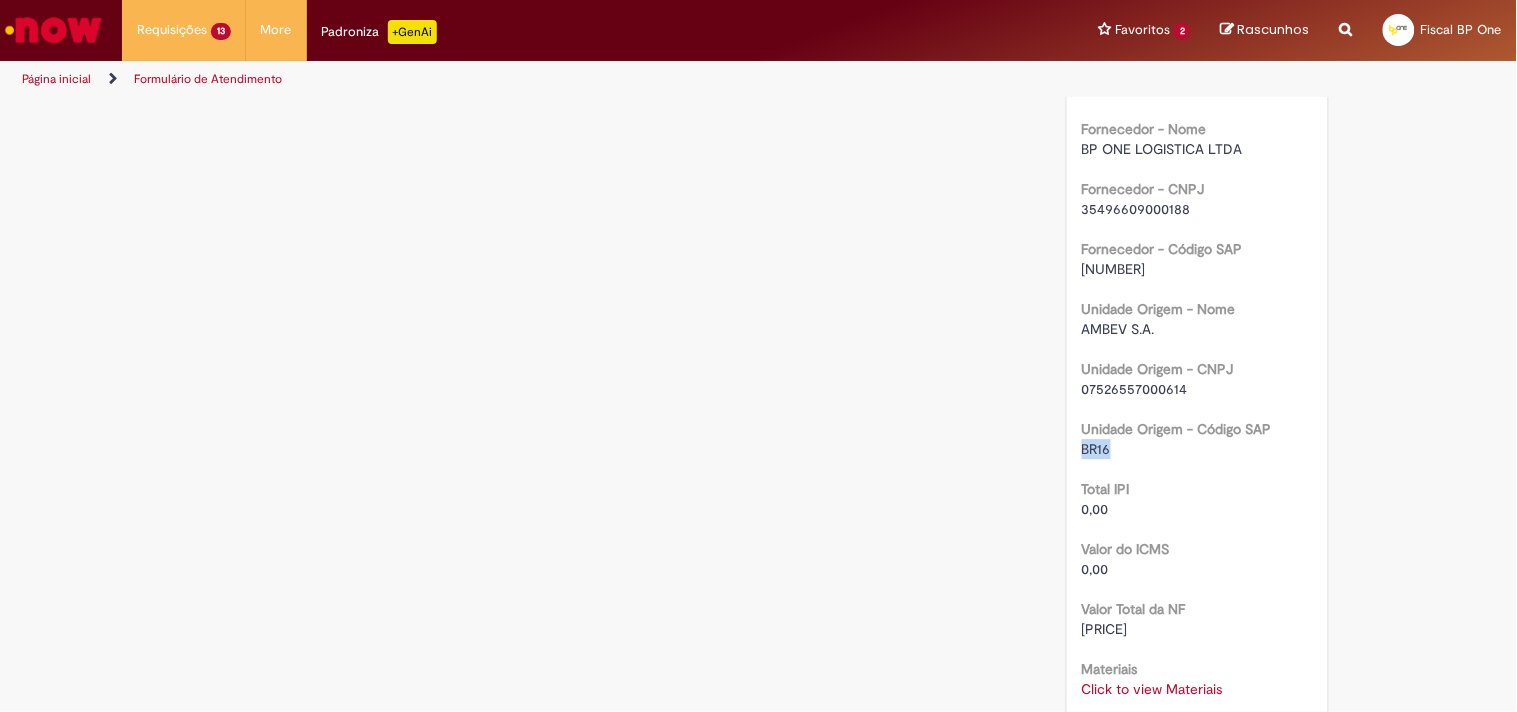 drag, startPoint x: 1103, startPoint y: 485, endPoint x: 1057, endPoint y: 478, distance: 46.52956 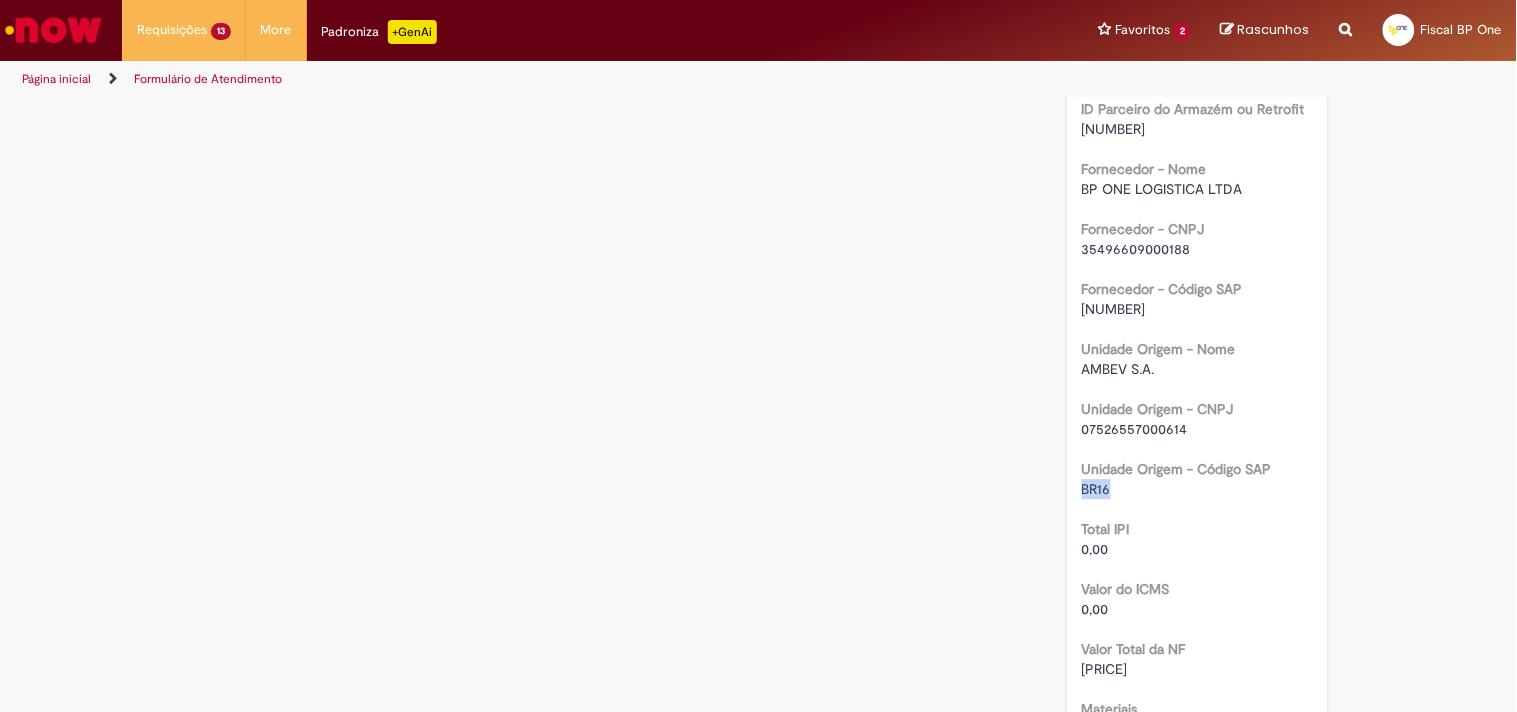 scroll, scrollTop: 1333, scrollLeft: 0, axis: vertical 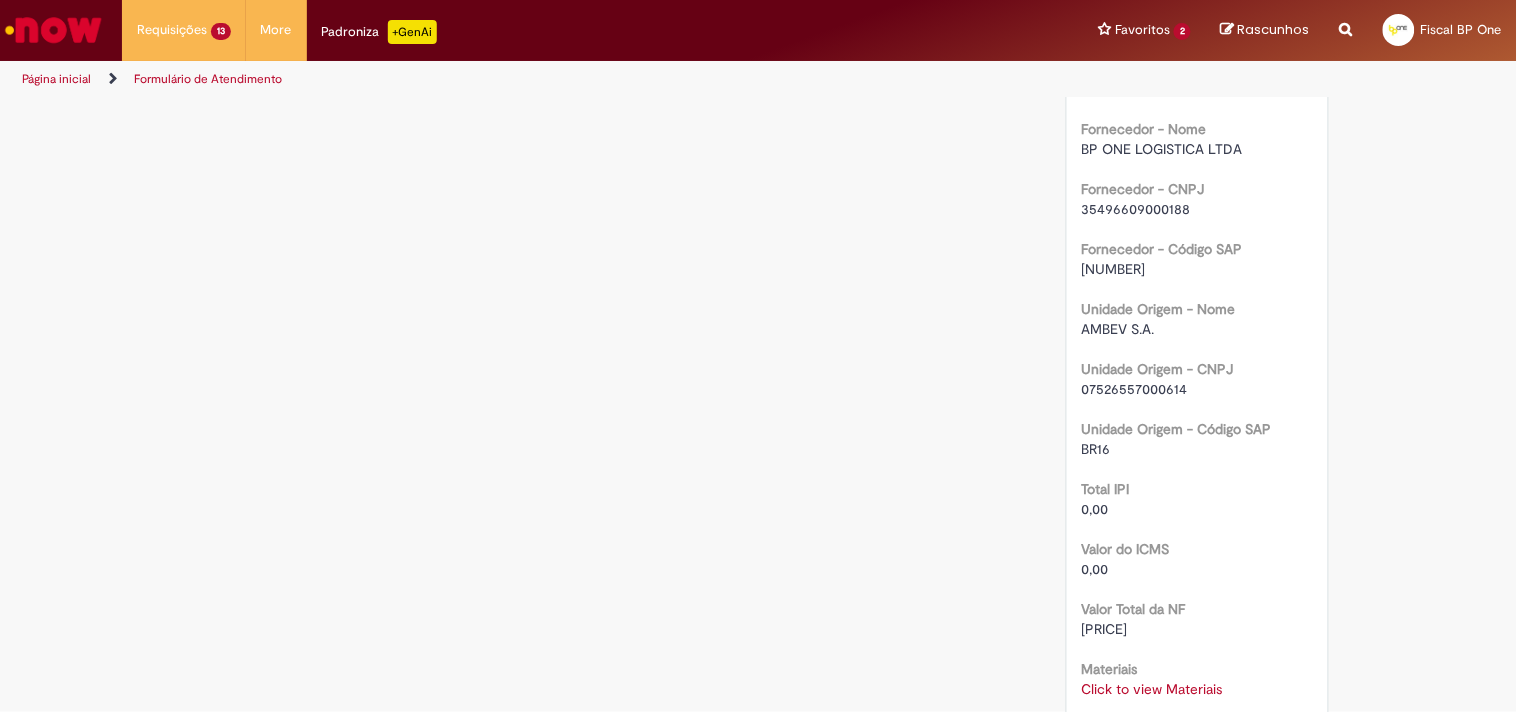 click on "Total IPI
0,00" at bounding box center [1197, 496] 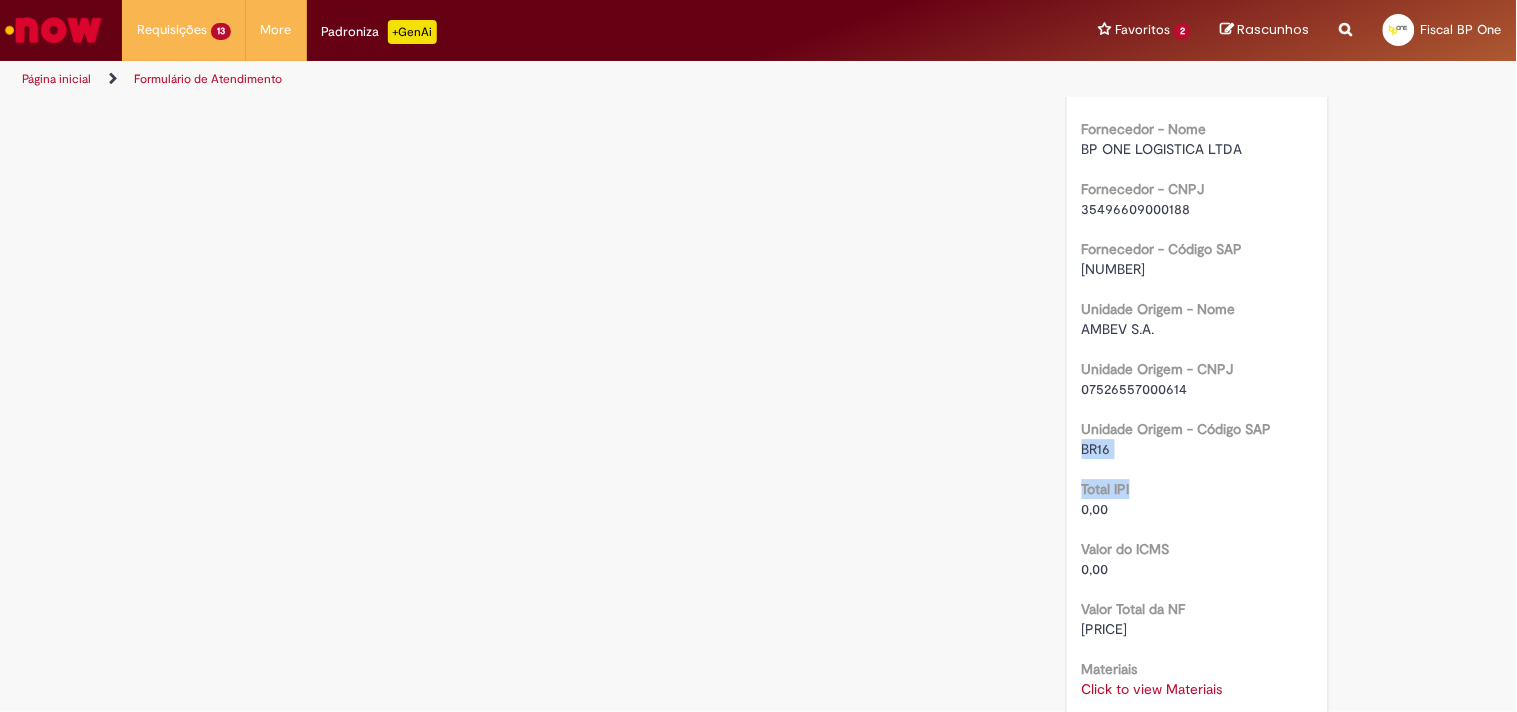 drag, startPoint x: 1064, startPoint y: 478, endPoint x: 1141, endPoint y: 498, distance: 79.555016 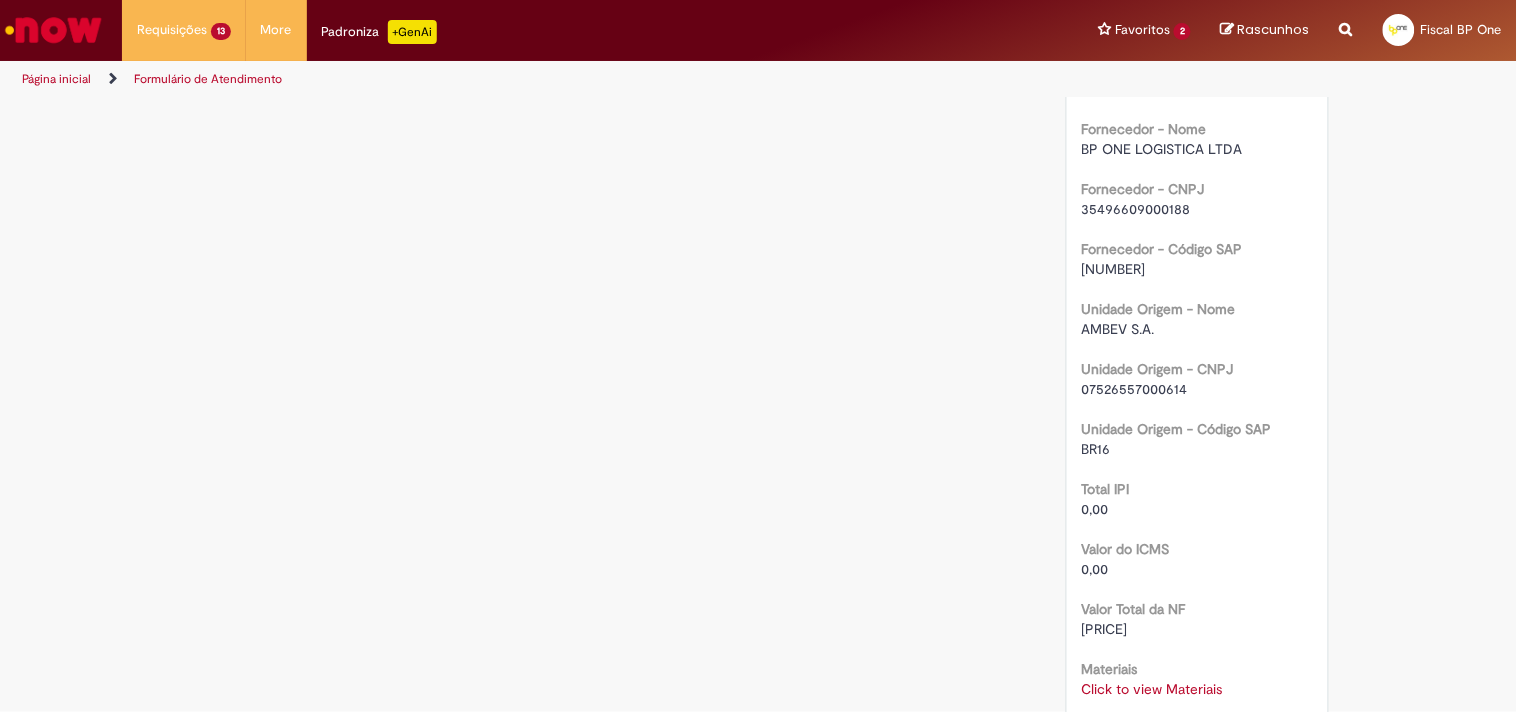 click on "Unidade Origem - Código SAP" at bounding box center (1177, 429) 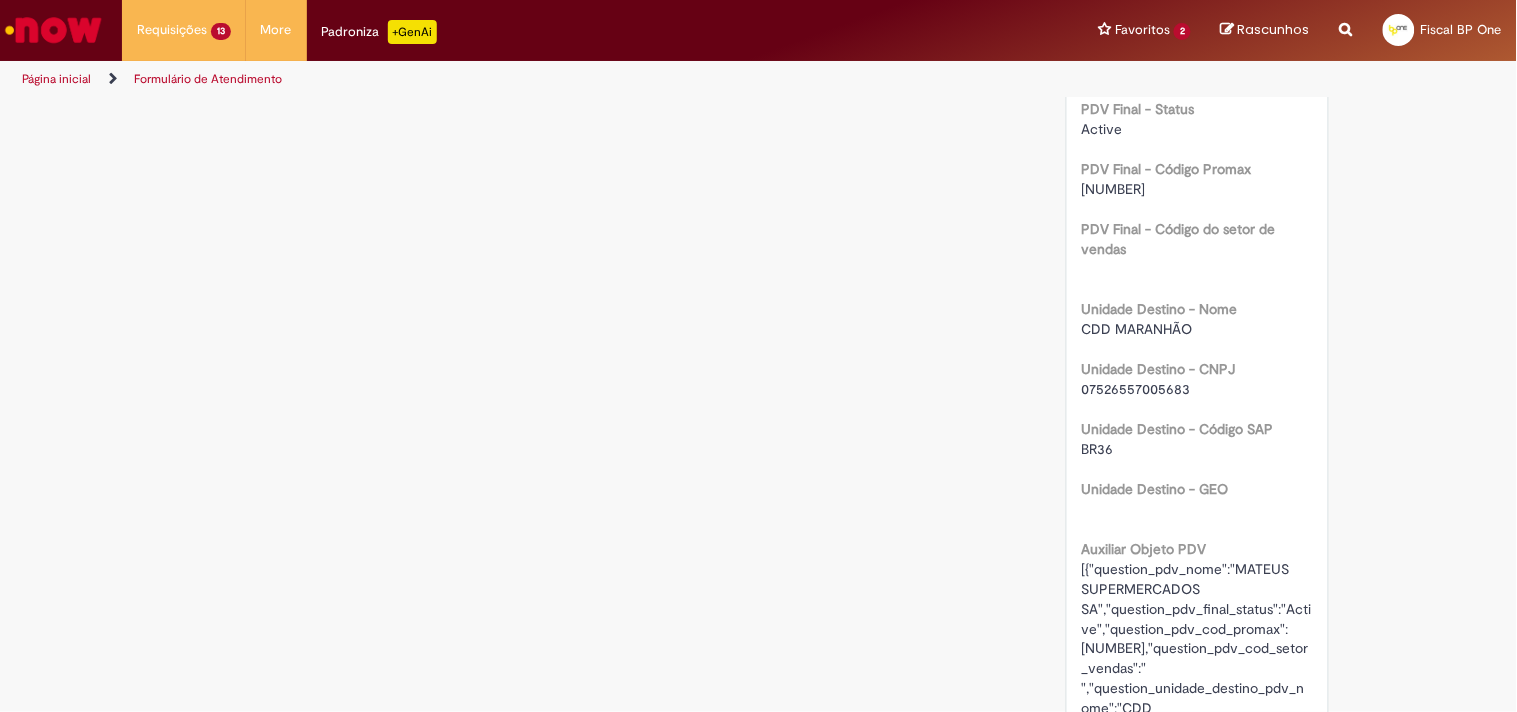 scroll, scrollTop: 2444, scrollLeft: 0, axis: vertical 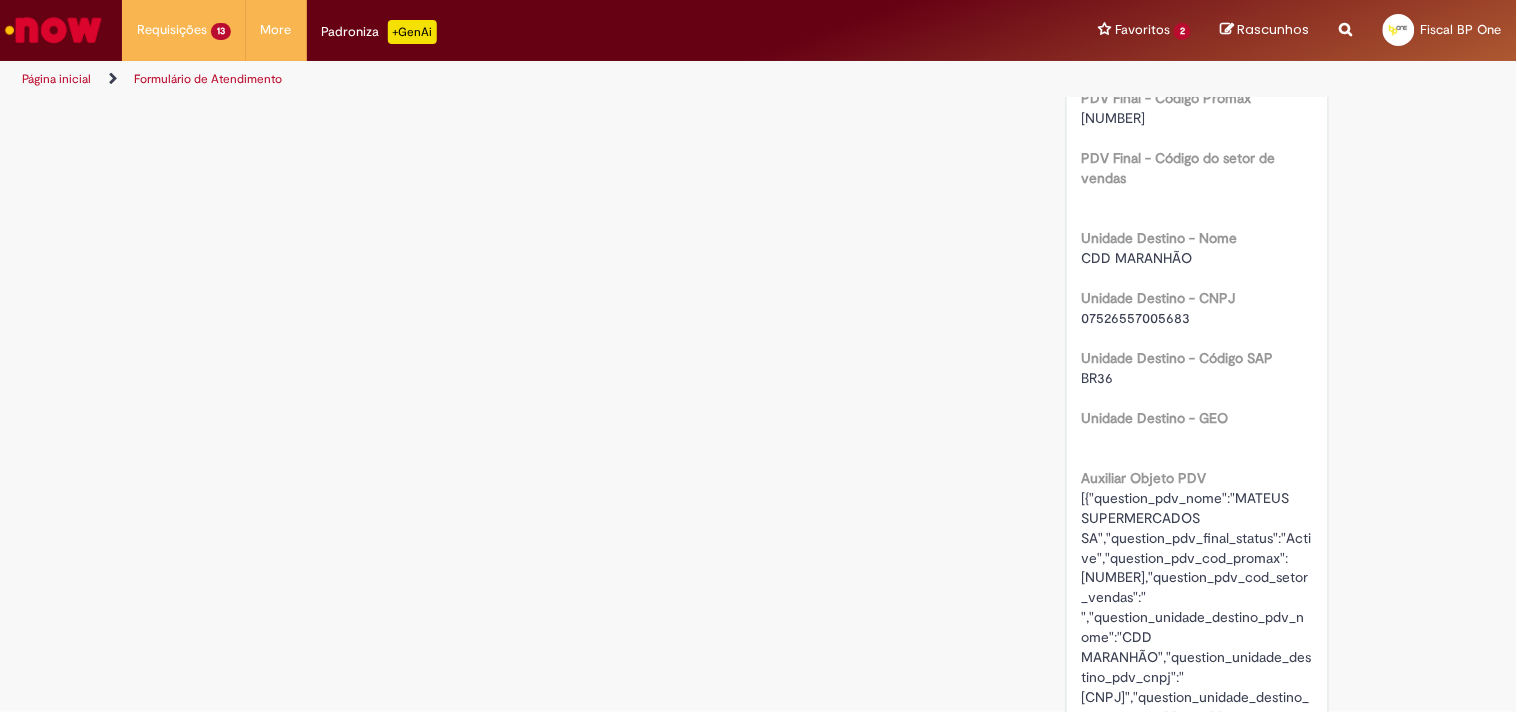 click on "Verificar Código de Barras
Aguardando Aprovação
Aguardando atendimento
Em andamento
Validação
Concluído
Emissão de Comodato
Enviar
Fiscal BP One
11m atrás 11 minutos atrás
[FILENAME]  [FILESIZE]" at bounding box center (759, -229) 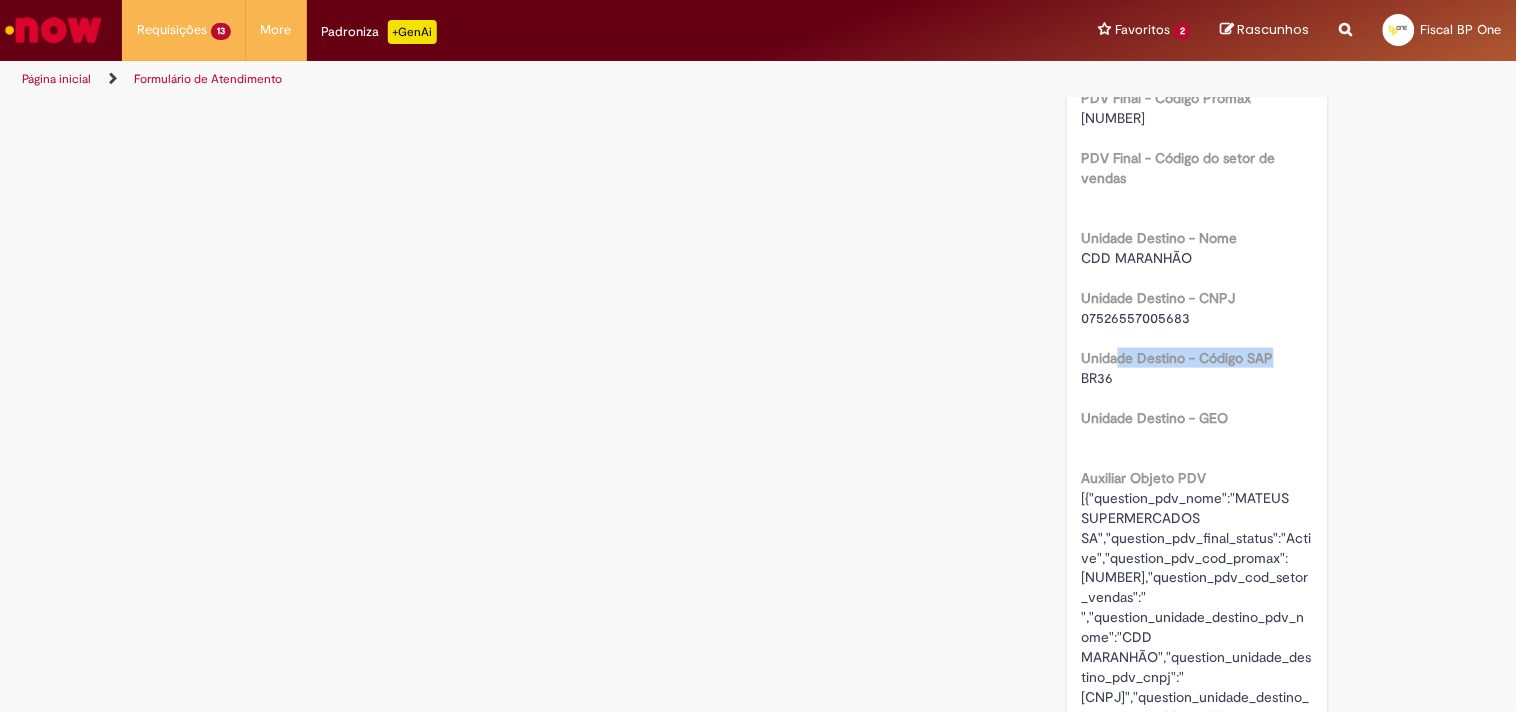 drag, startPoint x: 1071, startPoint y: 406, endPoint x: 1110, endPoint y: 400, distance: 39.45884 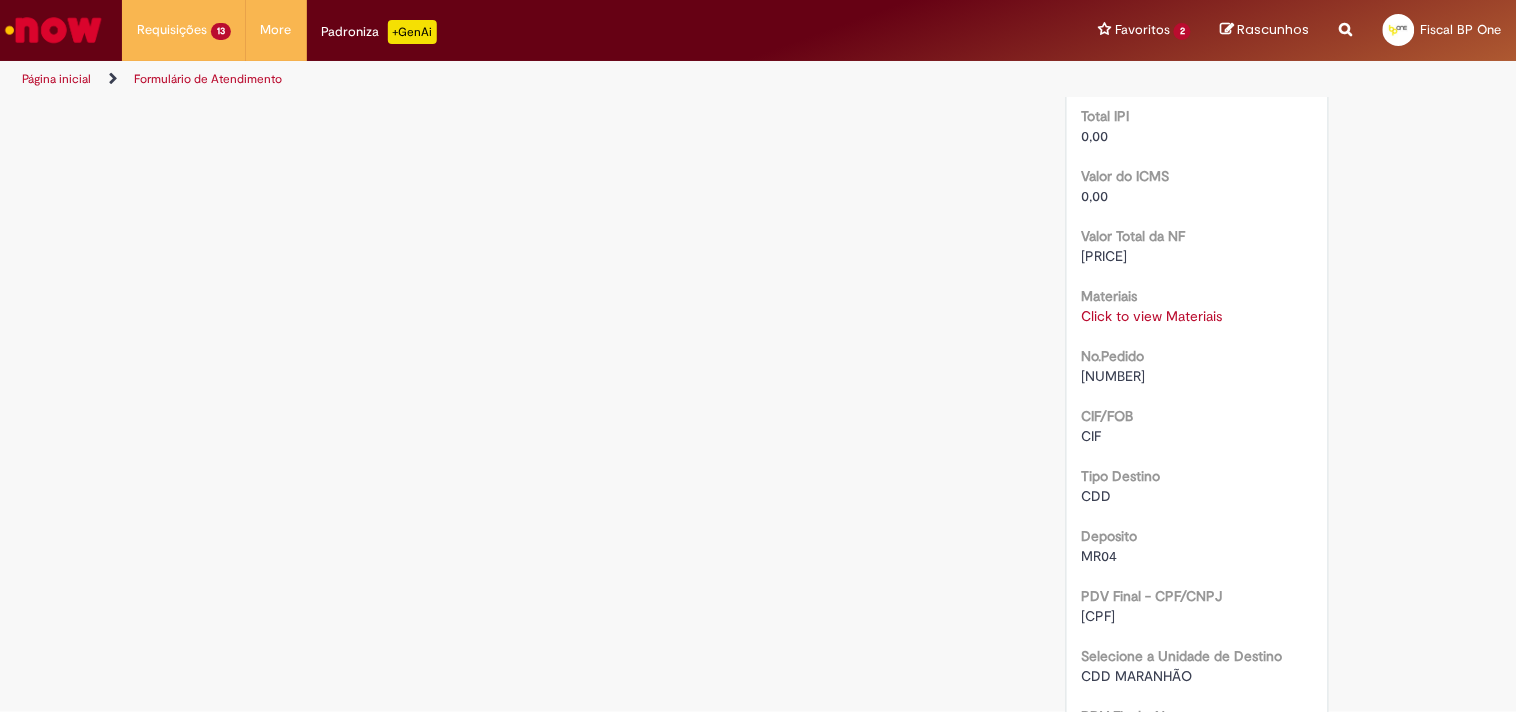 scroll, scrollTop: 1666, scrollLeft: 0, axis: vertical 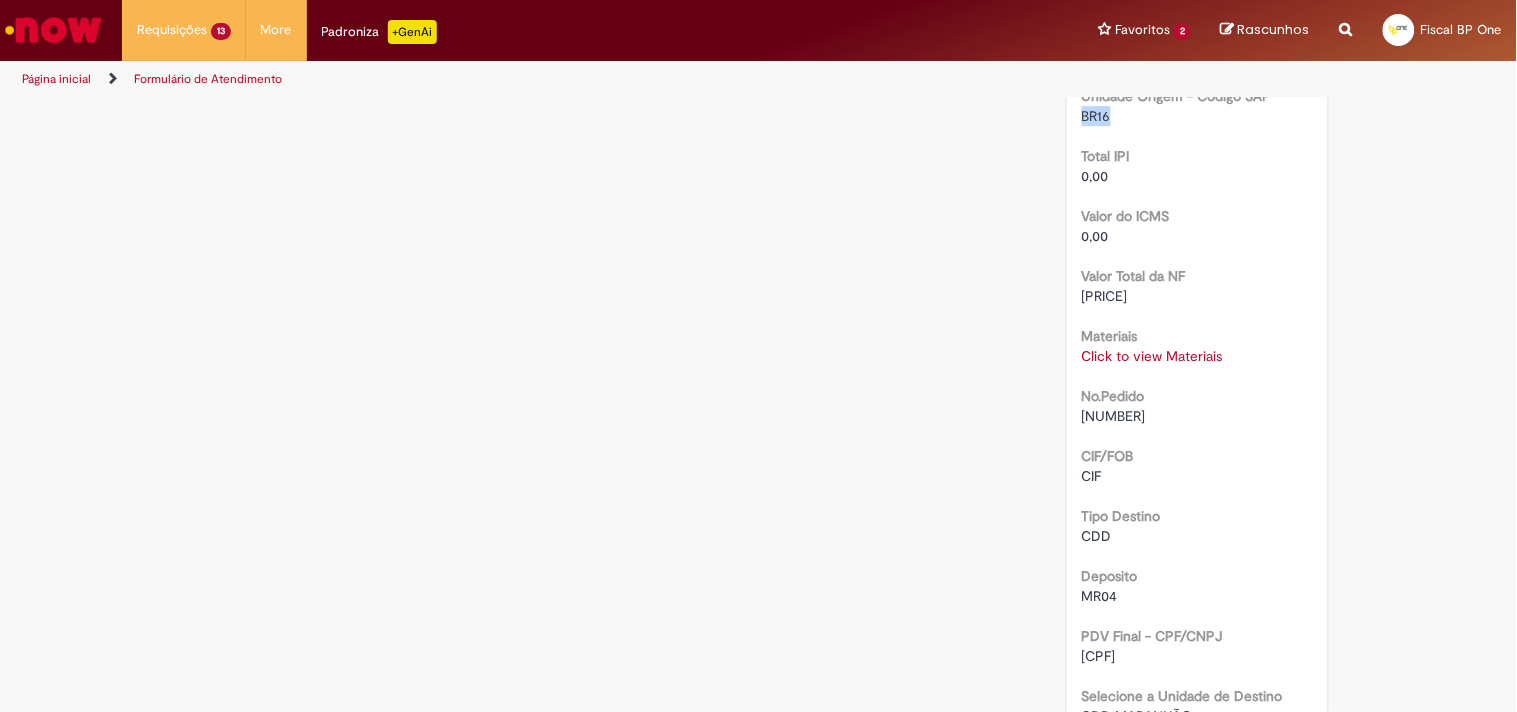 drag, startPoint x: 1075, startPoint y: 146, endPoint x: 1116, endPoint y: 161, distance: 43.65776 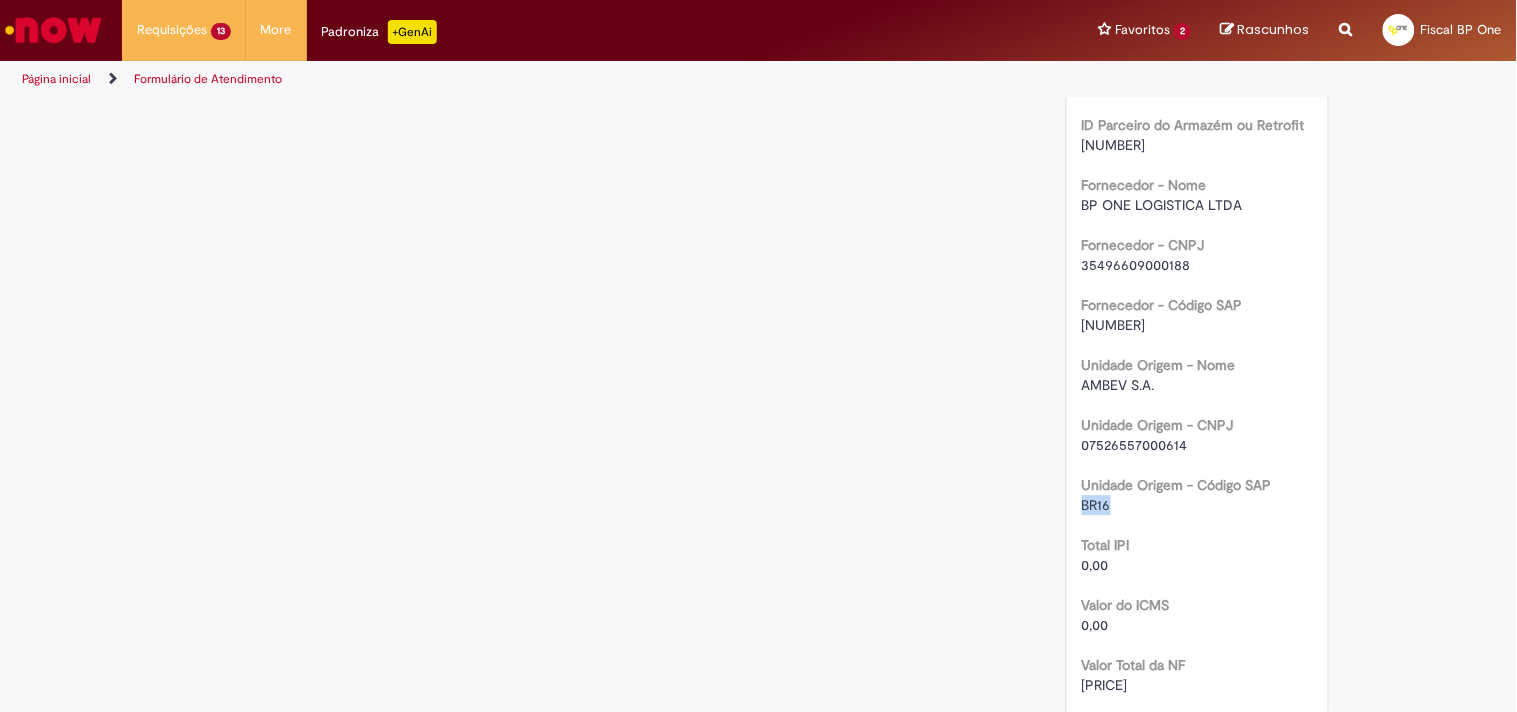 scroll, scrollTop: 1333, scrollLeft: 0, axis: vertical 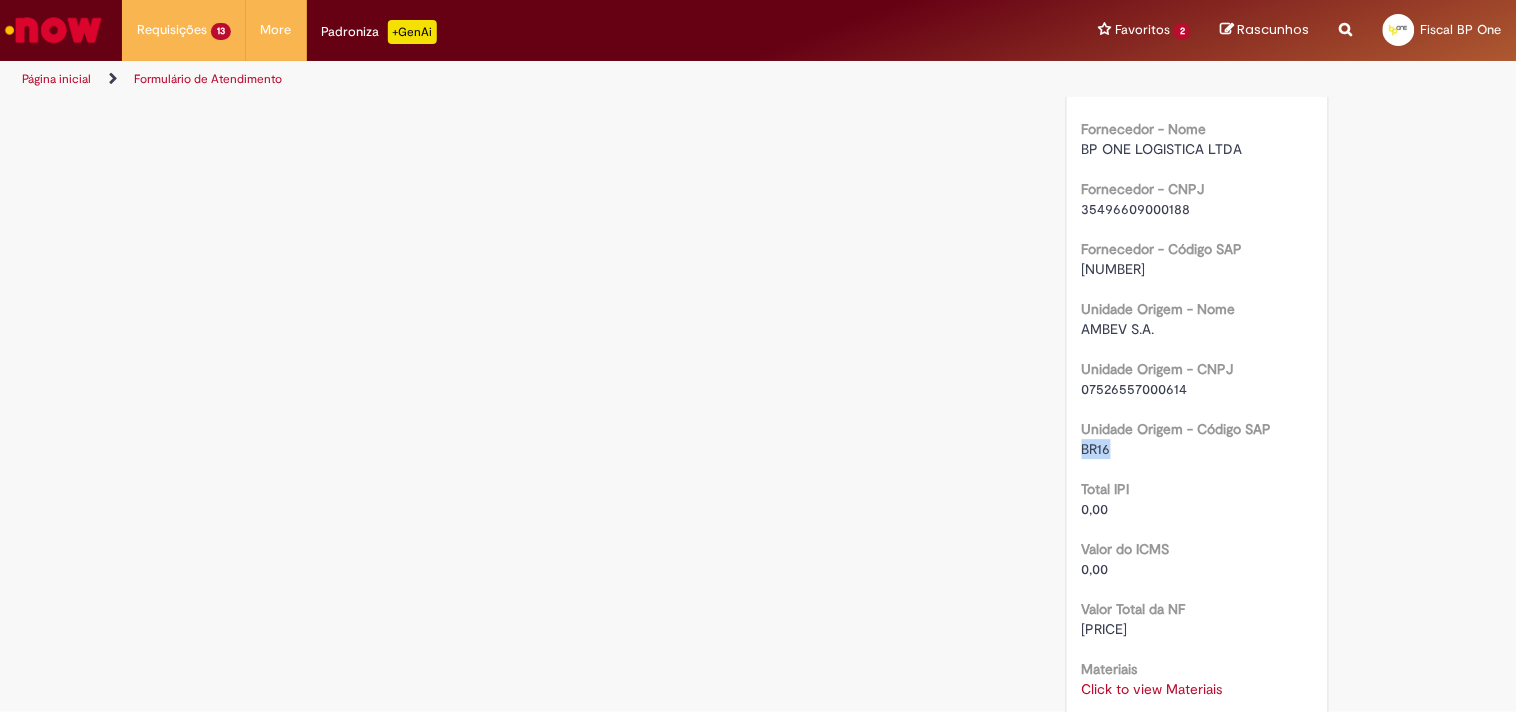 click on "BR16" at bounding box center [1096, 449] 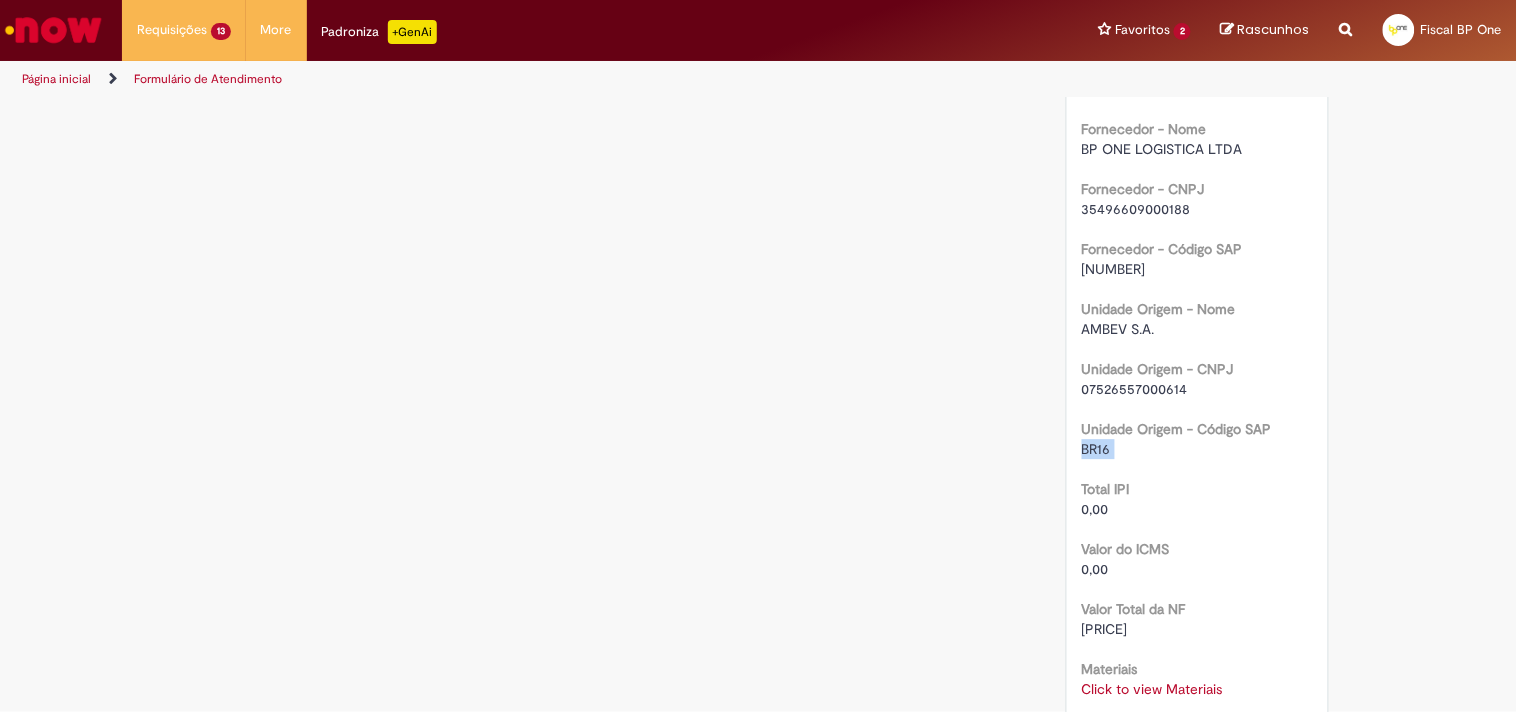 click on "BR16" at bounding box center (1096, 449) 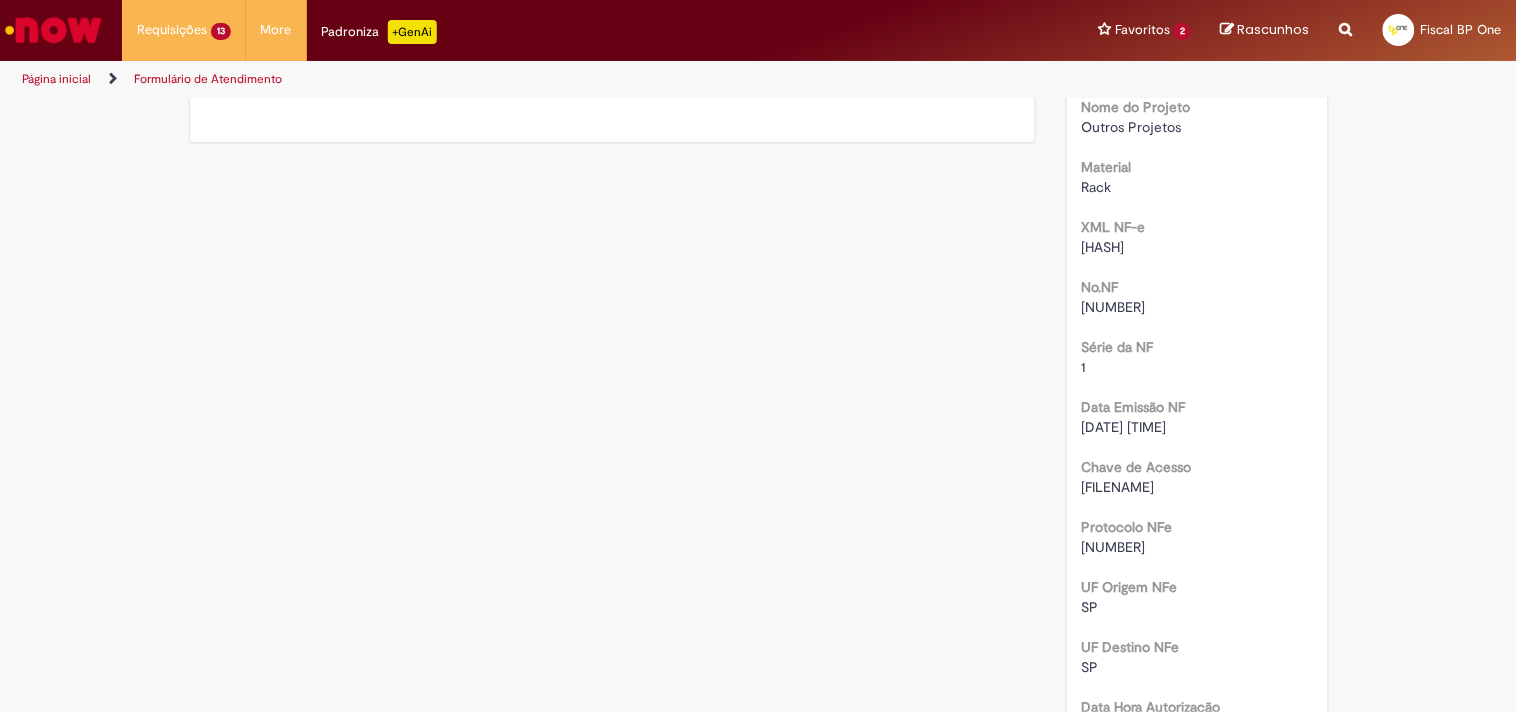 scroll, scrollTop: 0, scrollLeft: 0, axis: both 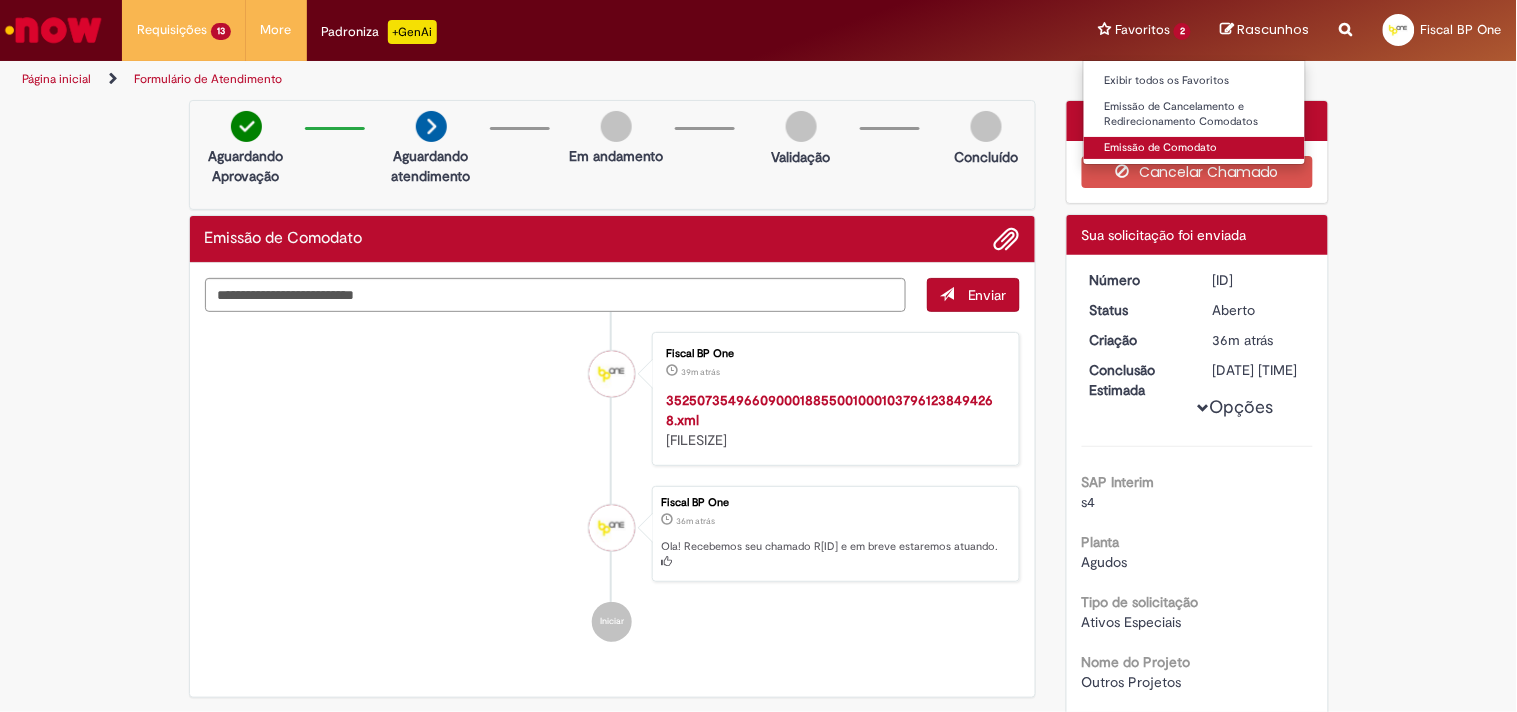 click on "Emissão de Comodato" at bounding box center [1194, 148] 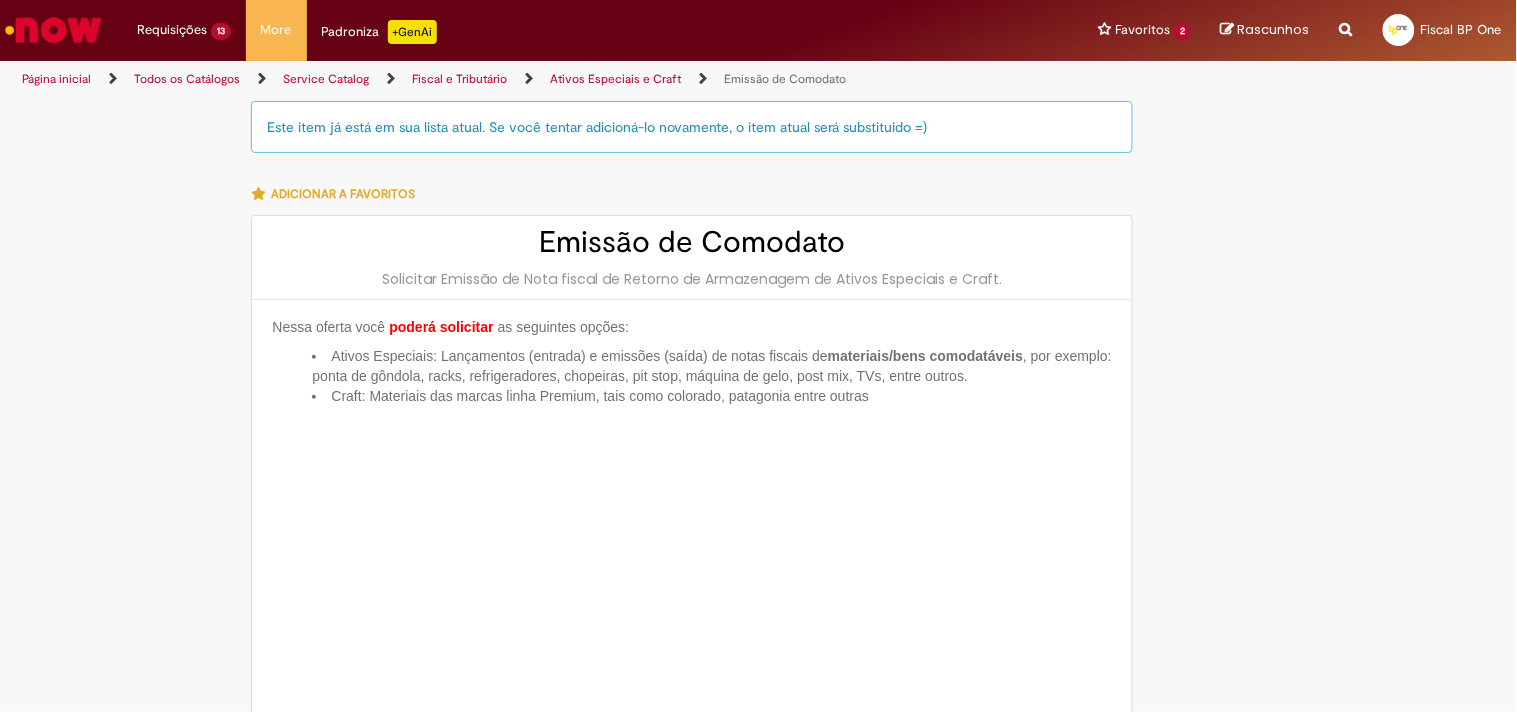 type on "**********" 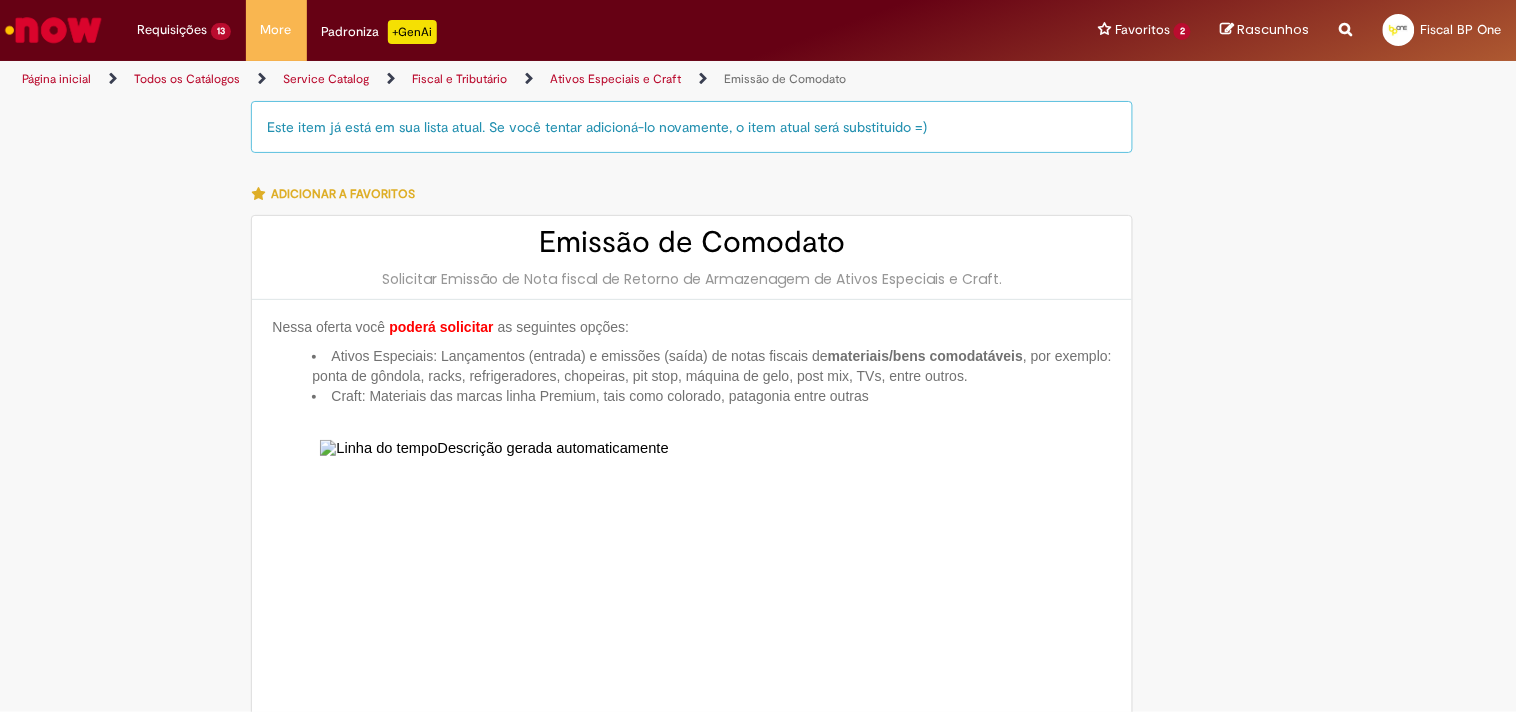 type on "**********" 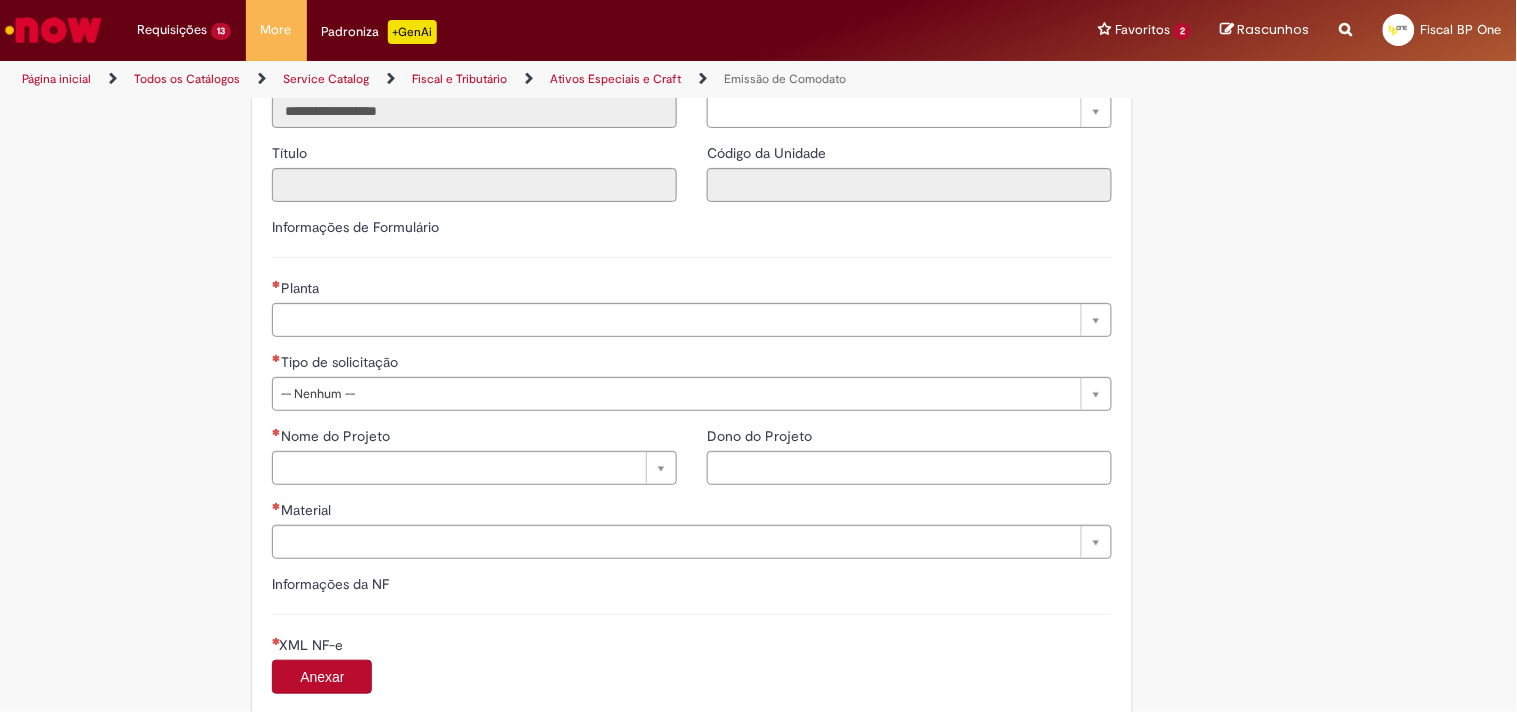 scroll, scrollTop: 1444, scrollLeft: 0, axis: vertical 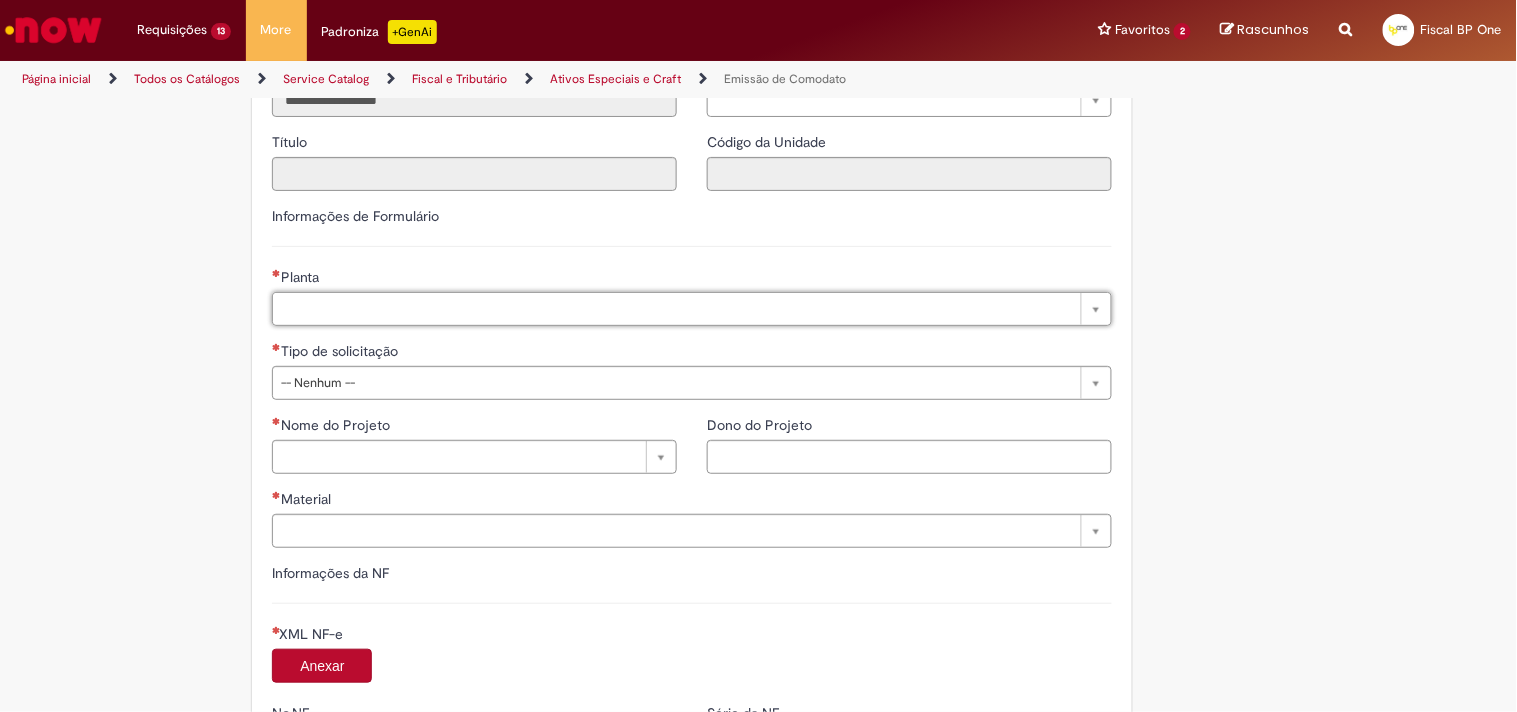 type on "*" 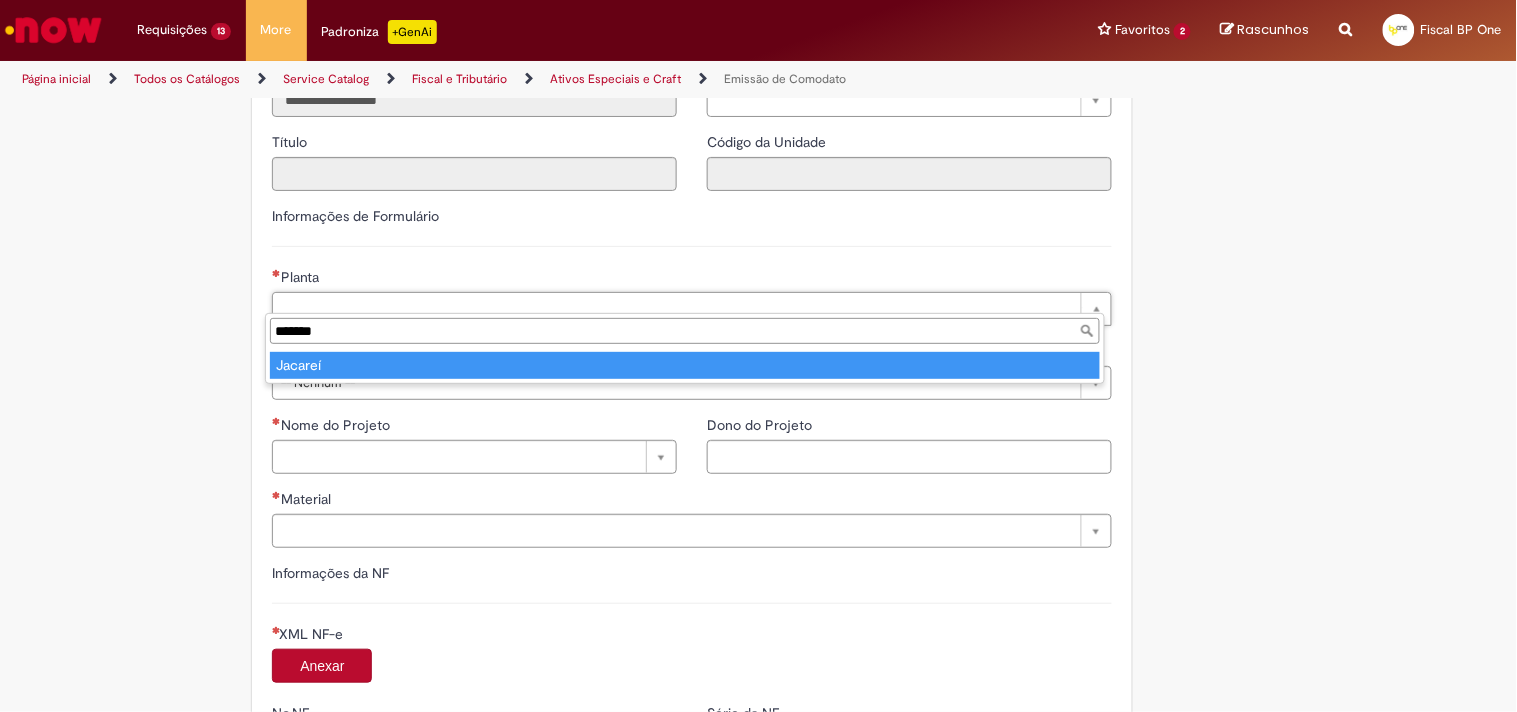 type on "*******" 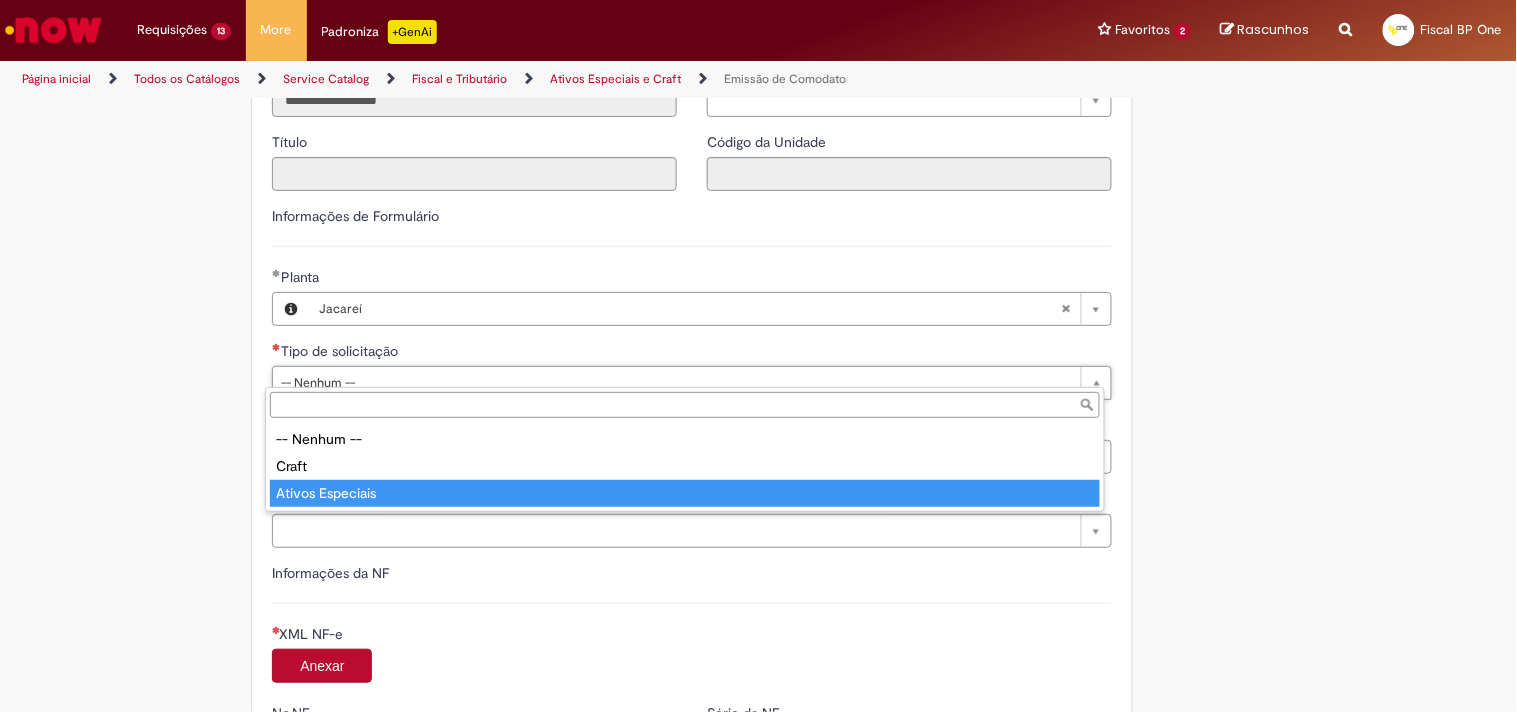 type on "**********" 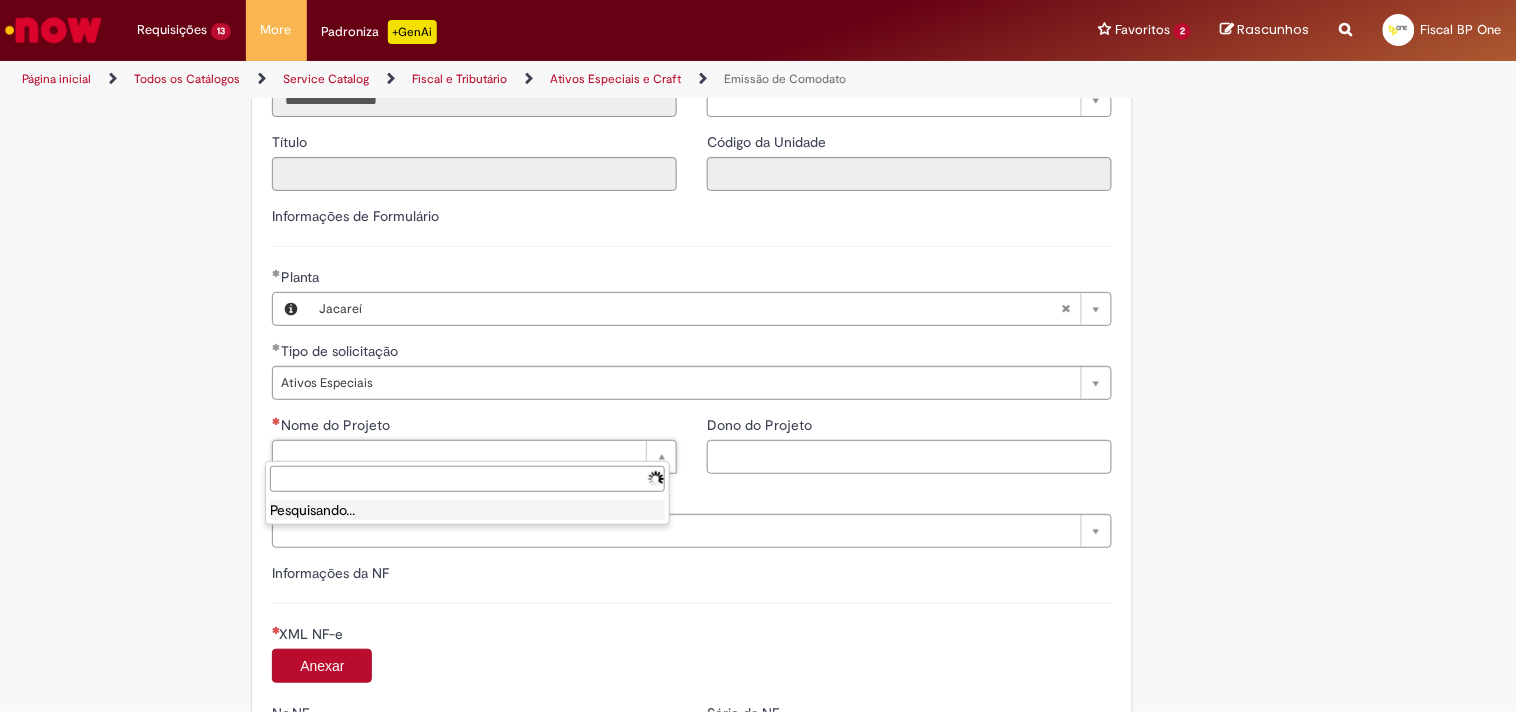 drag, startPoint x: 296, startPoint y: 450, endPoint x: 302, endPoint y: 481, distance: 31.575306 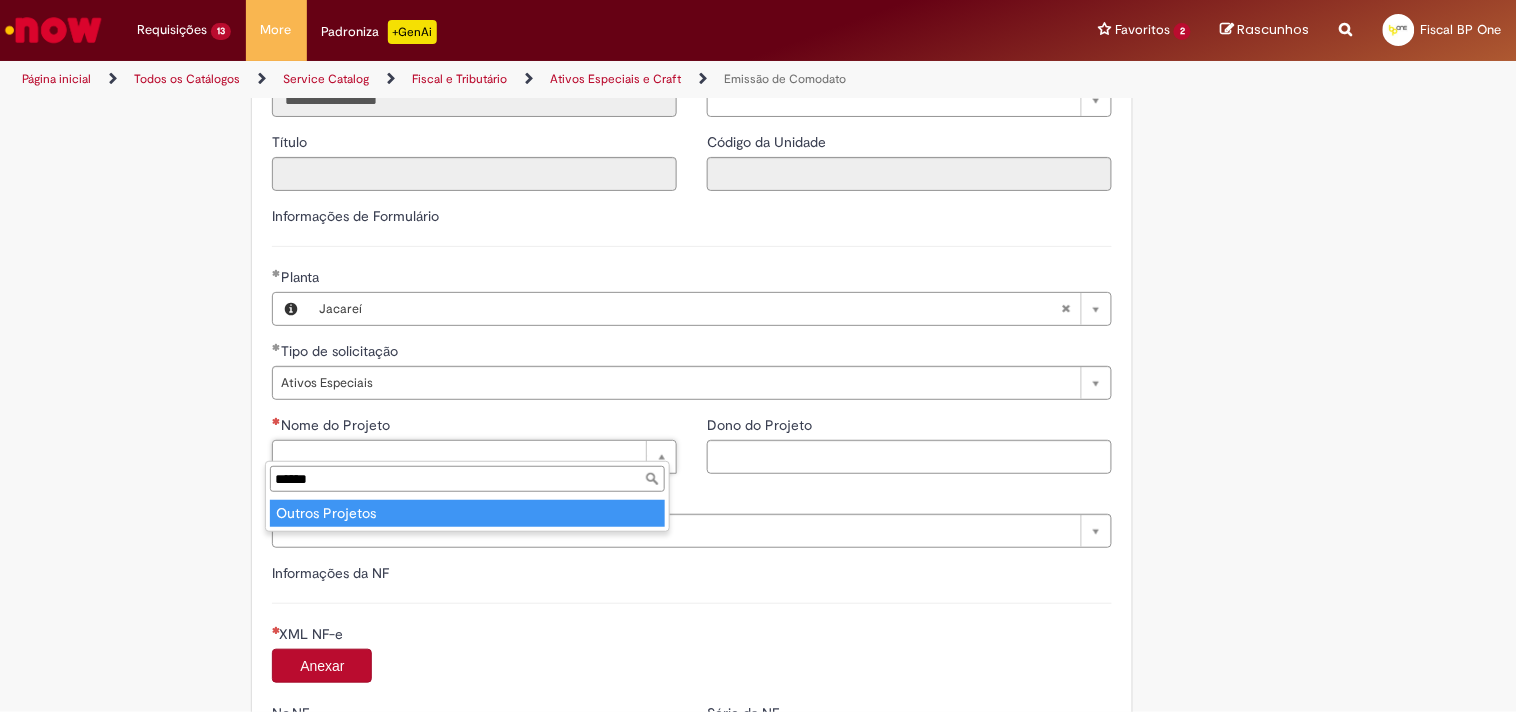 type on "******" 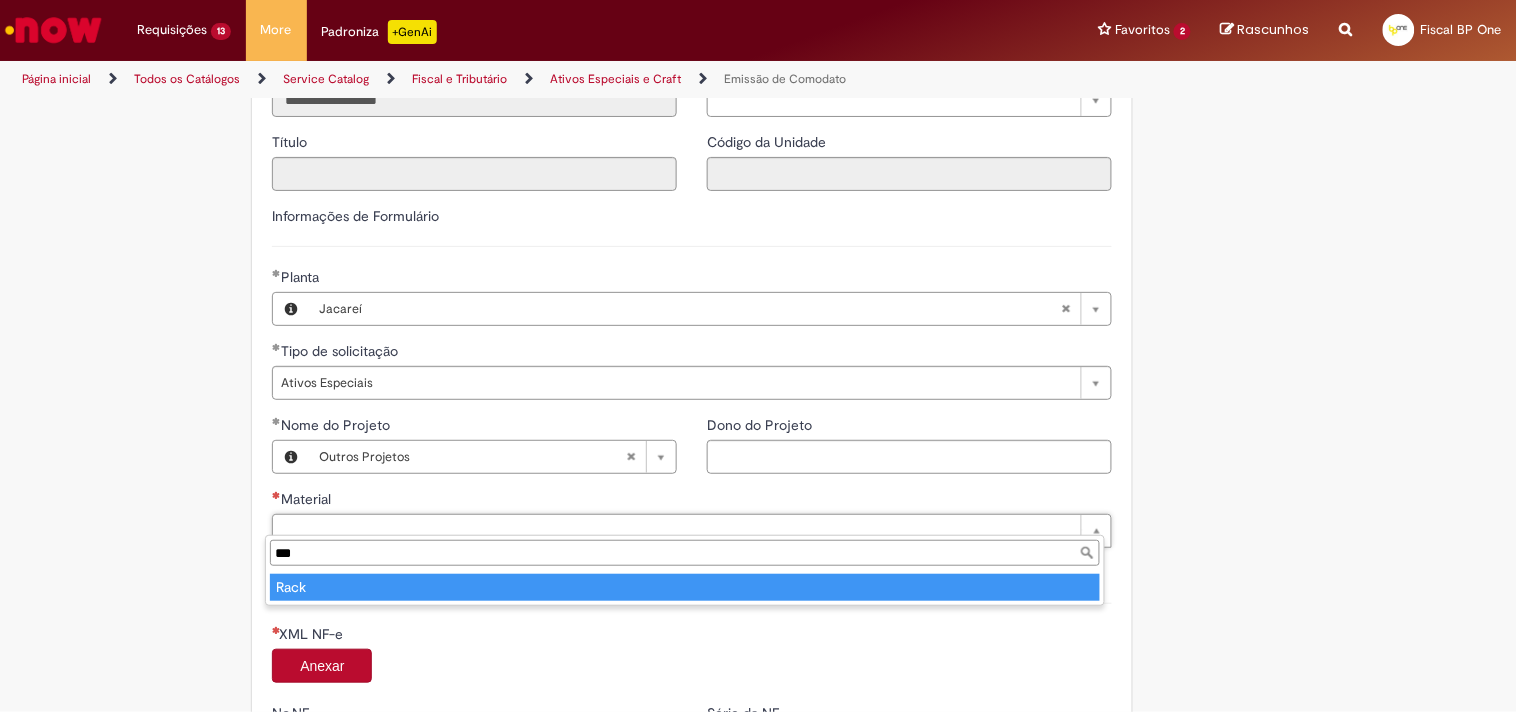type on "***" 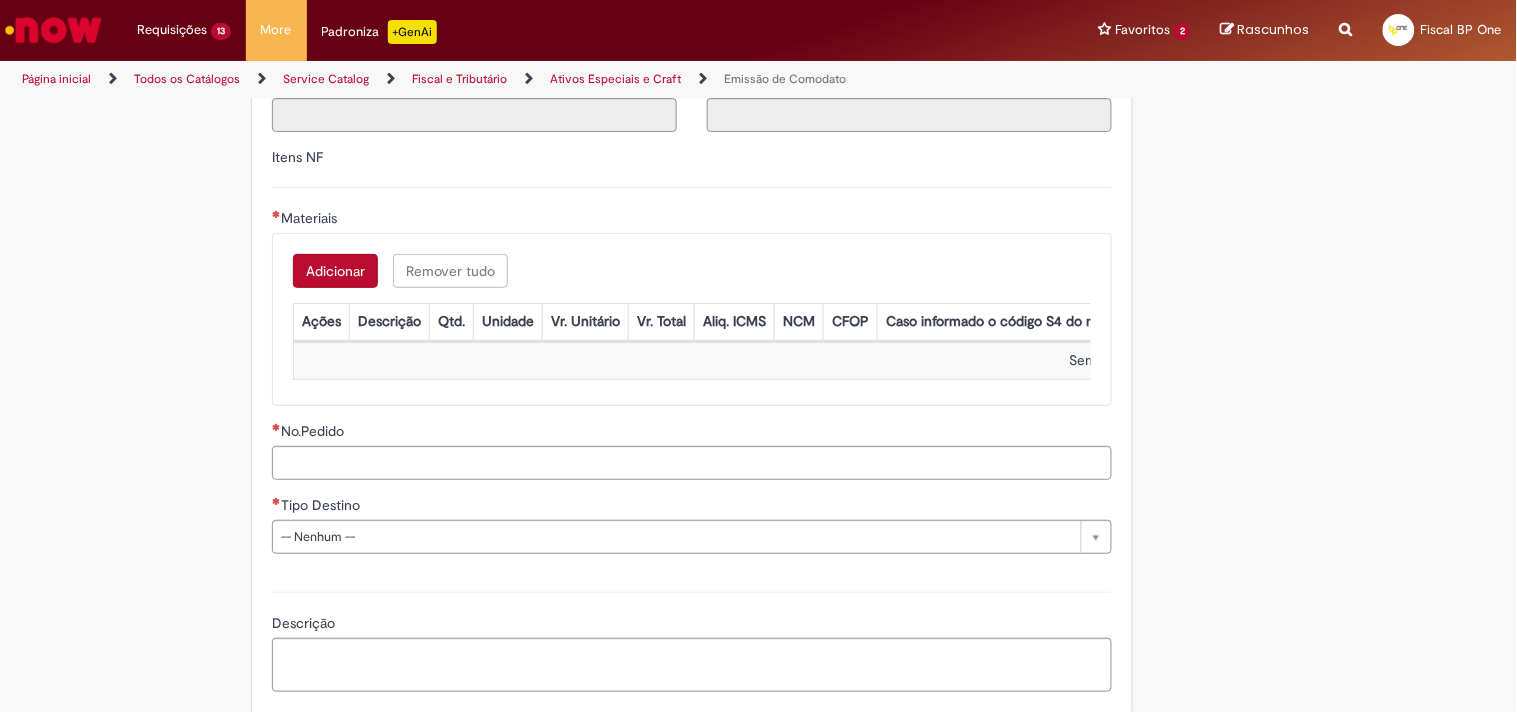 scroll, scrollTop: 2333, scrollLeft: 0, axis: vertical 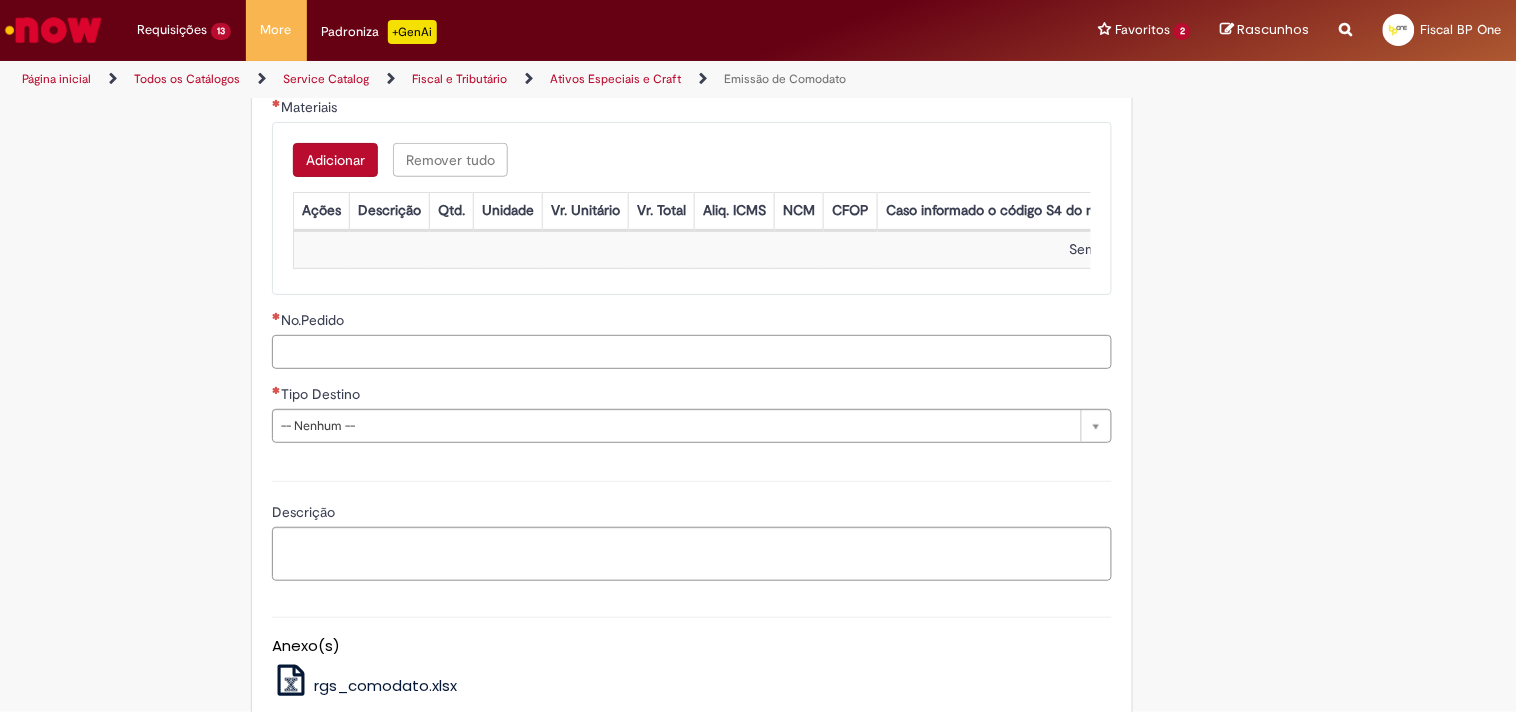 click on "No.Pedido" at bounding box center [692, 352] 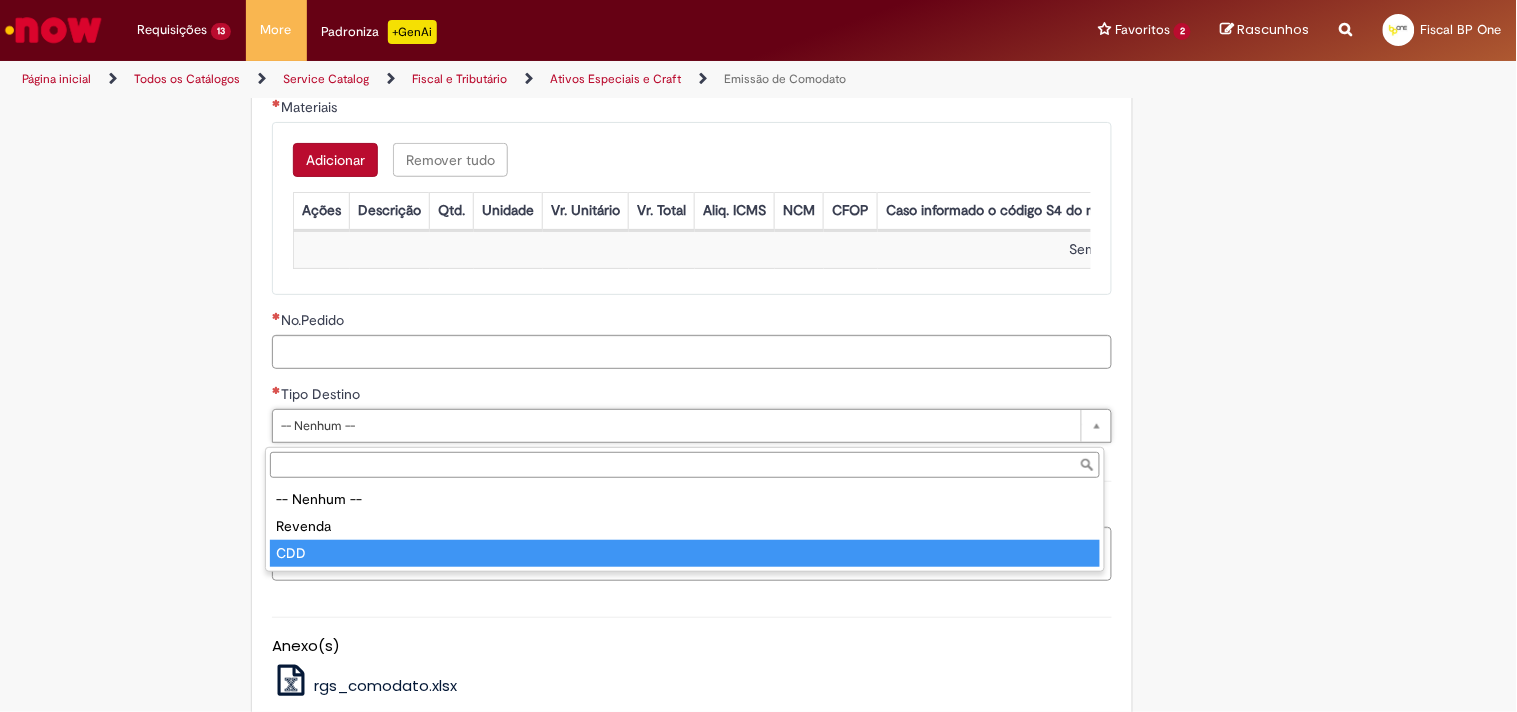 type on "***" 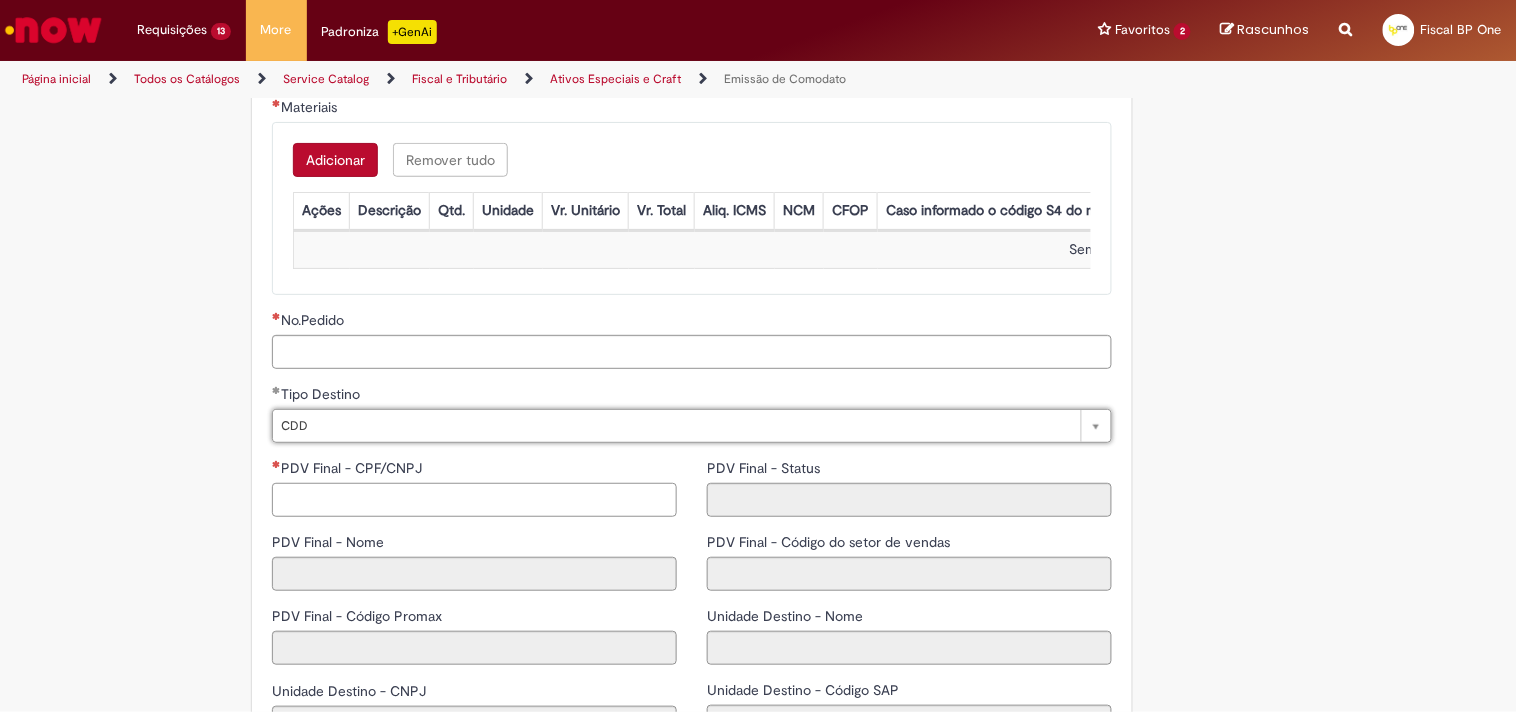 click on "PDV Final - CPF/CNPJ" at bounding box center [474, 500] 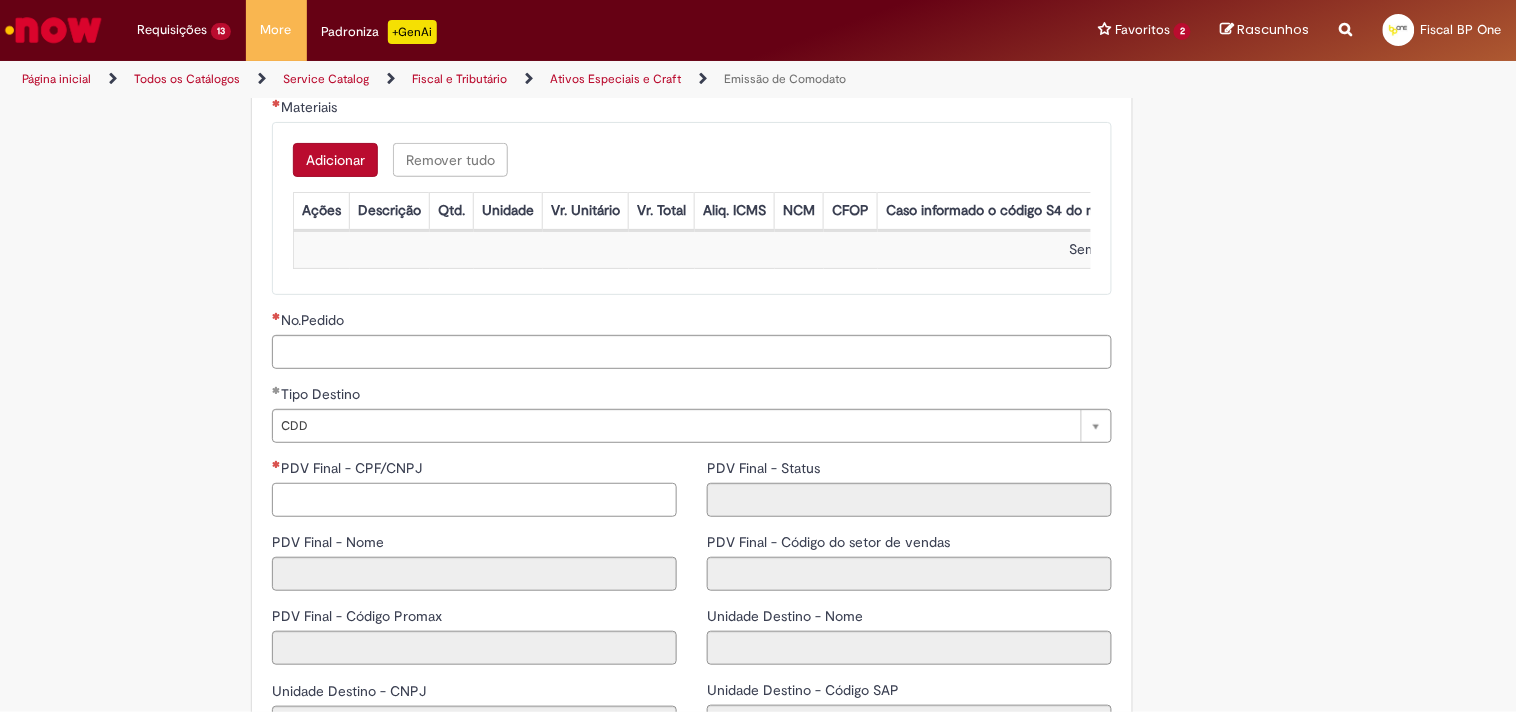 paste on "**********" 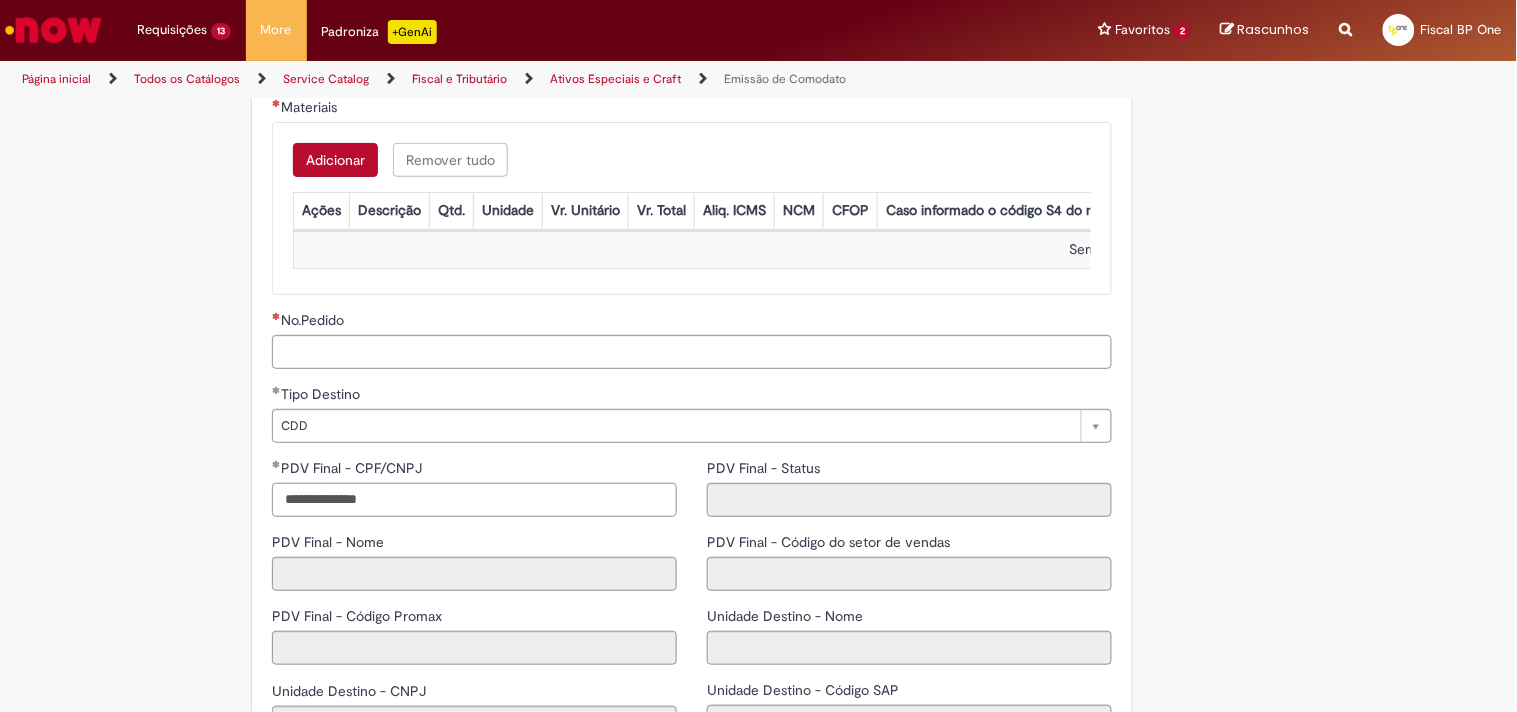 type on "**********" 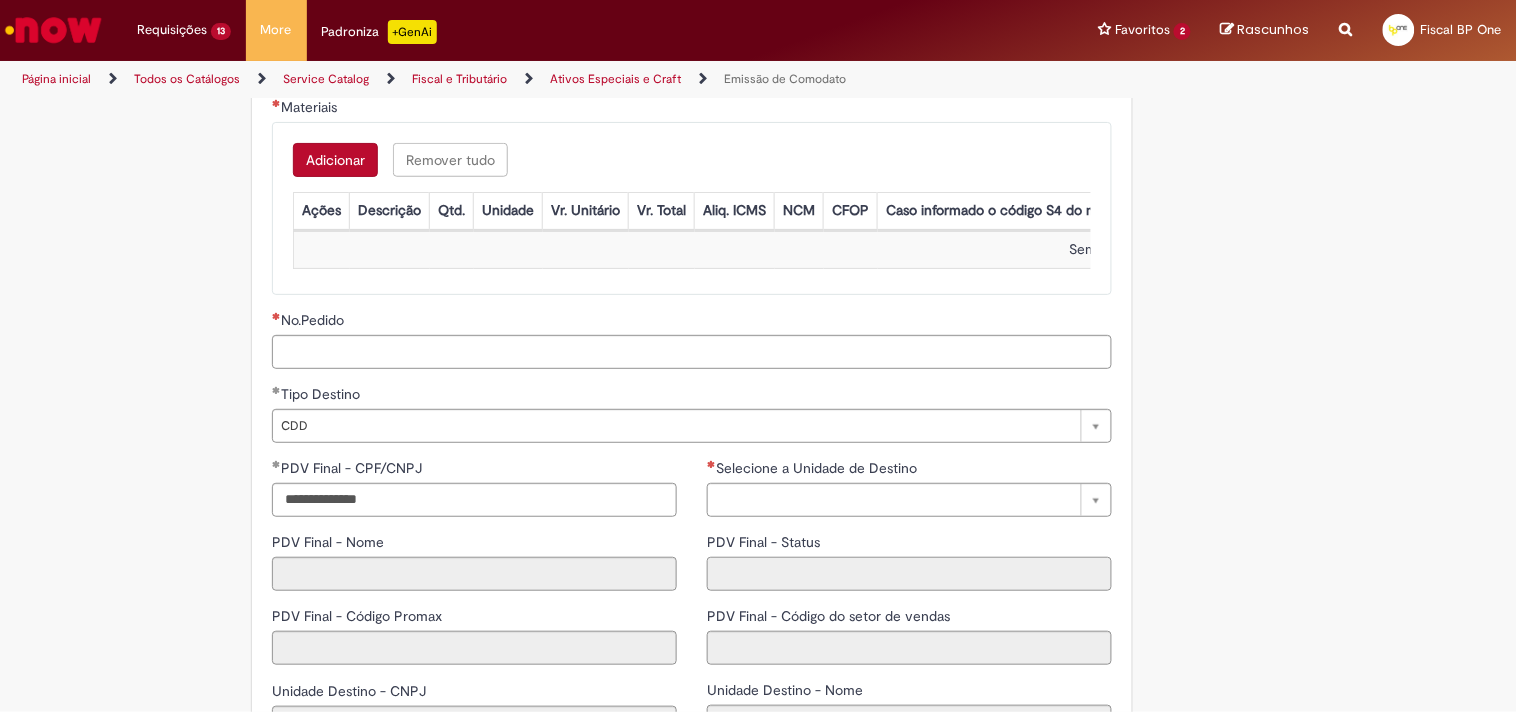 click on "**********" at bounding box center (909, 643) 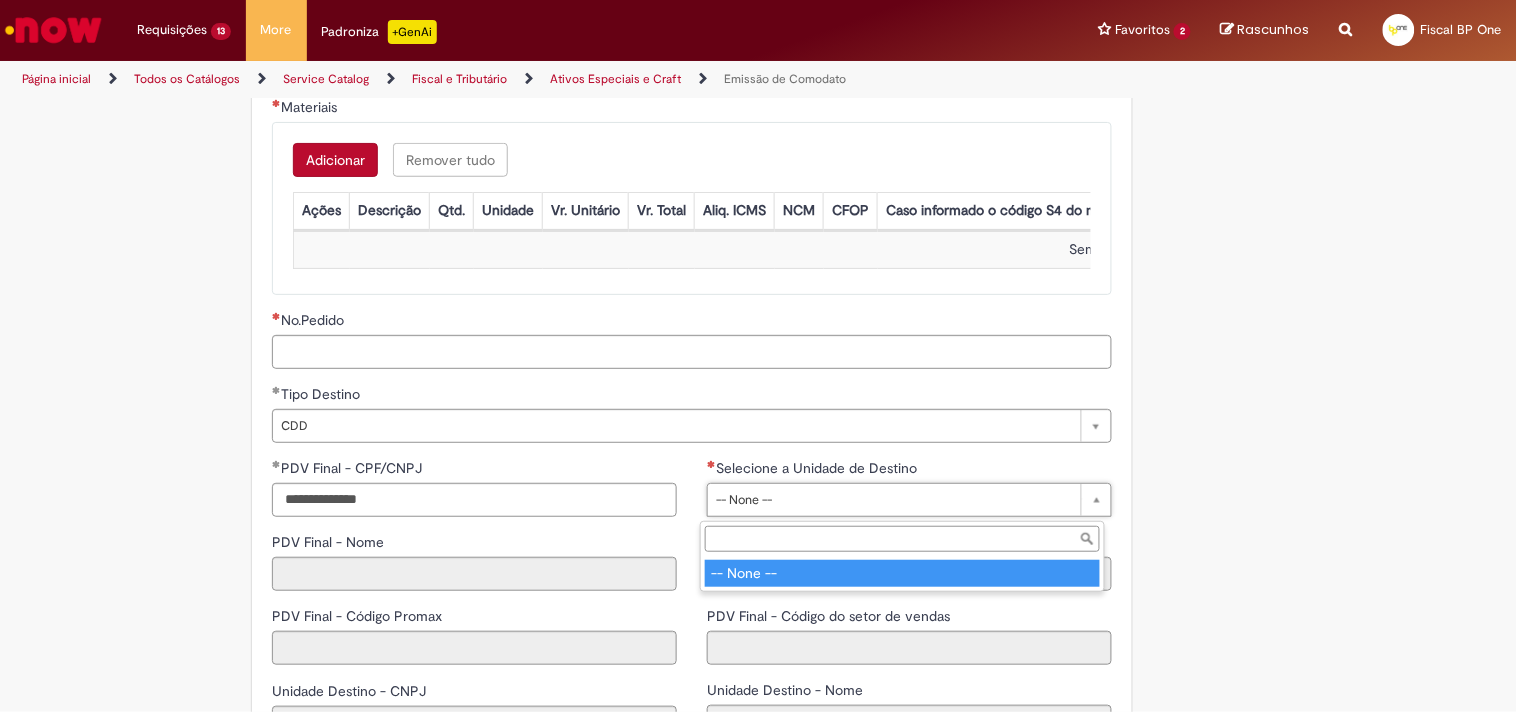 type 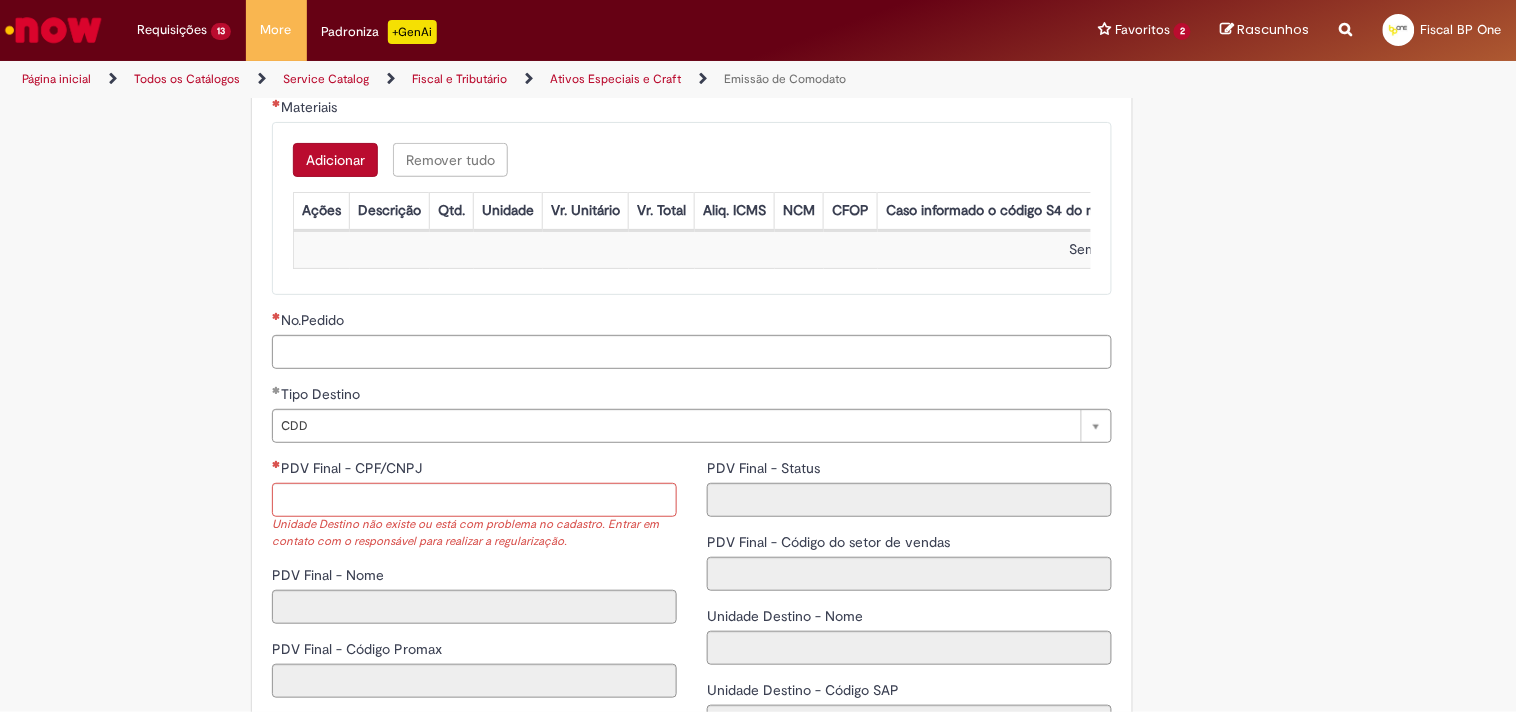 scroll, scrollTop: 2444, scrollLeft: 0, axis: vertical 